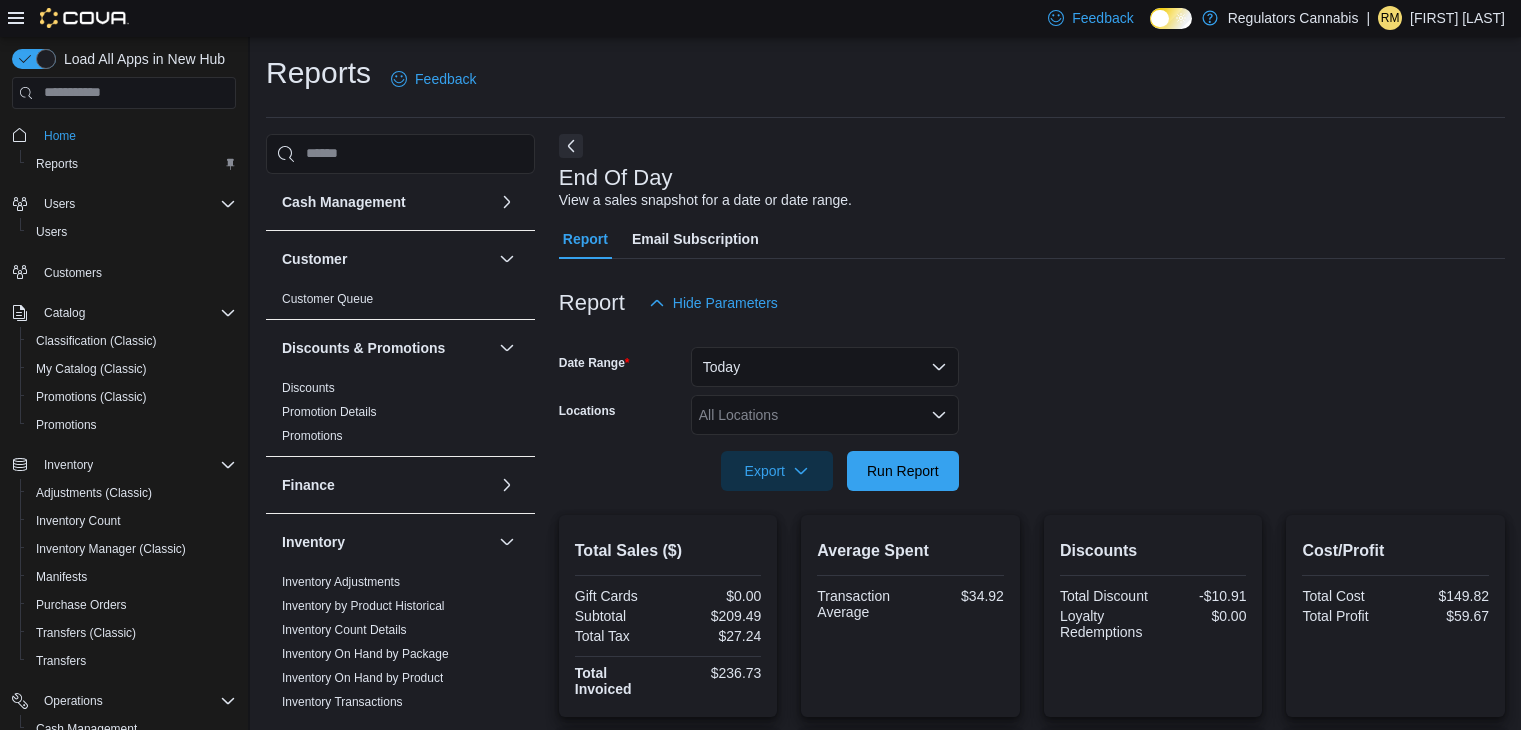 scroll, scrollTop: 544, scrollLeft: 0, axis: vertical 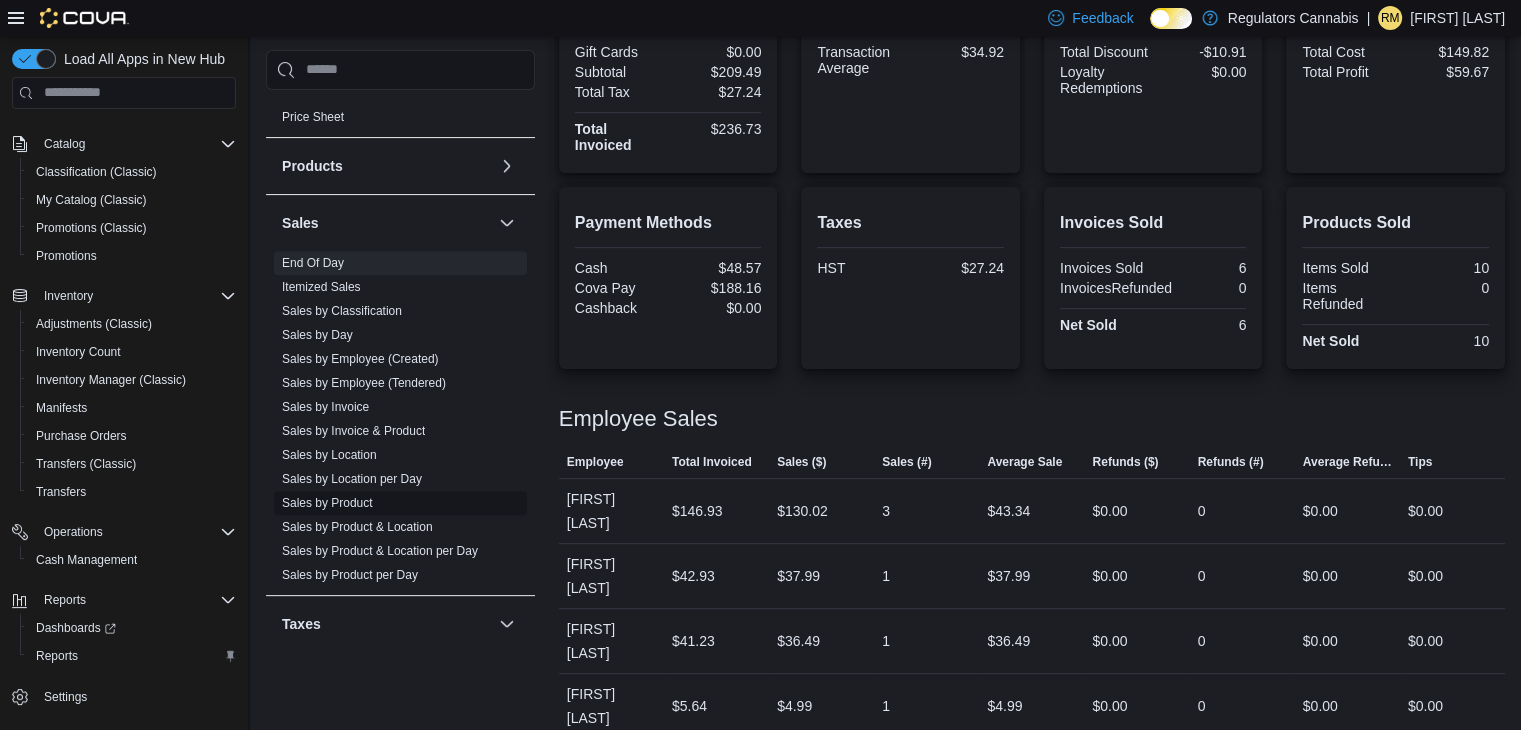 click on "Sales by Product" at bounding box center [327, 503] 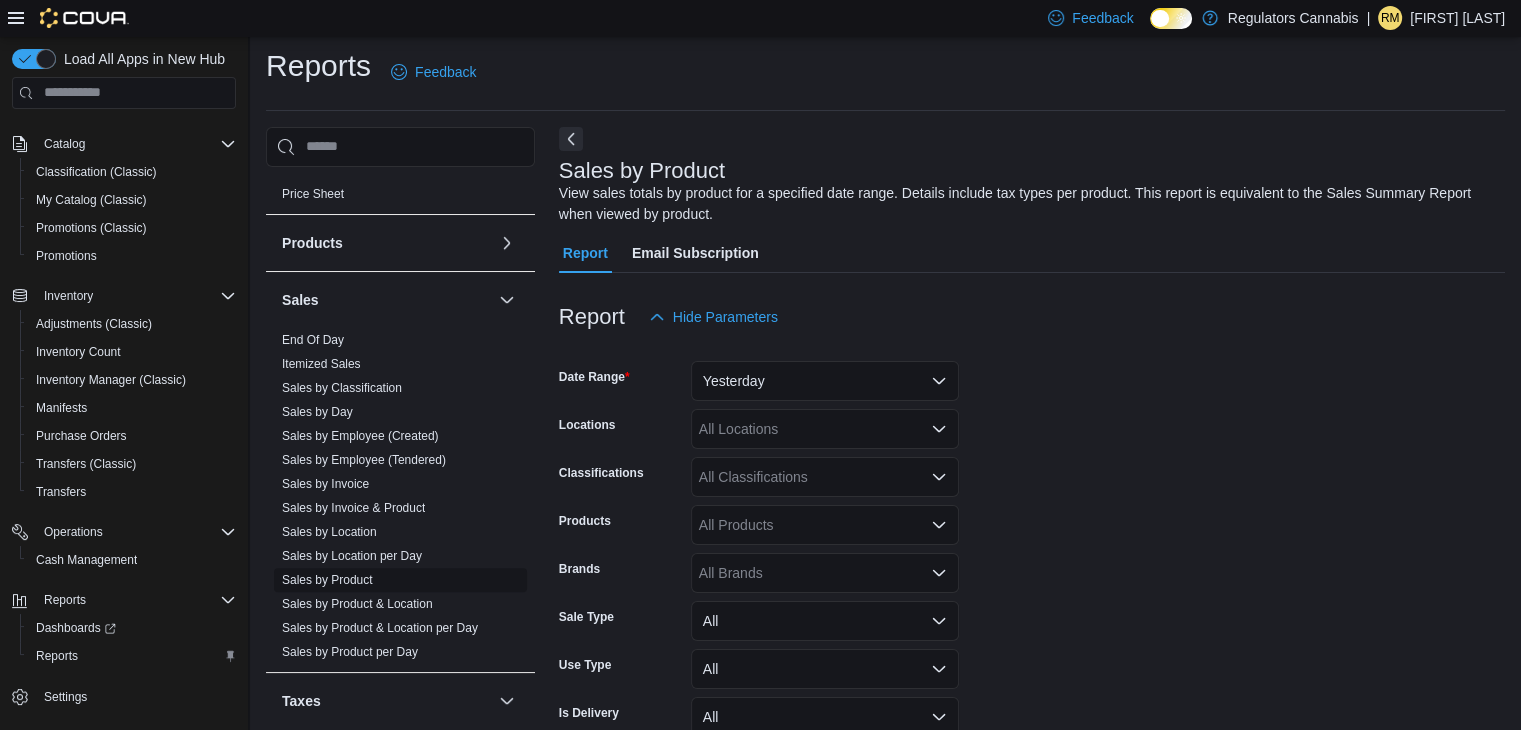 scroll, scrollTop: 67, scrollLeft: 0, axis: vertical 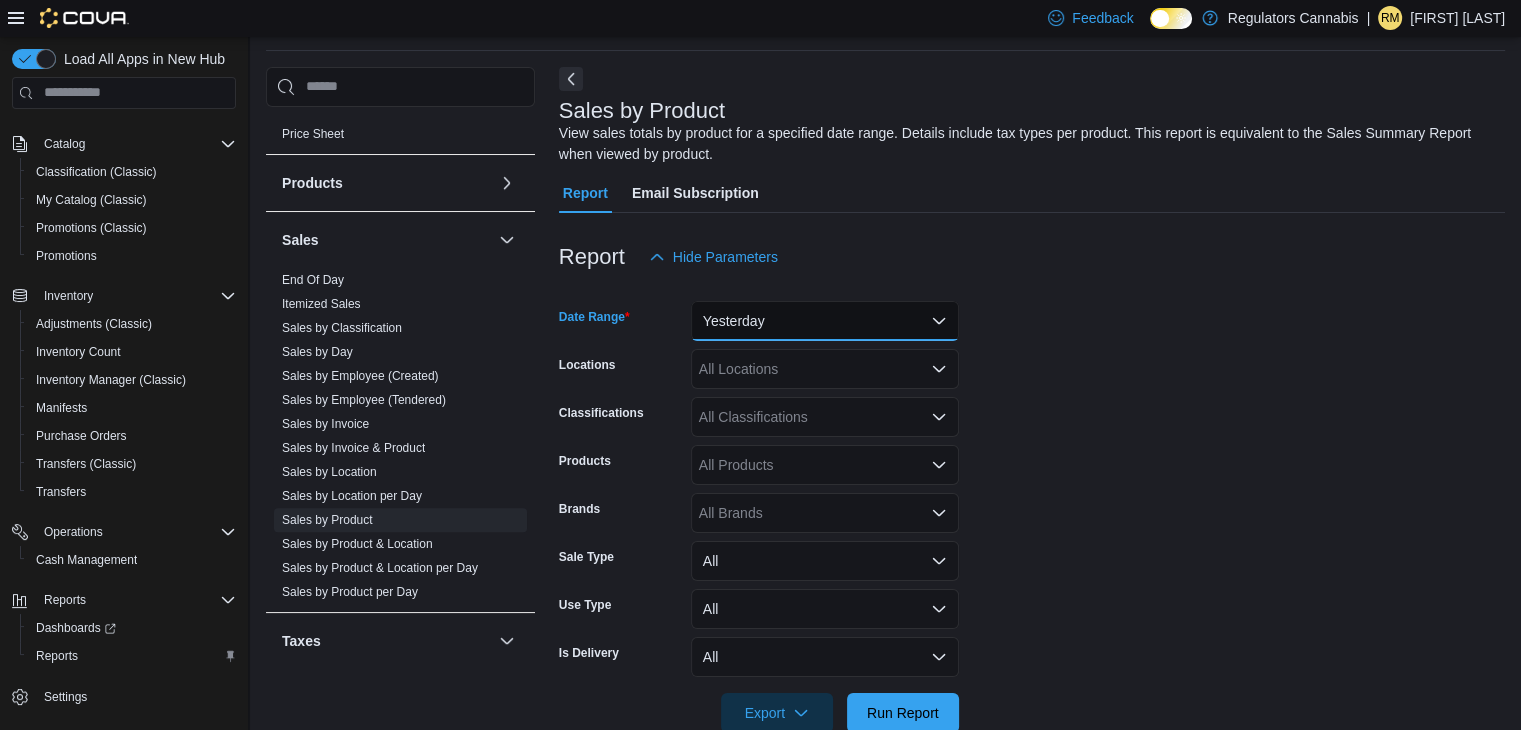 click on "Yesterday" at bounding box center (825, 321) 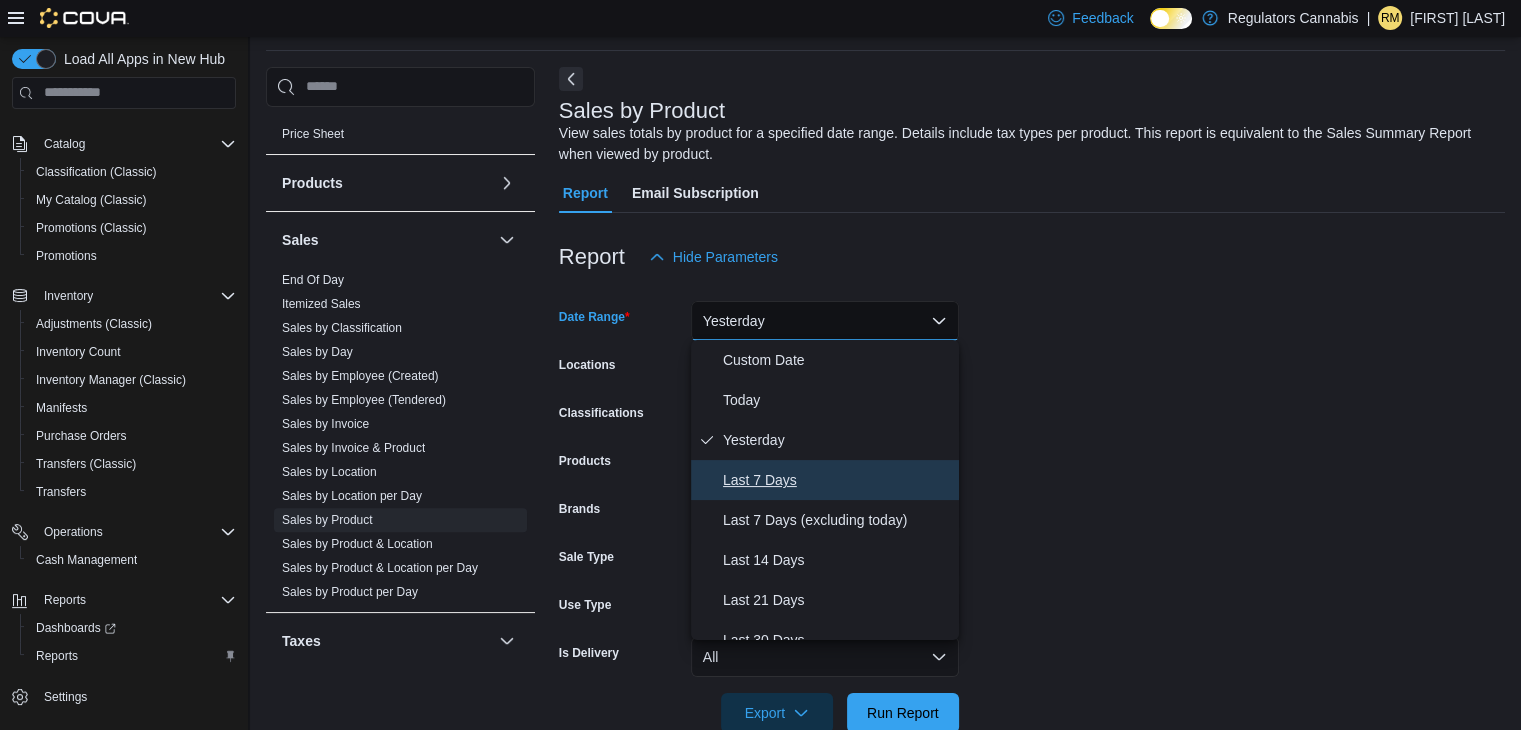 click on "Last 7 Days" at bounding box center (837, 480) 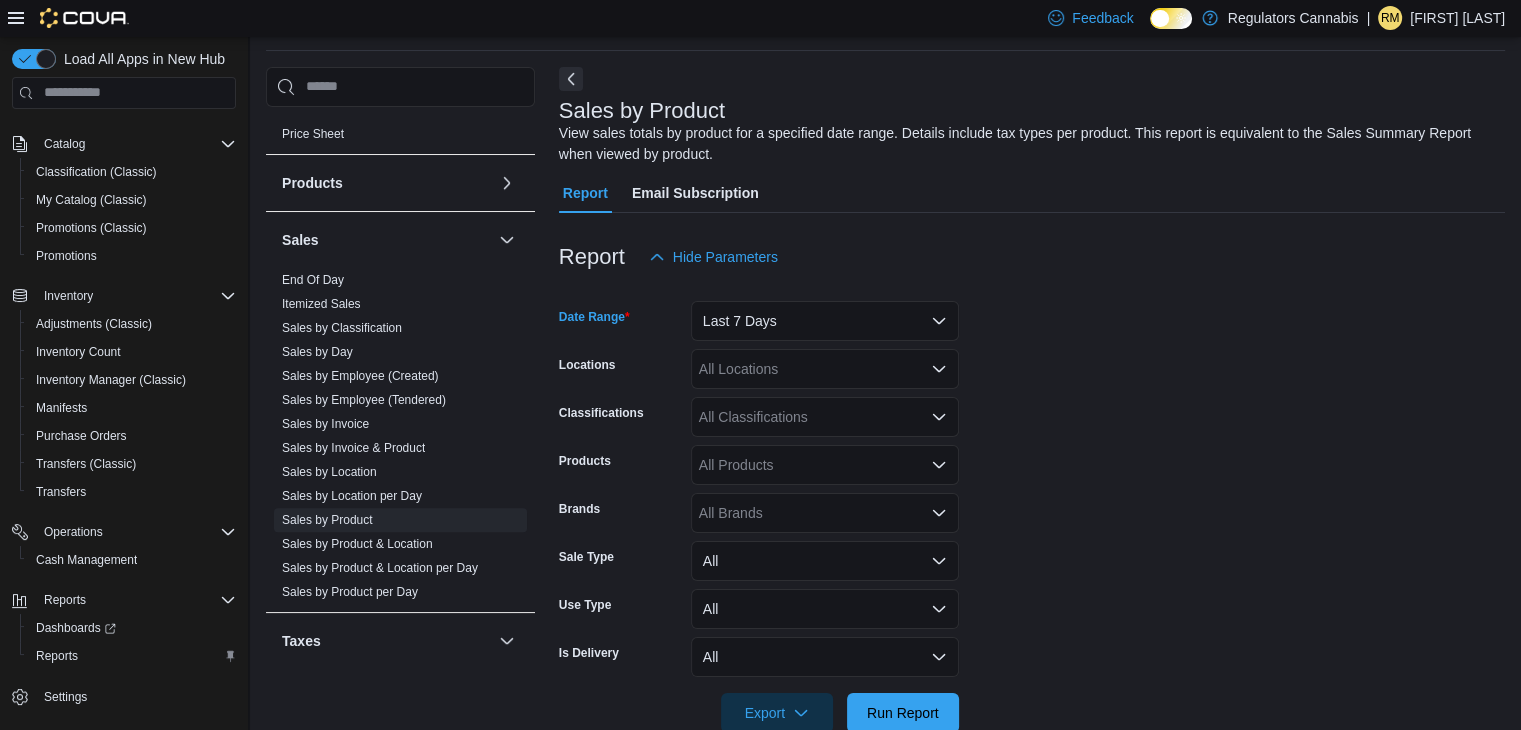 click on "All Locations" at bounding box center (825, 369) 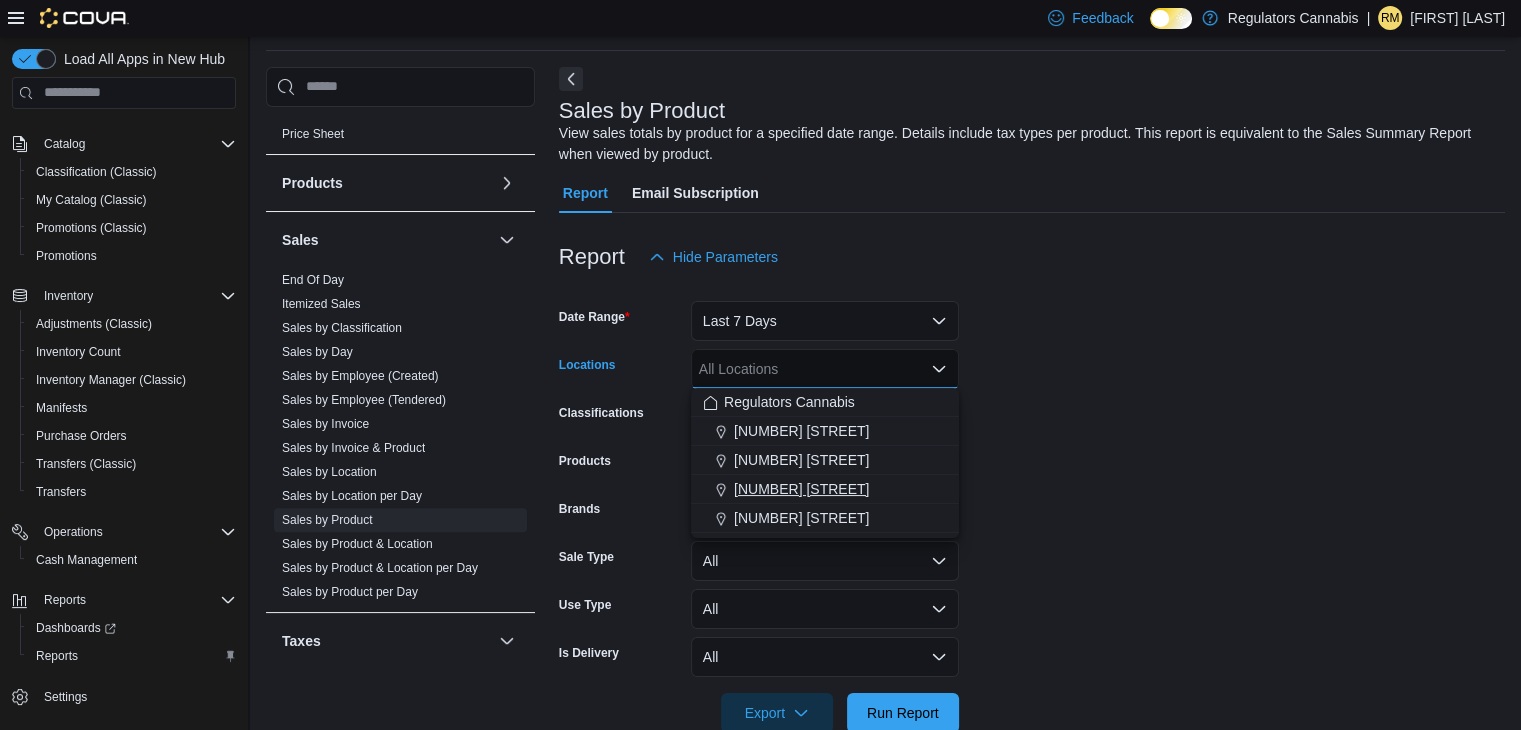 click on "650 Division Rd" at bounding box center (801, 489) 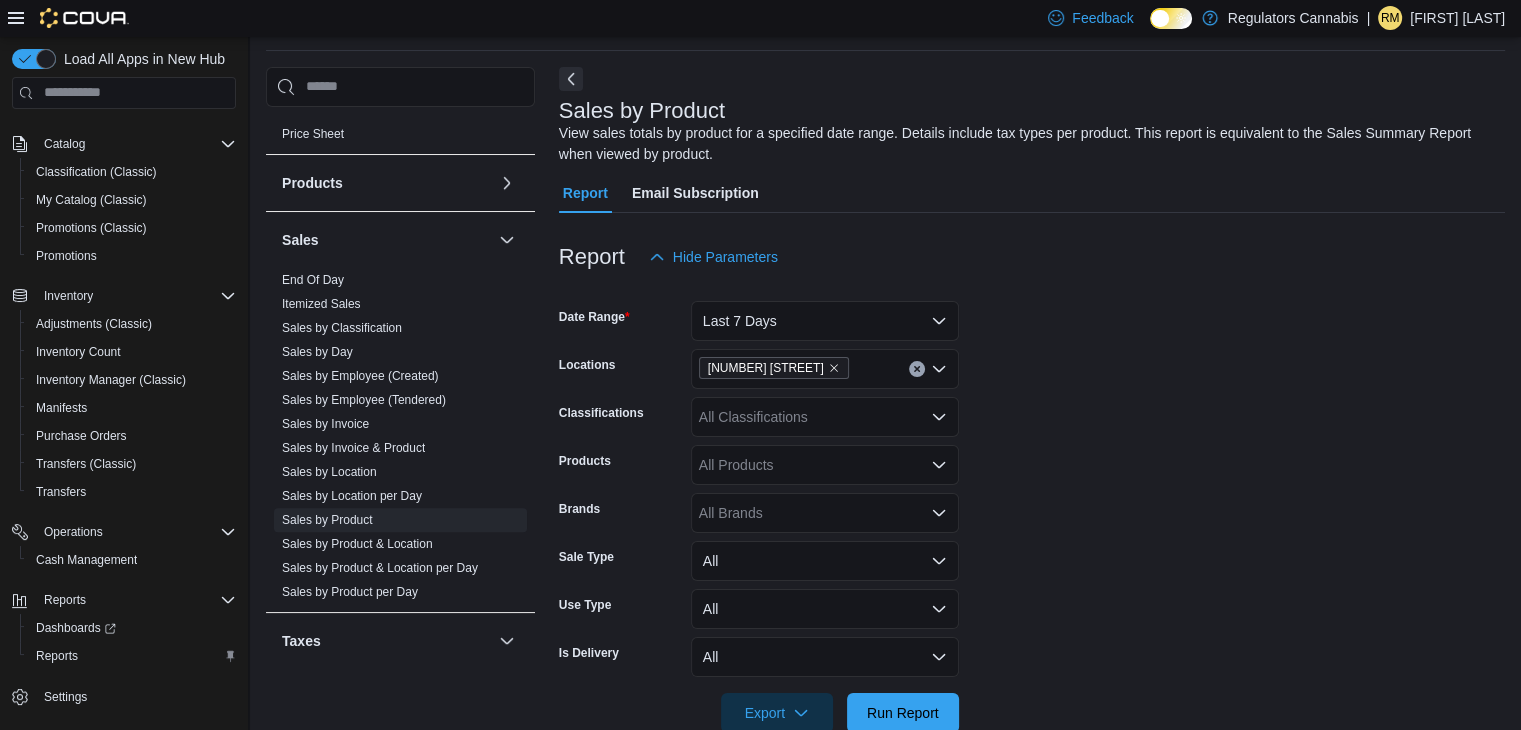 click on "Date Range Last 7 Days Locations 650 Division Rd Classifications All Classifications Products All Products Brands All Brands Sale Type All Use Type All Is Delivery All Export  Run Report" at bounding box center [1032, 505] 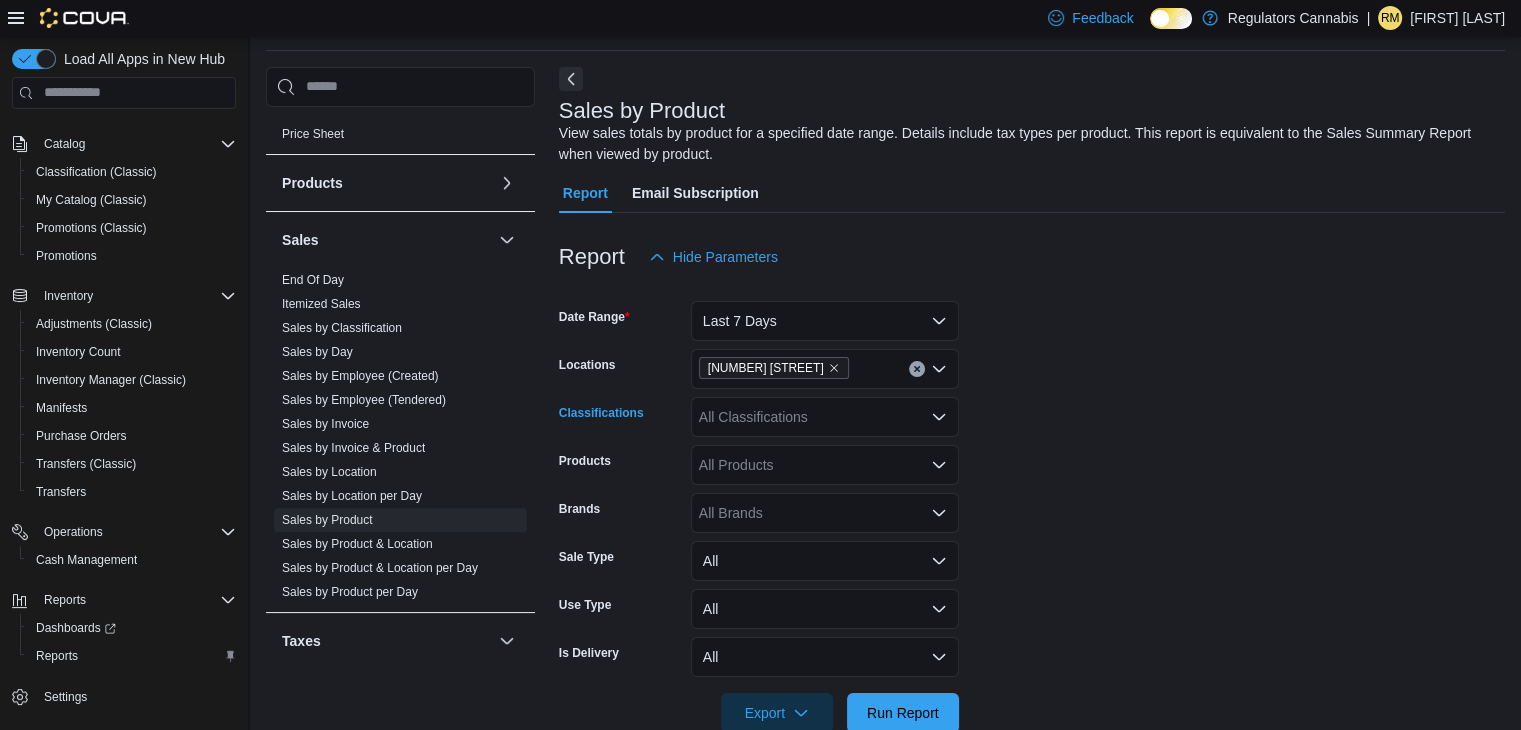 click on "All Classifications" at bounding box center [825, 417] 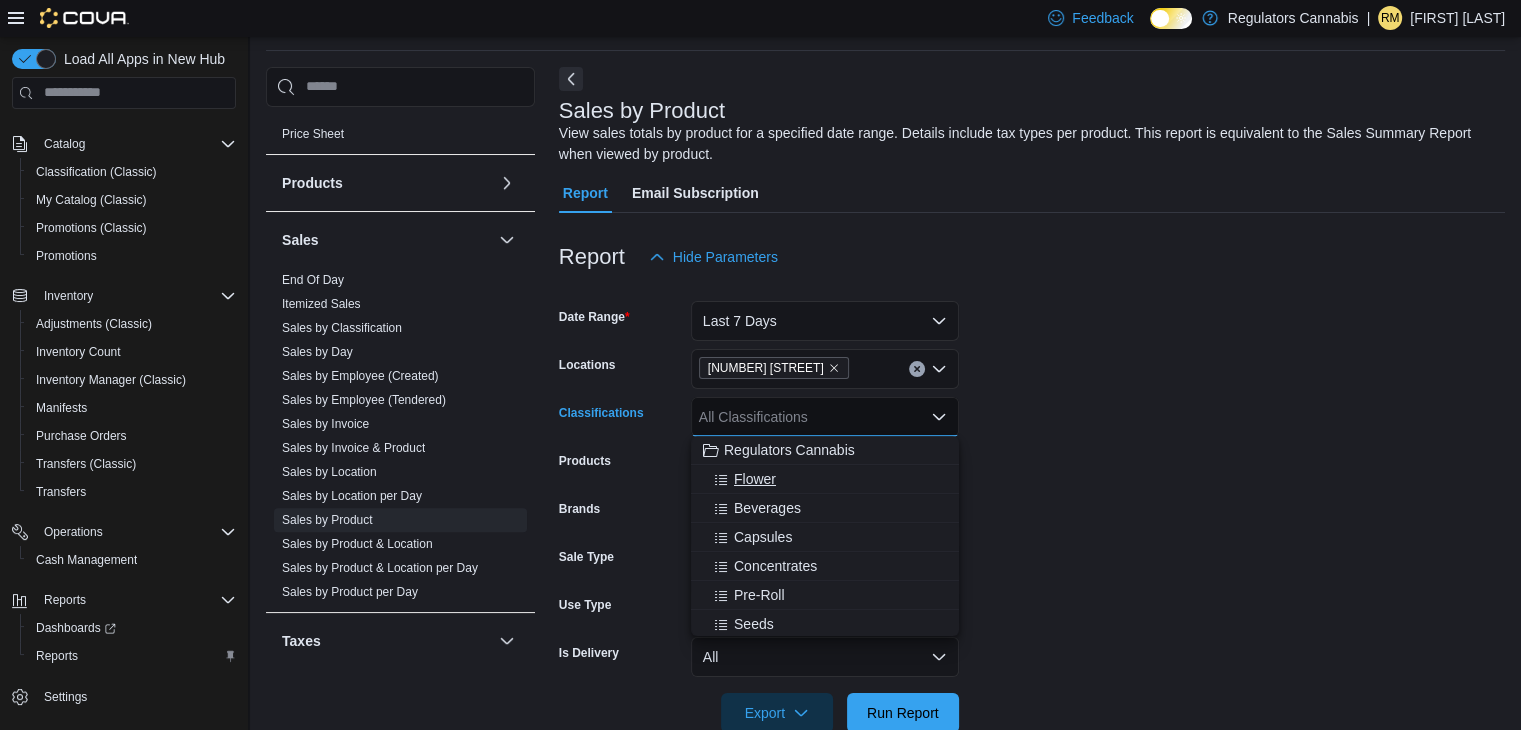 click on "Flower" at bounding box center [825, 479] 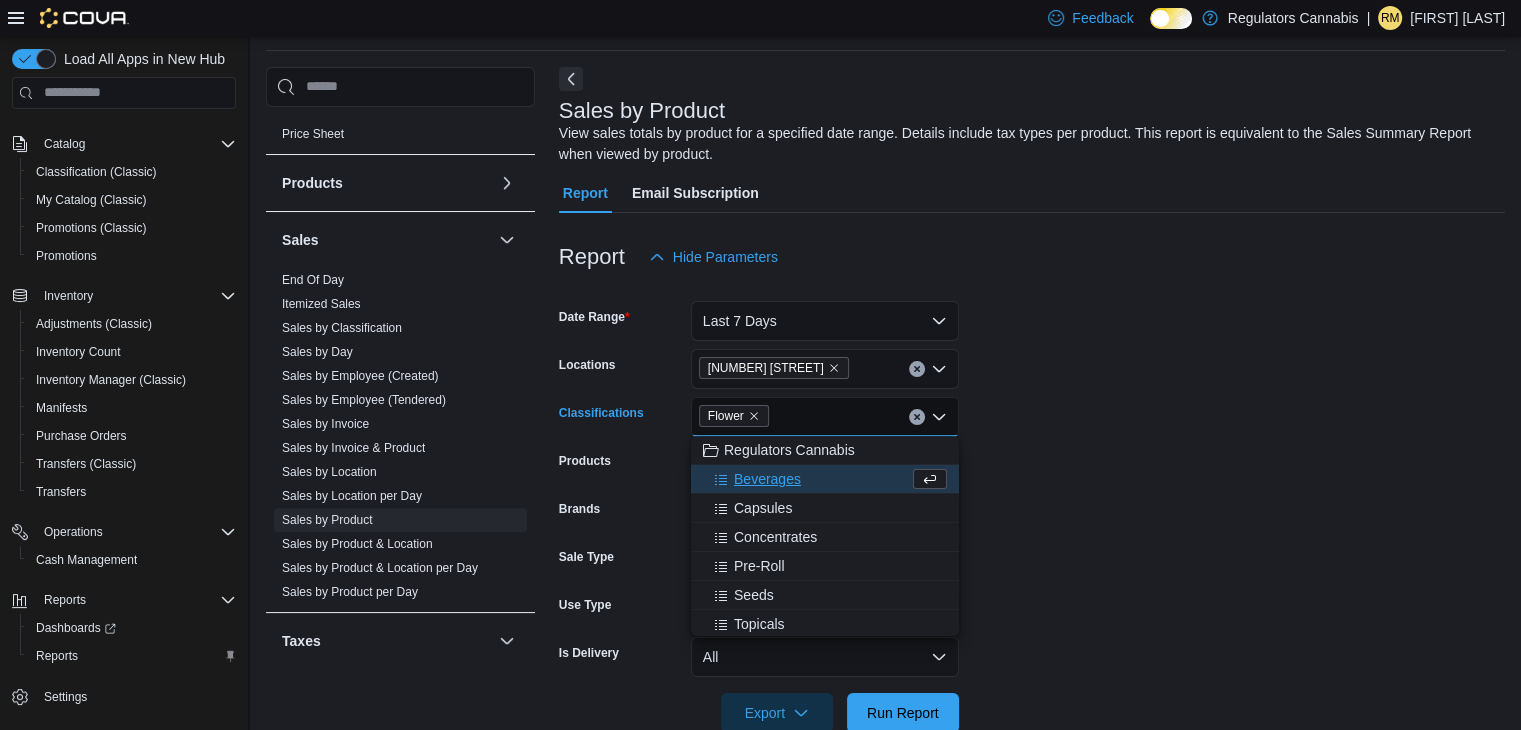 click on "Beverages" at bounding box center (767, 479) 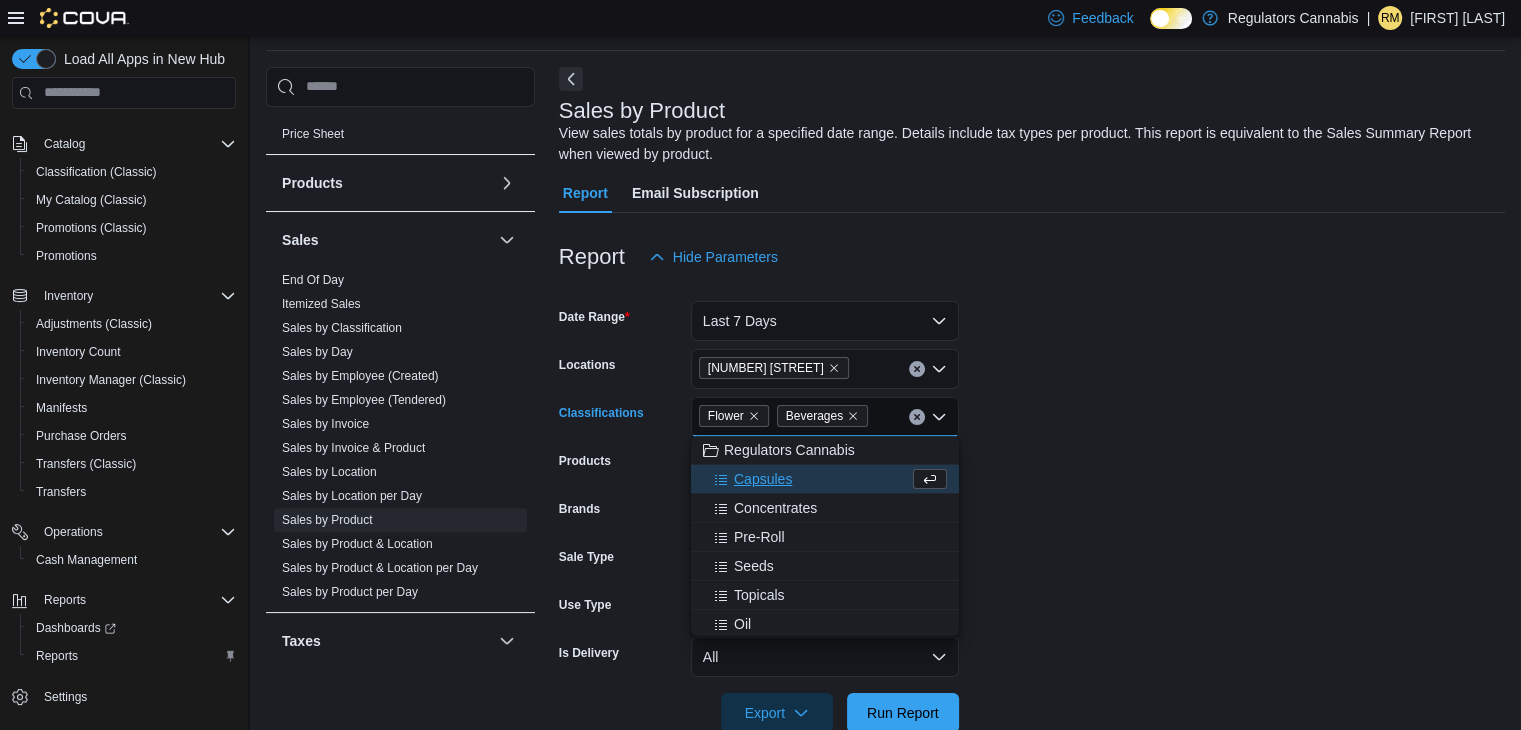 click on "Date Range Last 7 Days Locations 650 Division Rd Classifications Flower Beverages Combo box. Selected. Flower, Beverages. Press Backspace to delete Beverages. Combo box input. All Classifications. Type some text or, to display a list of choices, press Down Arrow. To exit the list of choices, press Escape. Products All Products Brands All Brands Sale Type All Use Type All Is Delivery All Export  Run Report" at bounding box center (1032, 505) 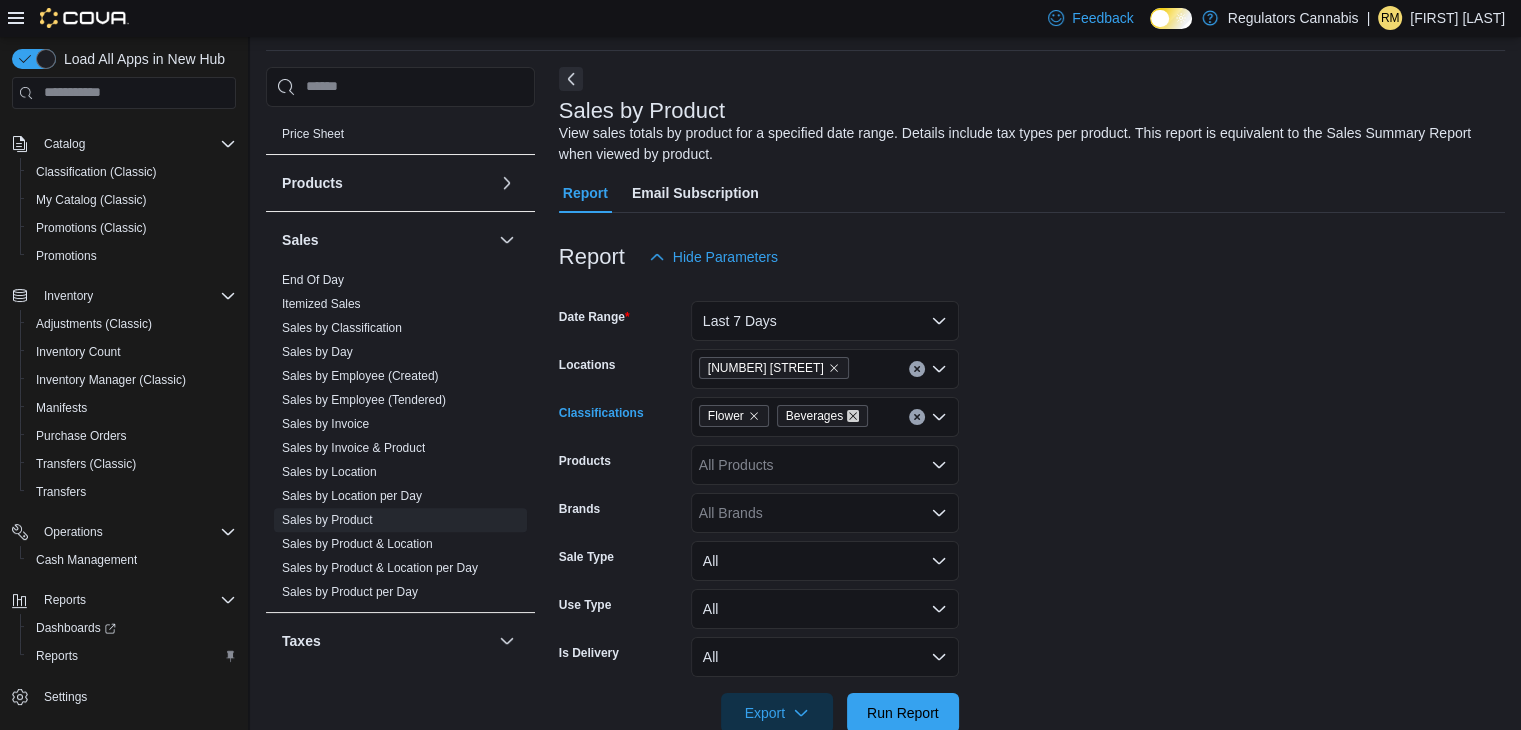 click 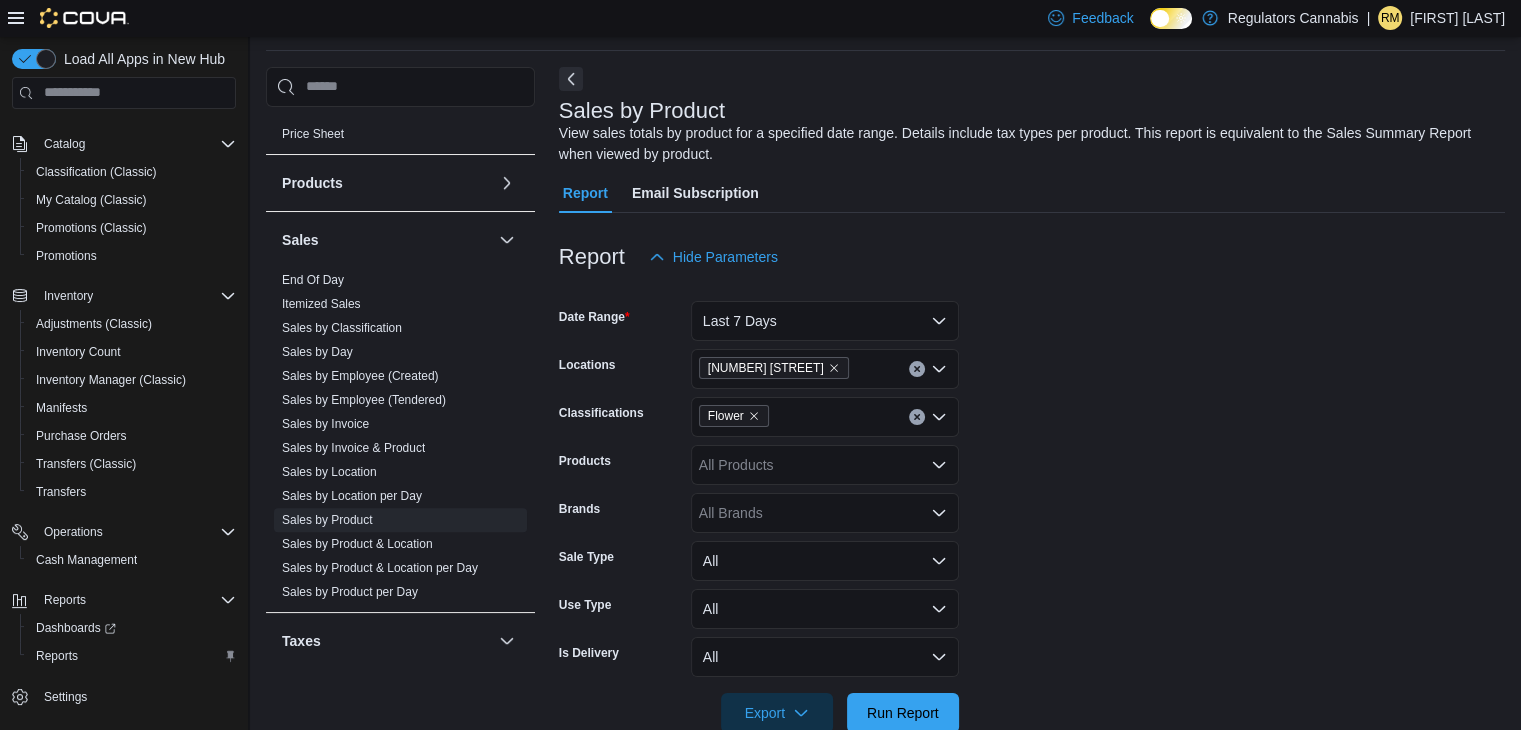 click on "Date Range Last 7 Days Locations 650 Division Rd Classifications Flower Products All Products Brands All Brands Sale Type All Use Type All Is Delivery All Export  Run Report" at bounding box center [1032, 505] 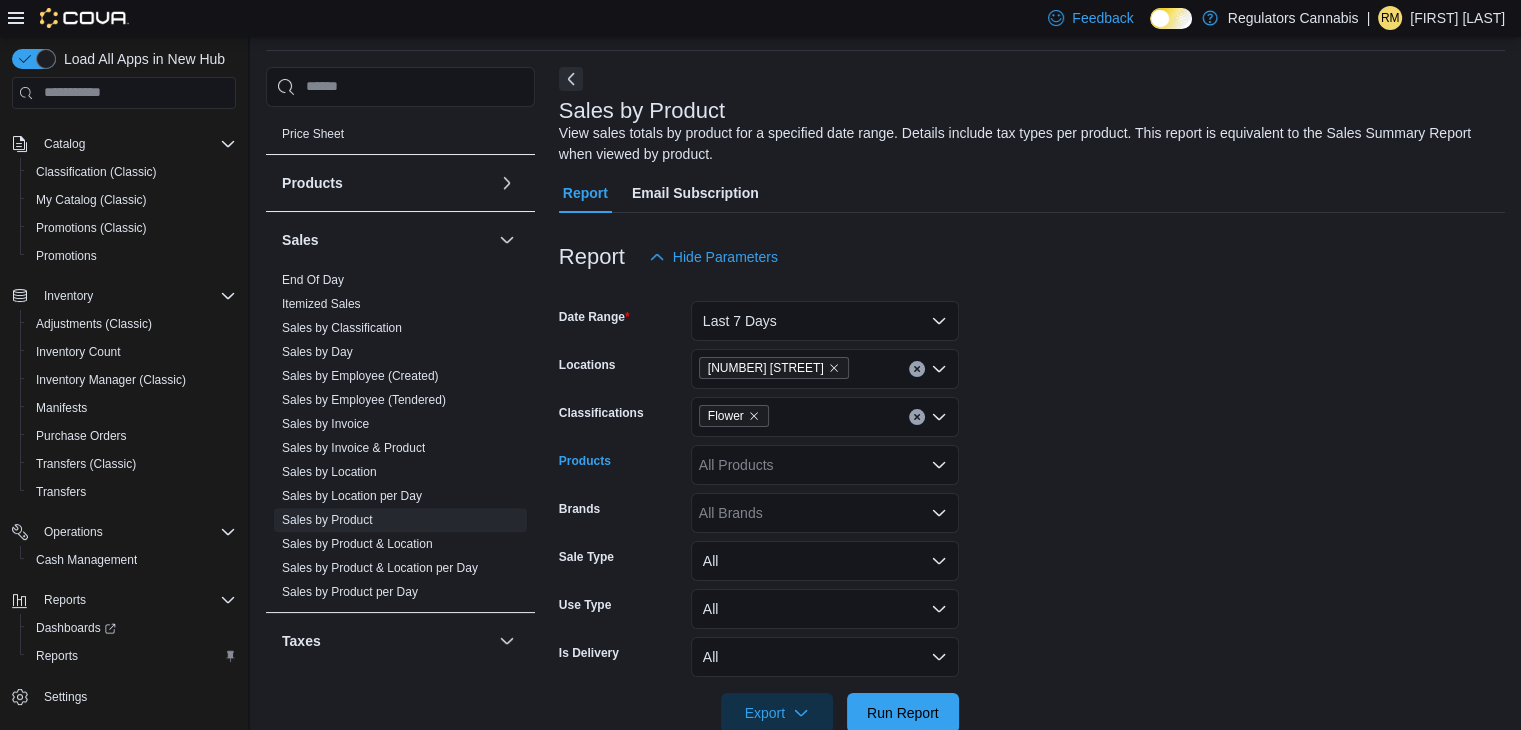 click on "All Products" at bounding box center [825, 465] 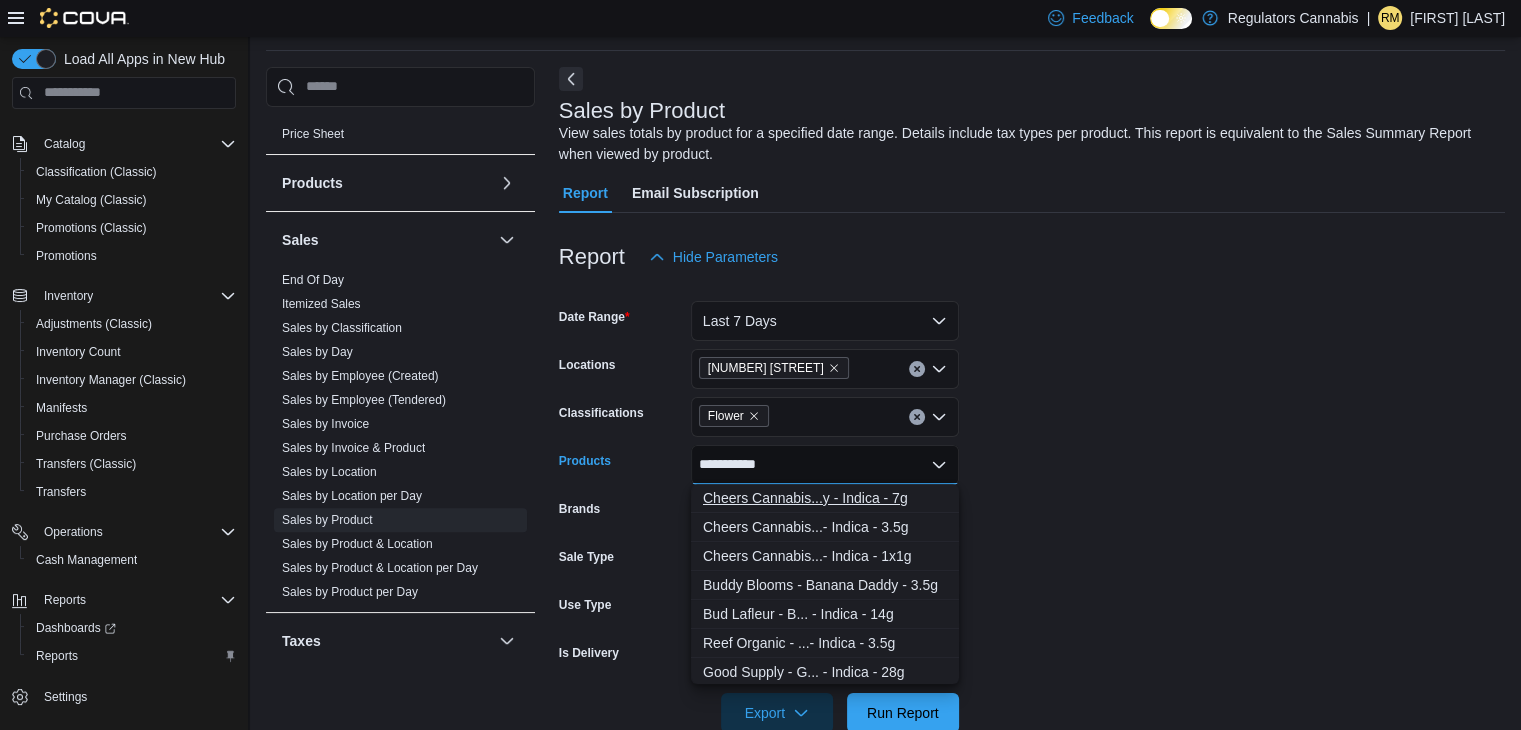 type on "**********" 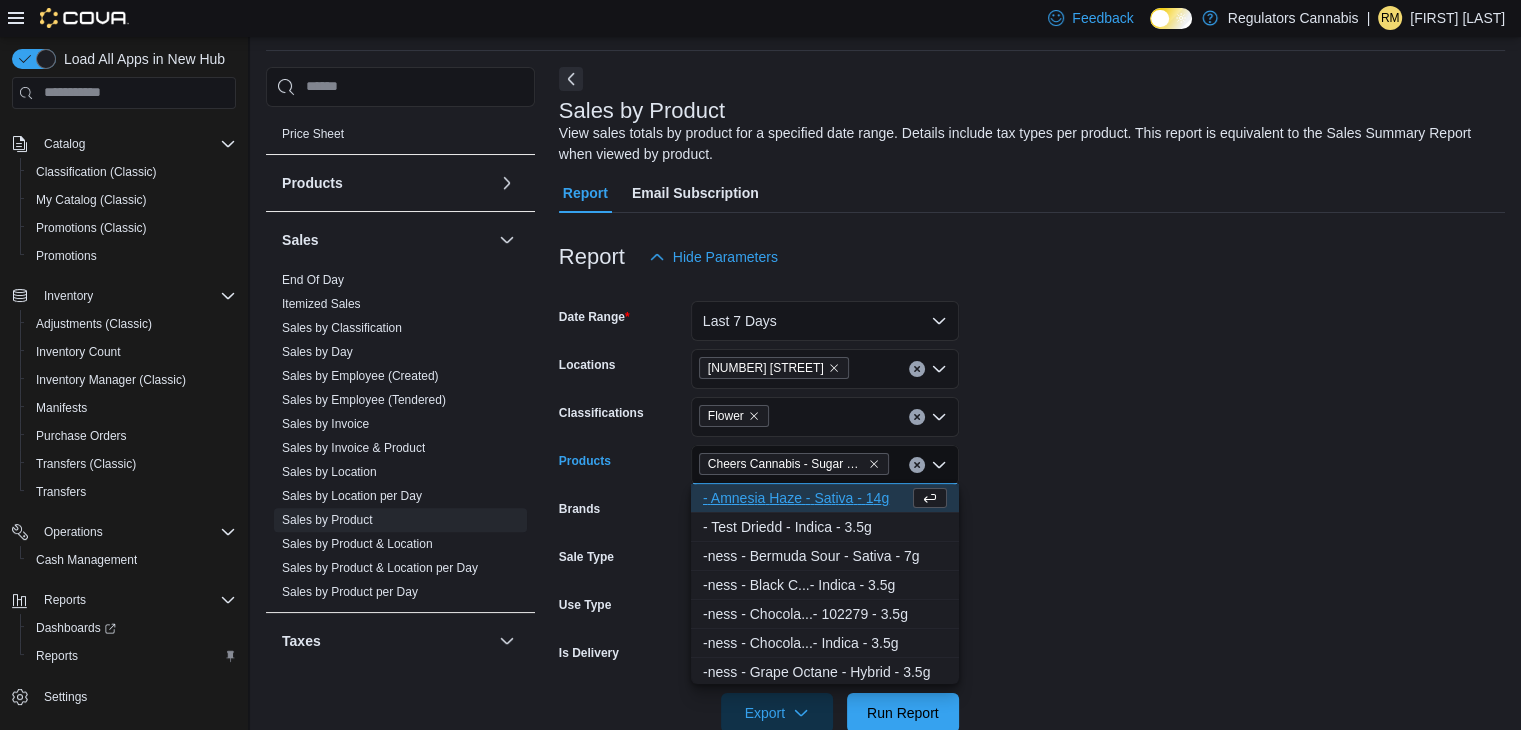 click on "Date Range Last 7 Days Locations 650 Division Rd Classifications Flower Products Cheers Cannabis - Sugar Daddy - Indica - 7g Combo box. Selected. Cheers Cannabis - Sugar Daddy - Indica - 7g. Press Backspace to delete Cheers Cannabis - Sugar Daddy - Indica - 7g. Combo box input. All Products. Type some text or, to display a list of choices, press Down Arrow. To exit the list of choices, press Escape. Brands All Brands Sale Type All Use Type All Is Delivery All Export  Run Report" at bounding box center (1032, 505) 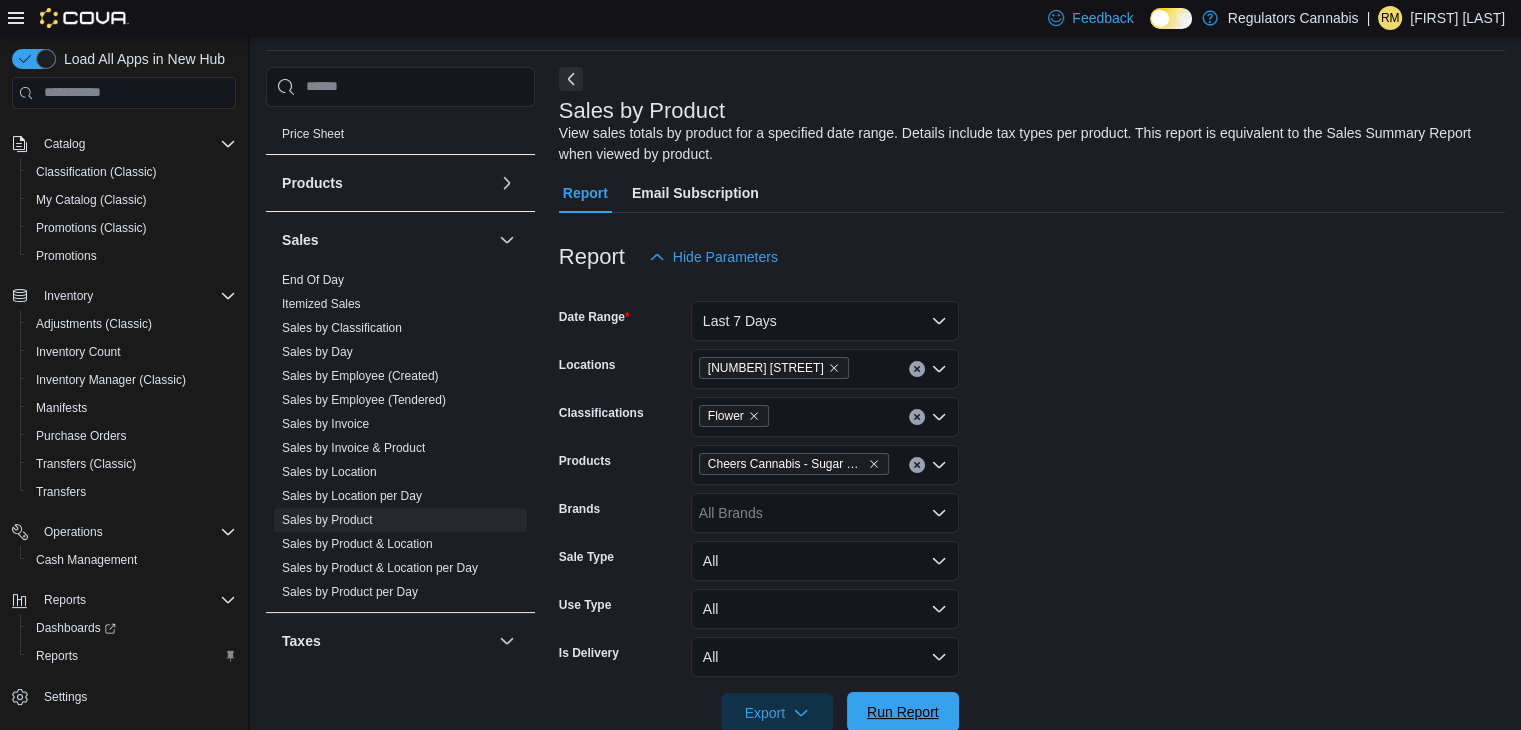 click on "Run Report" at bounding box center [903, 712] 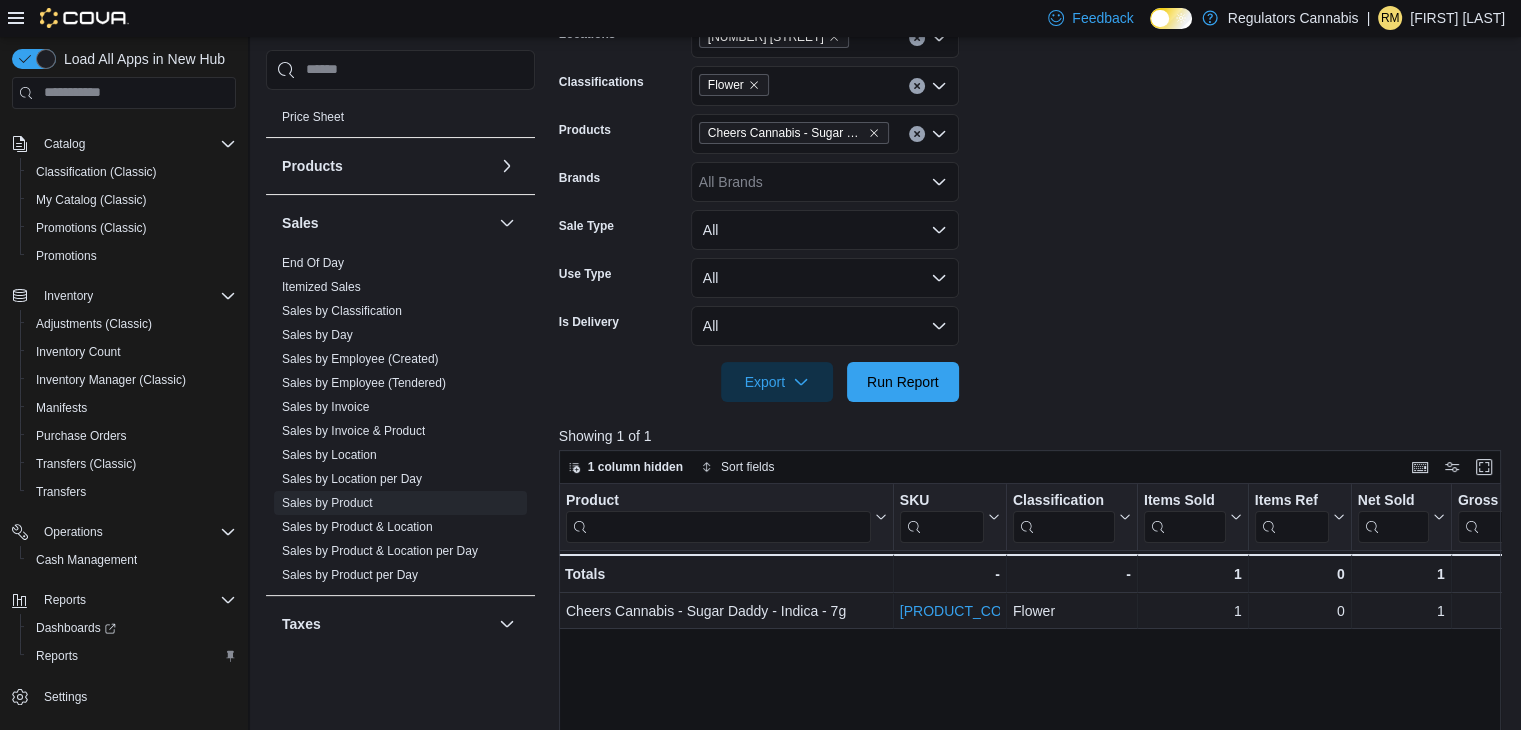 scroll, scrollTop: 399, scrollLeft: 0, axis: vertical 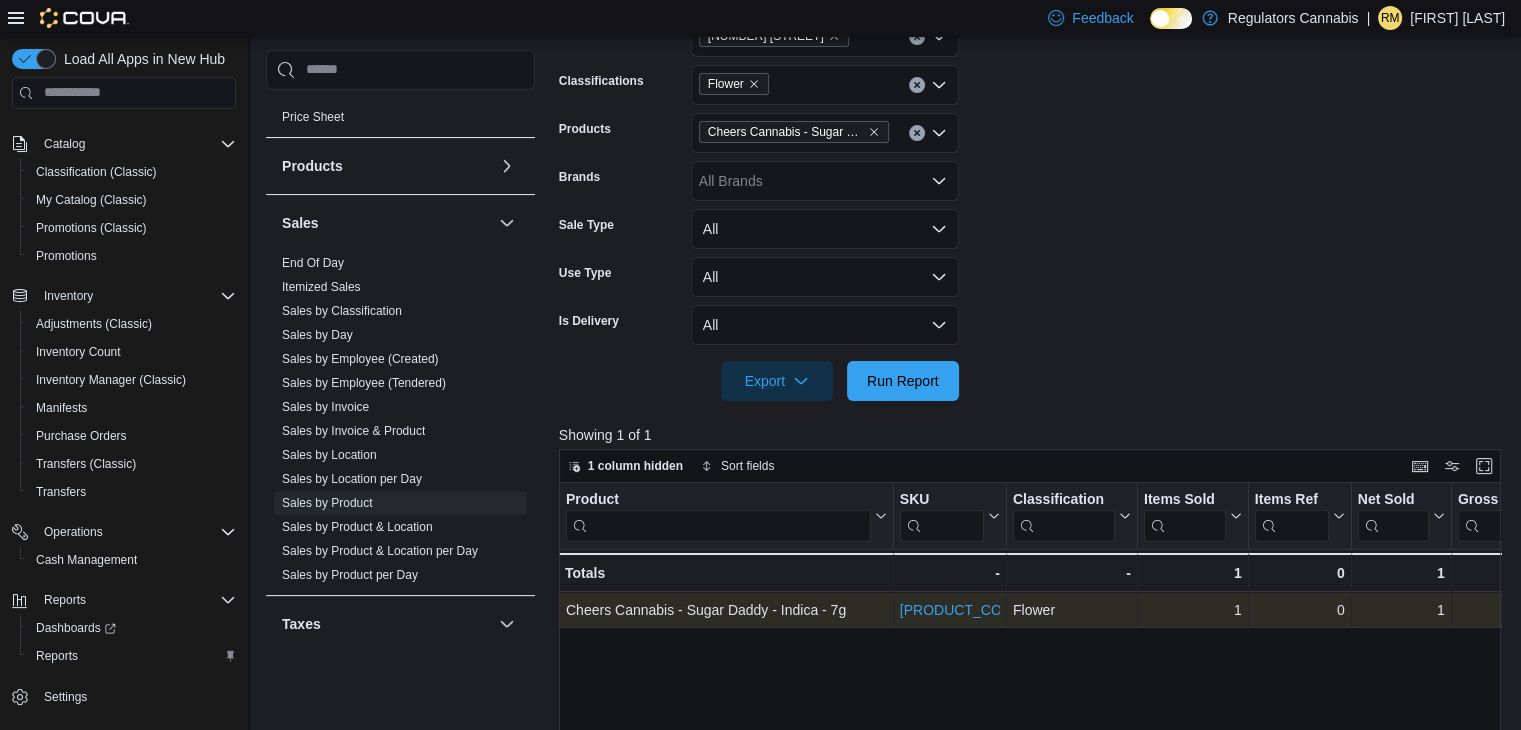 click on "3FGC1B6A" at bounding box center (962, 610) 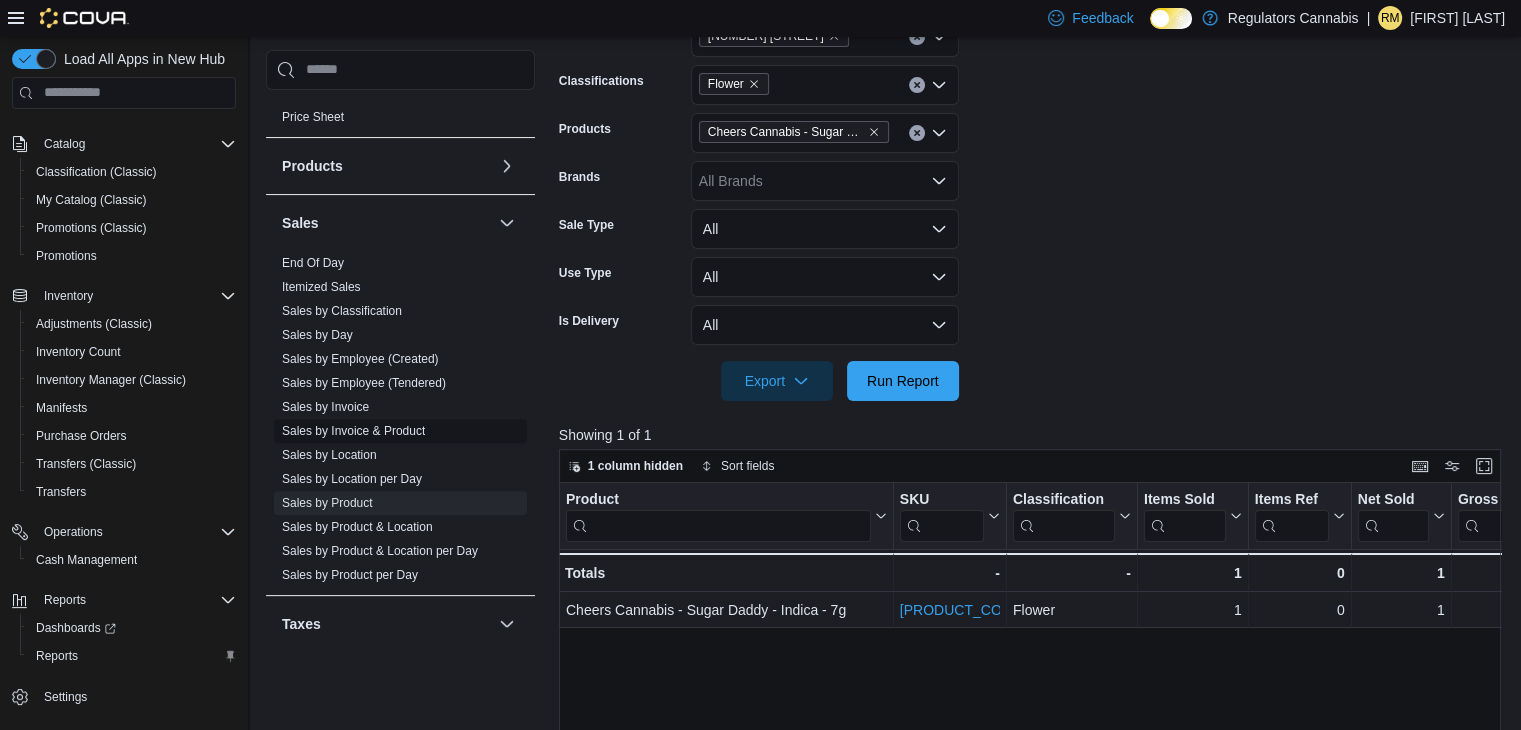 click on "Sales by Invoice & Product" at bounding box center (353, 431) 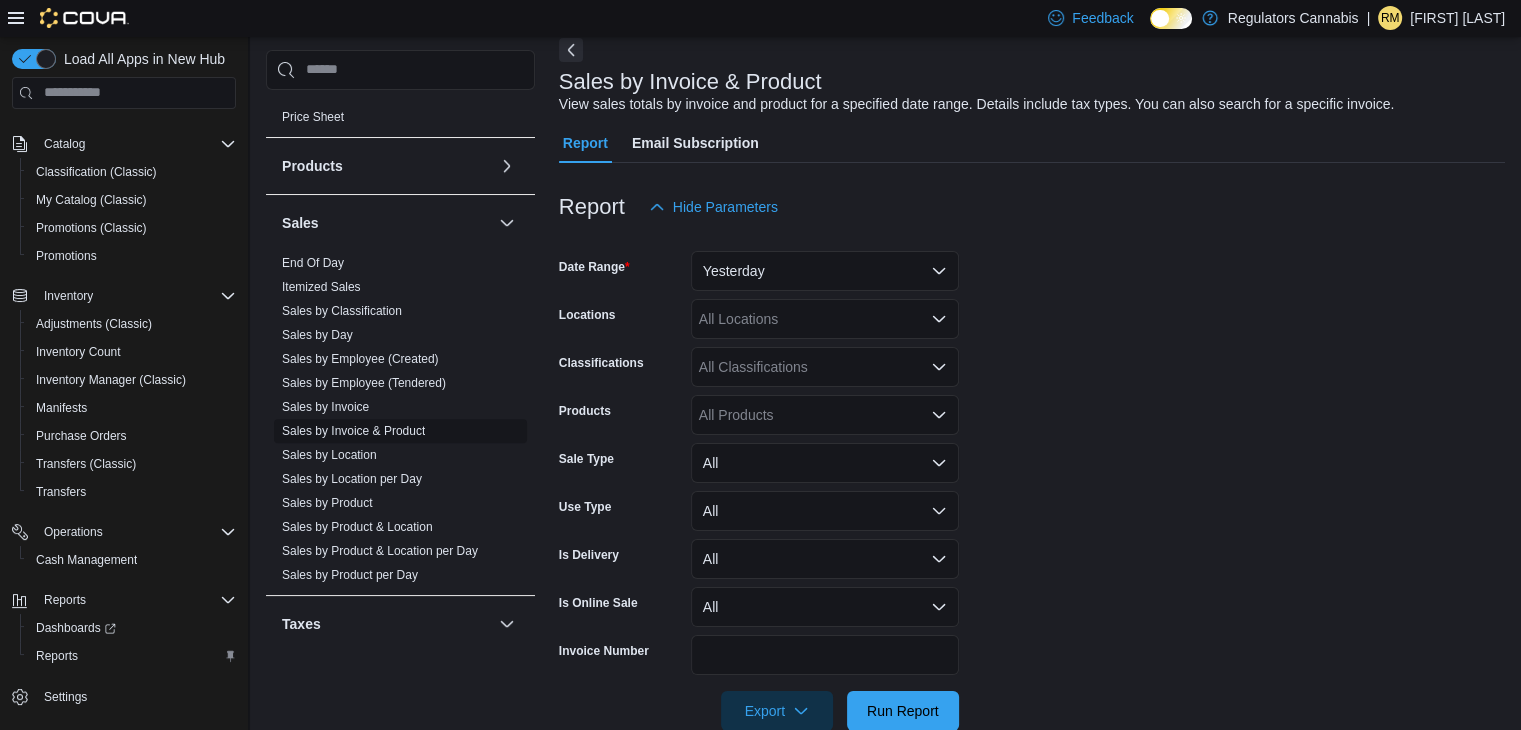 scroll, scrollTop: 46, scrollLeft: 0, axis: vertical 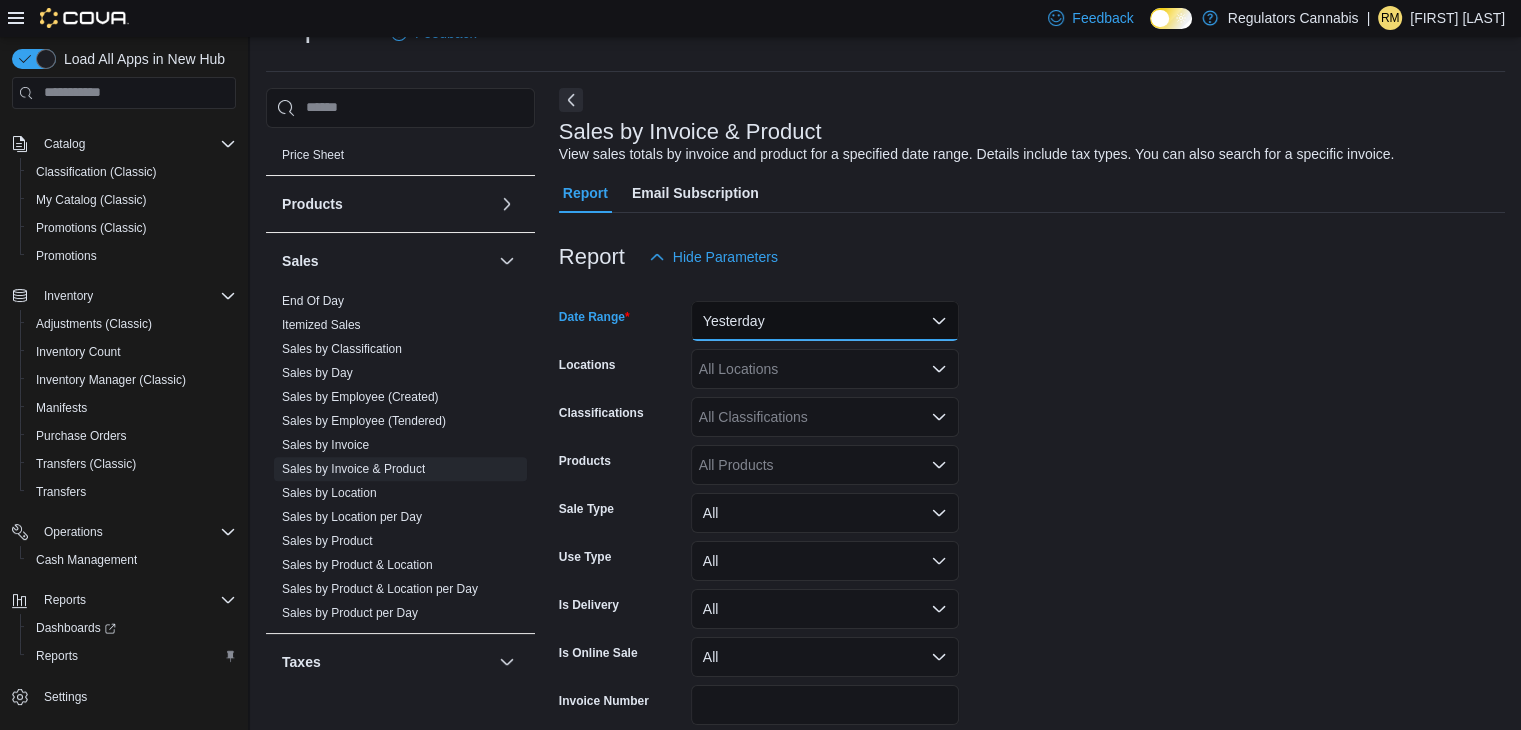 click on "Yesterday" at bounding box center [825, 321] 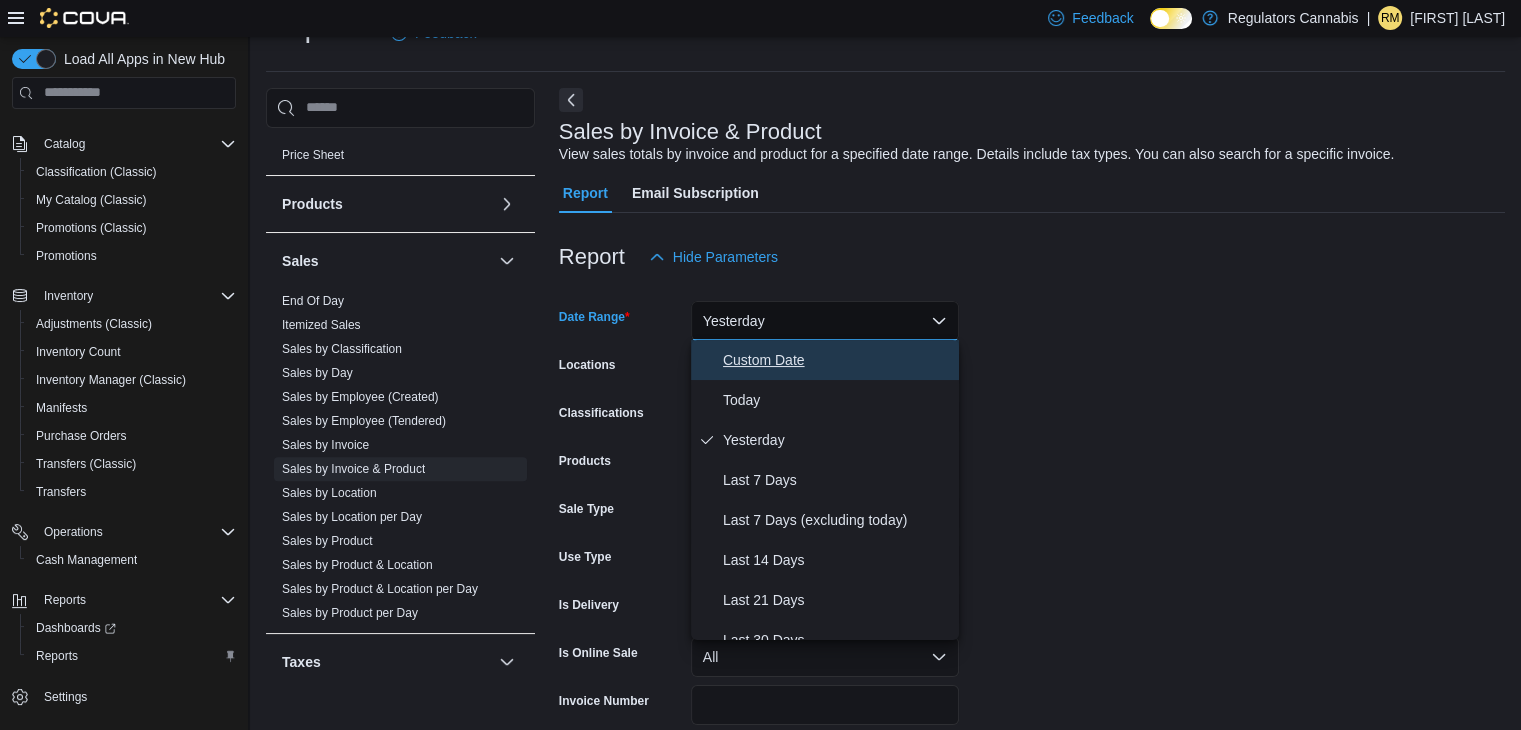 click on "Custom Date" at bounding box center (837, 360) 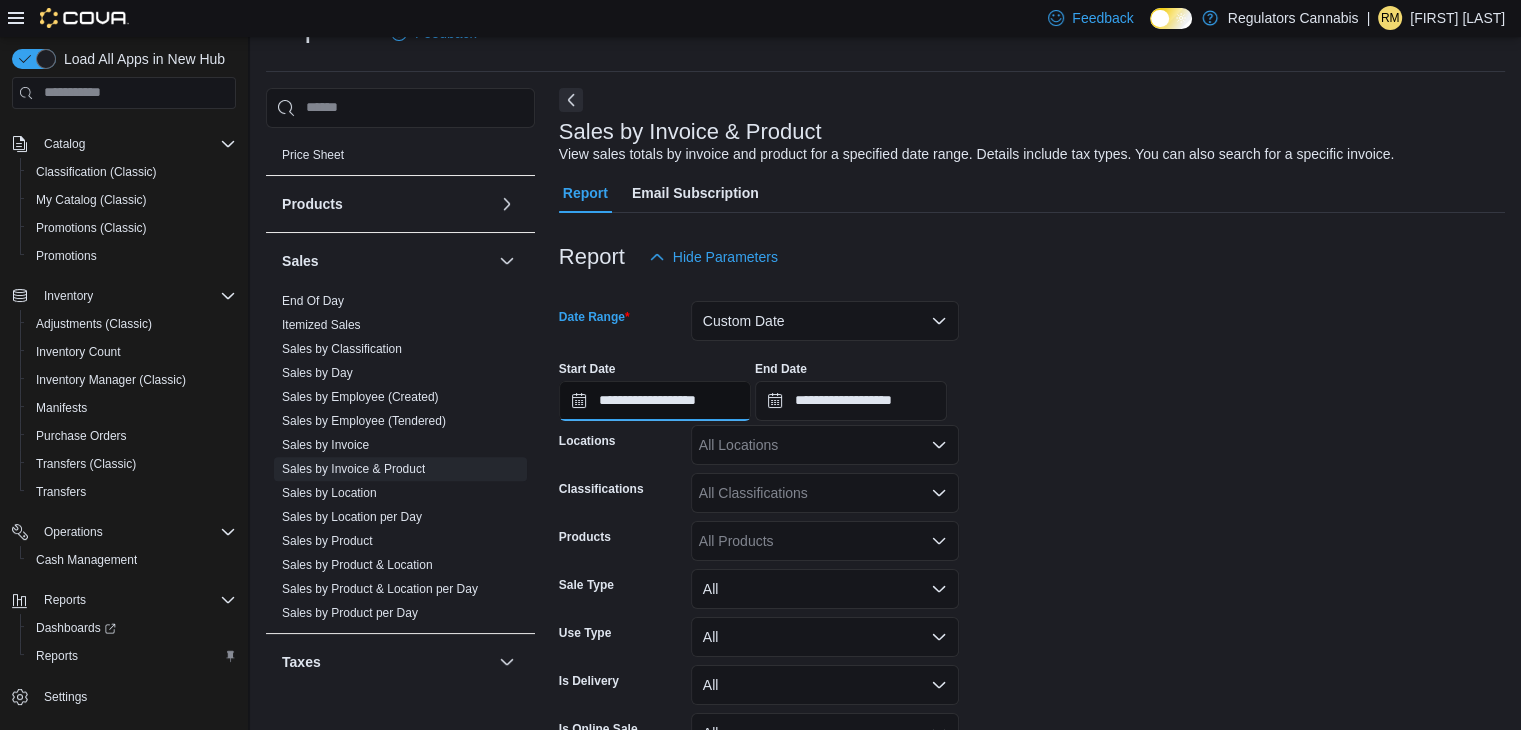 click on "**********" at bounding box center [655, 401] 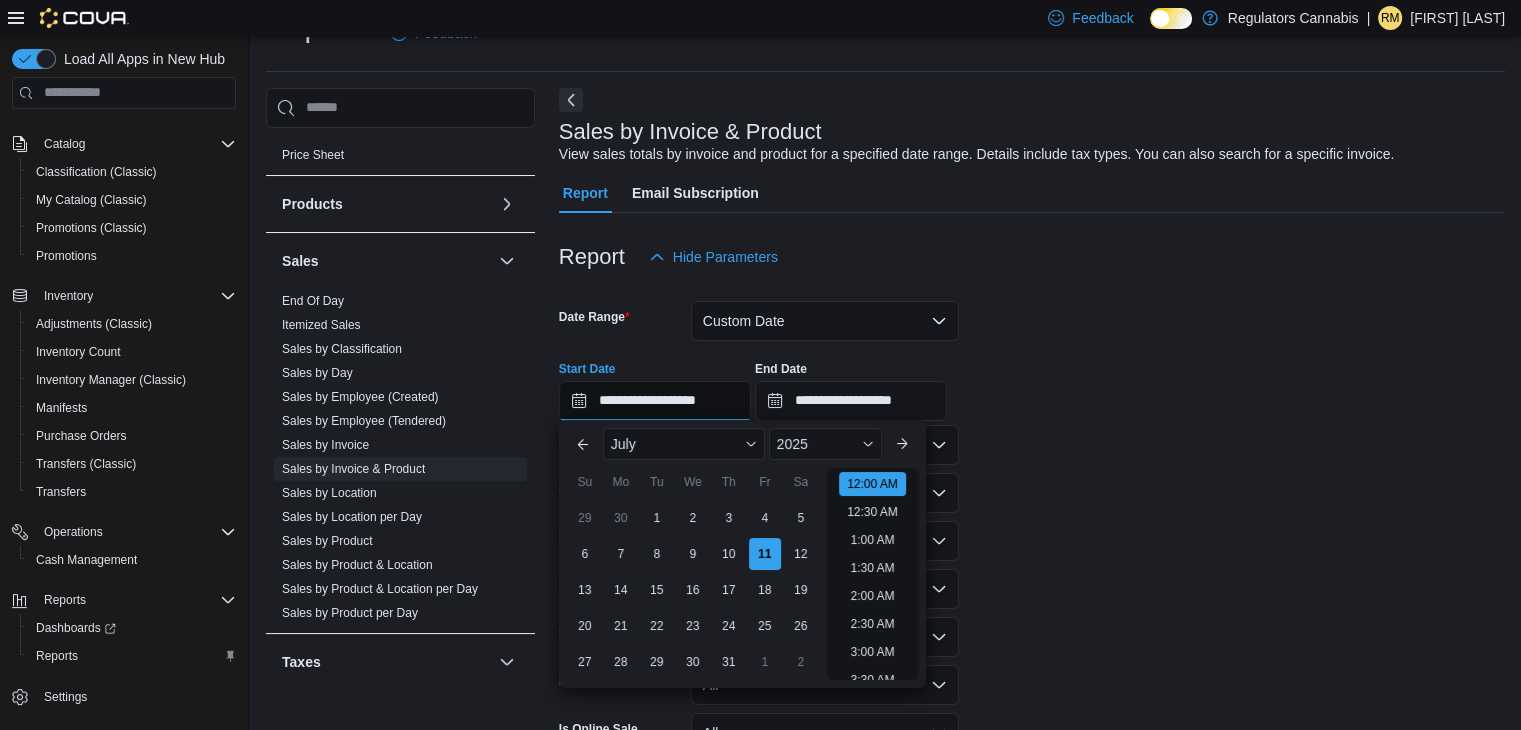 scroll, scrollTop: 62, scrollLeft: 0, axis: vertical 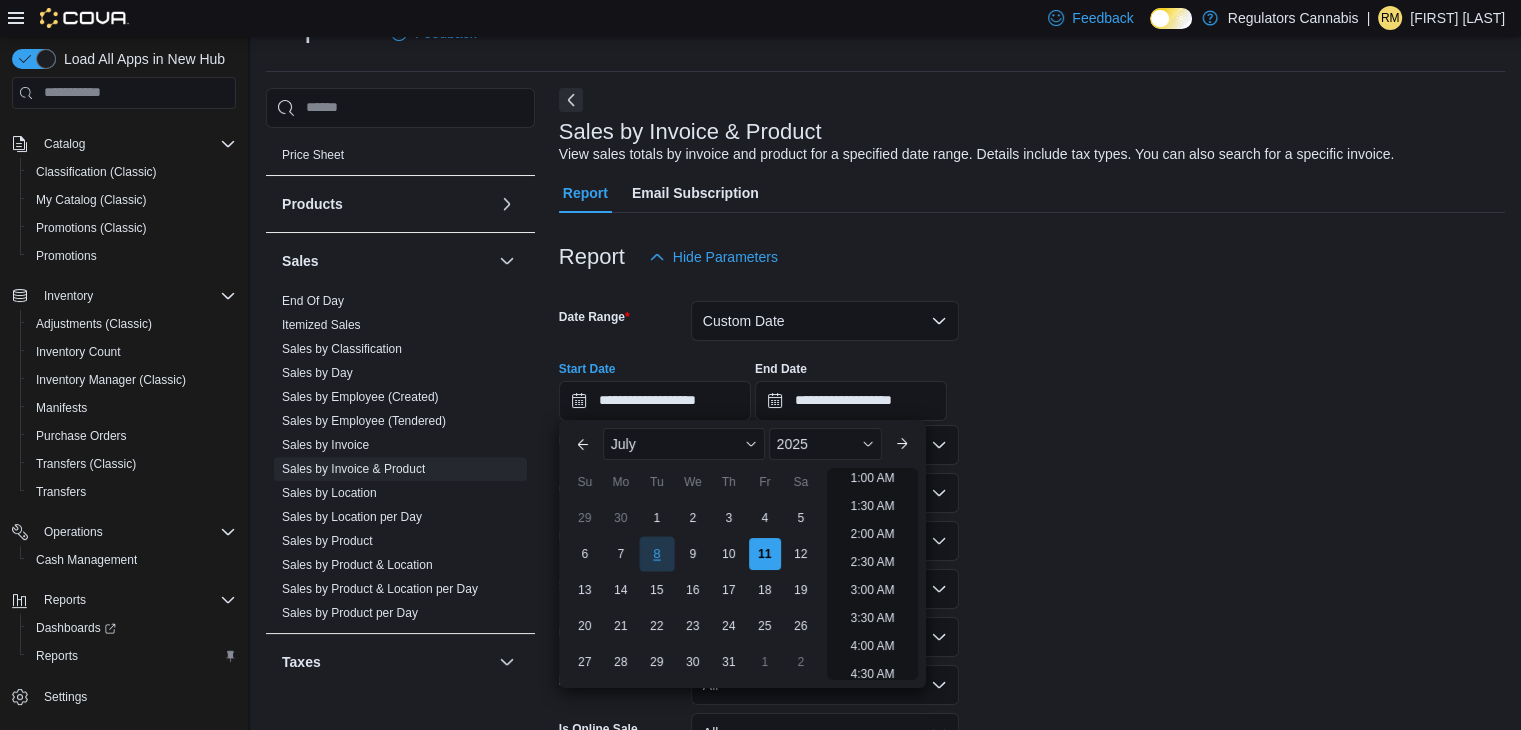 click on "8" at bounding box center [656, 554] 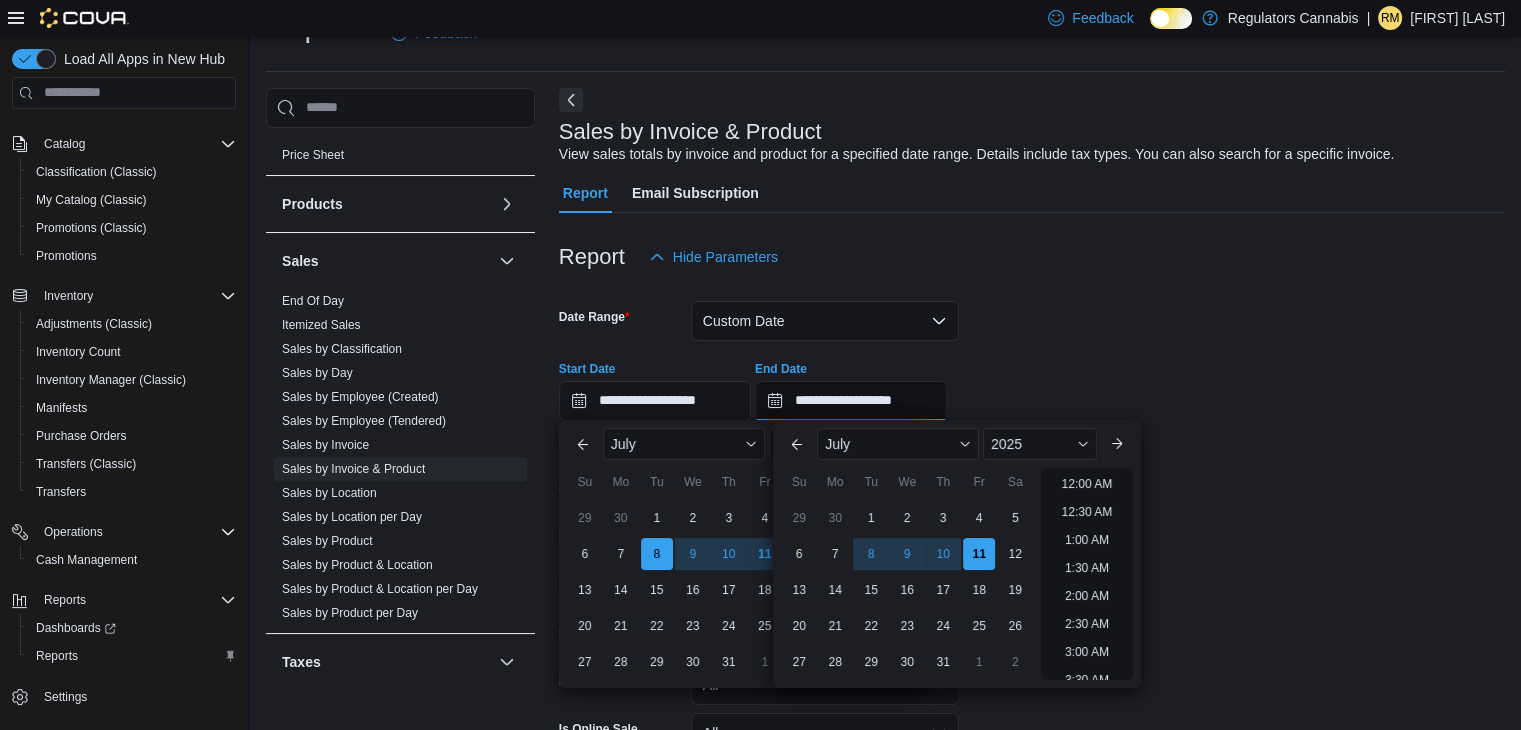 click on "**********" at bounding box center [851, 401] 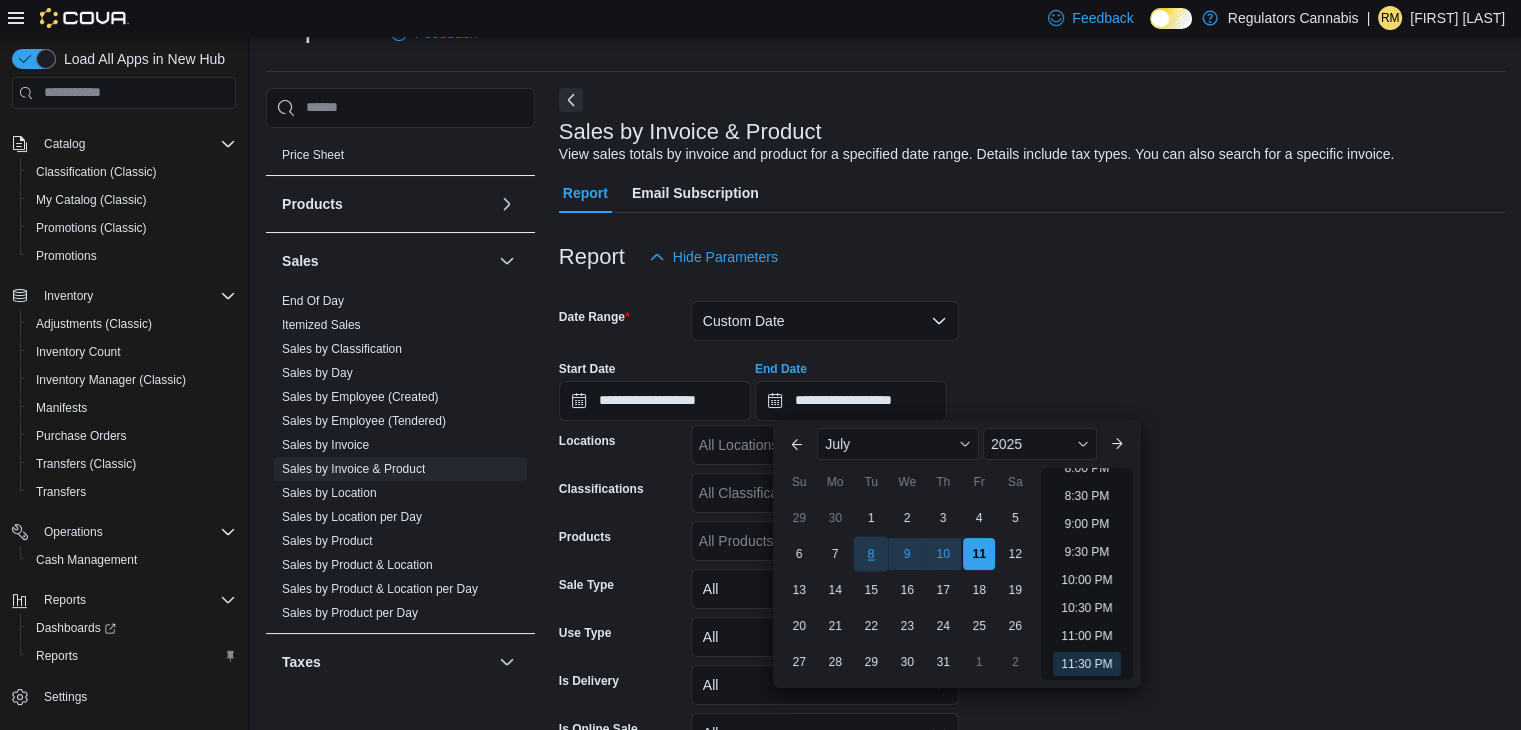 click on "8" at bounding box center (871, 554) 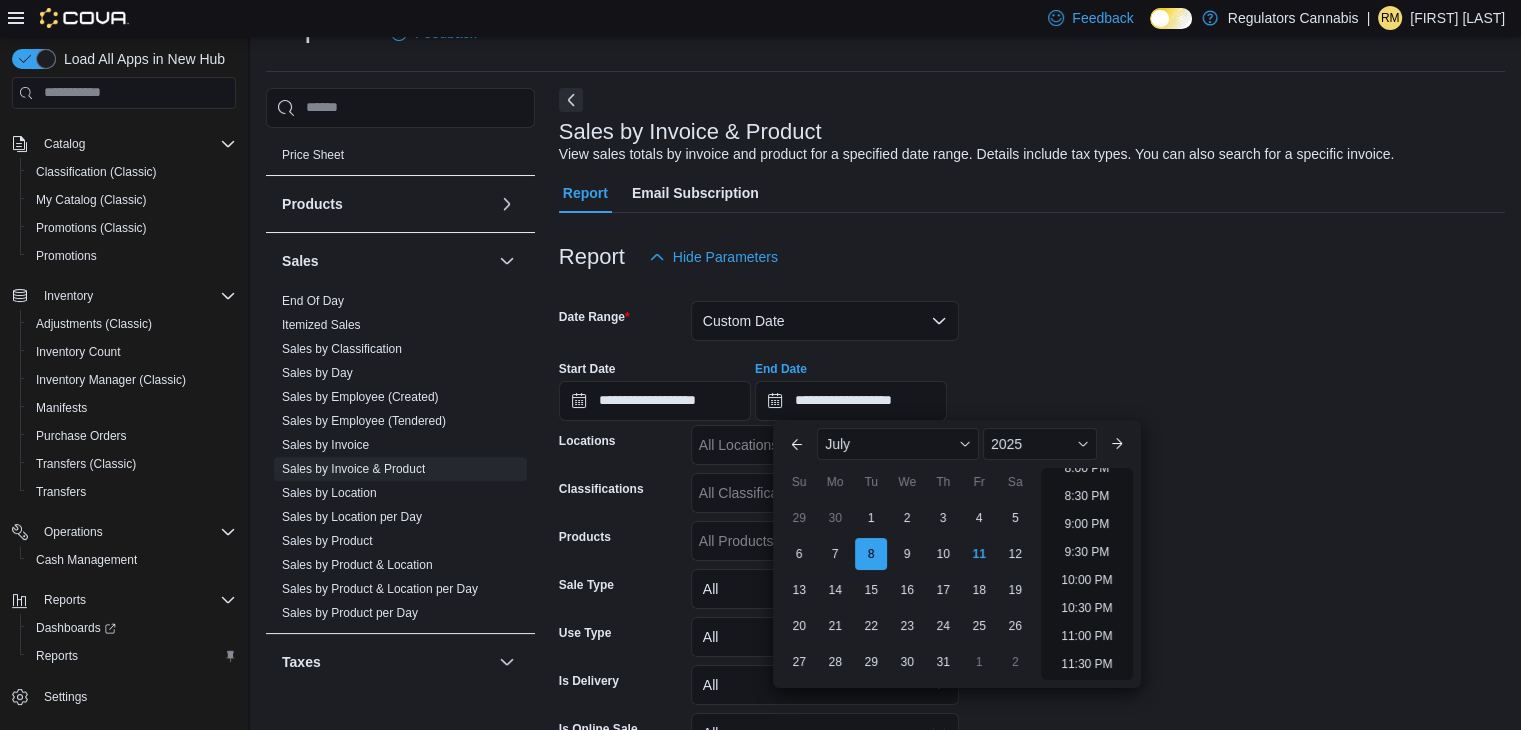 click on "**********" at bounding box center [1032, 383] 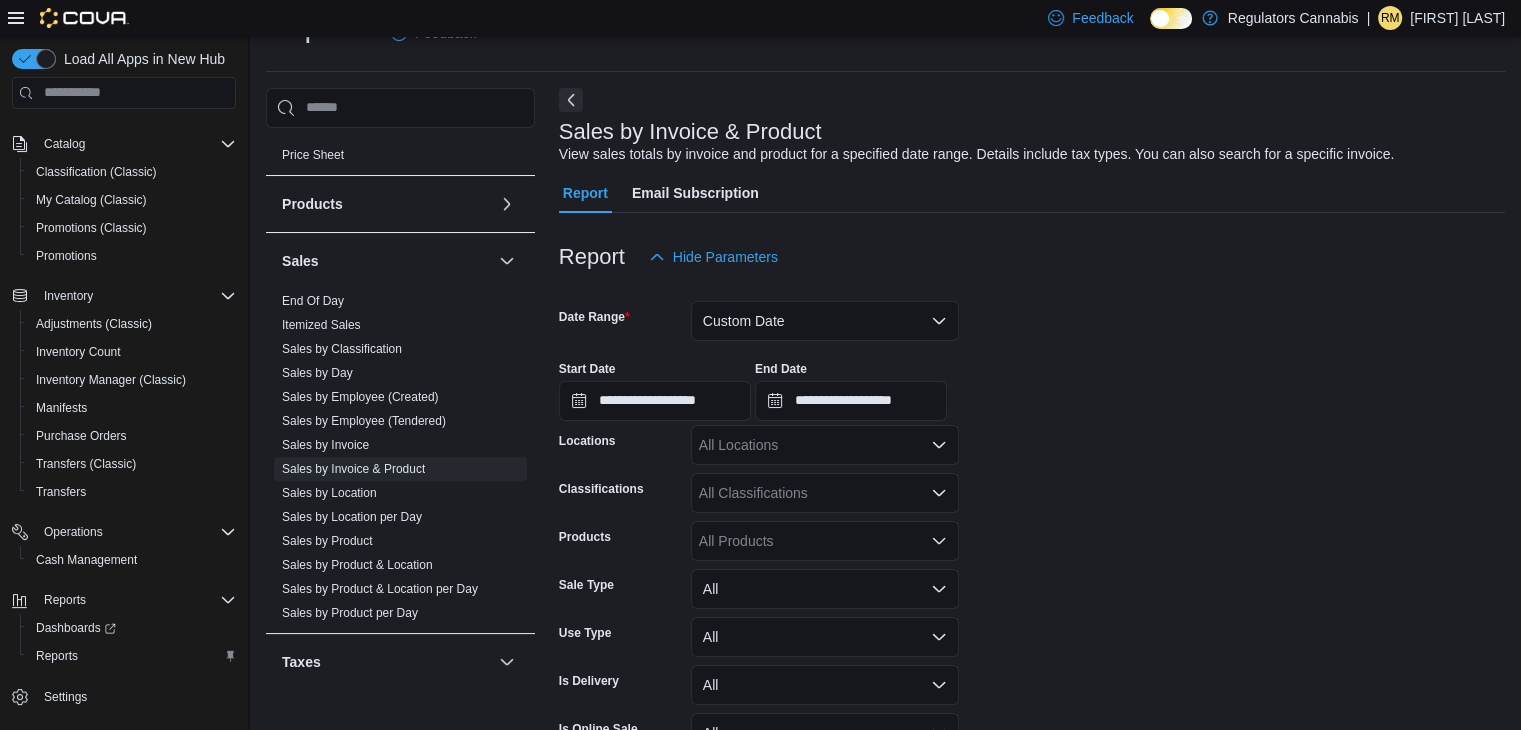 click on "All Locations" at bounding box center [825, 445] 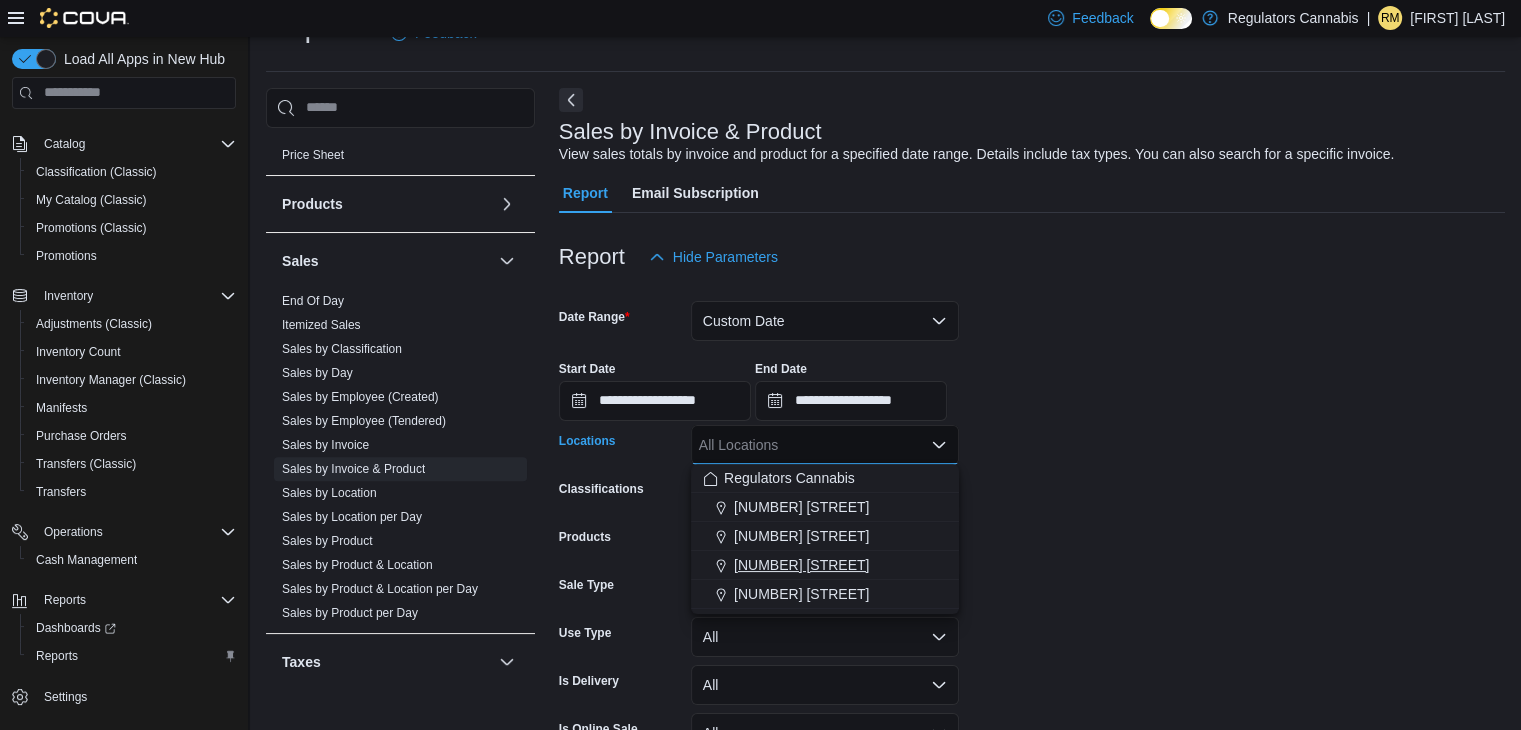 click on "650 Division Rd" at bounding box center [801, 565] 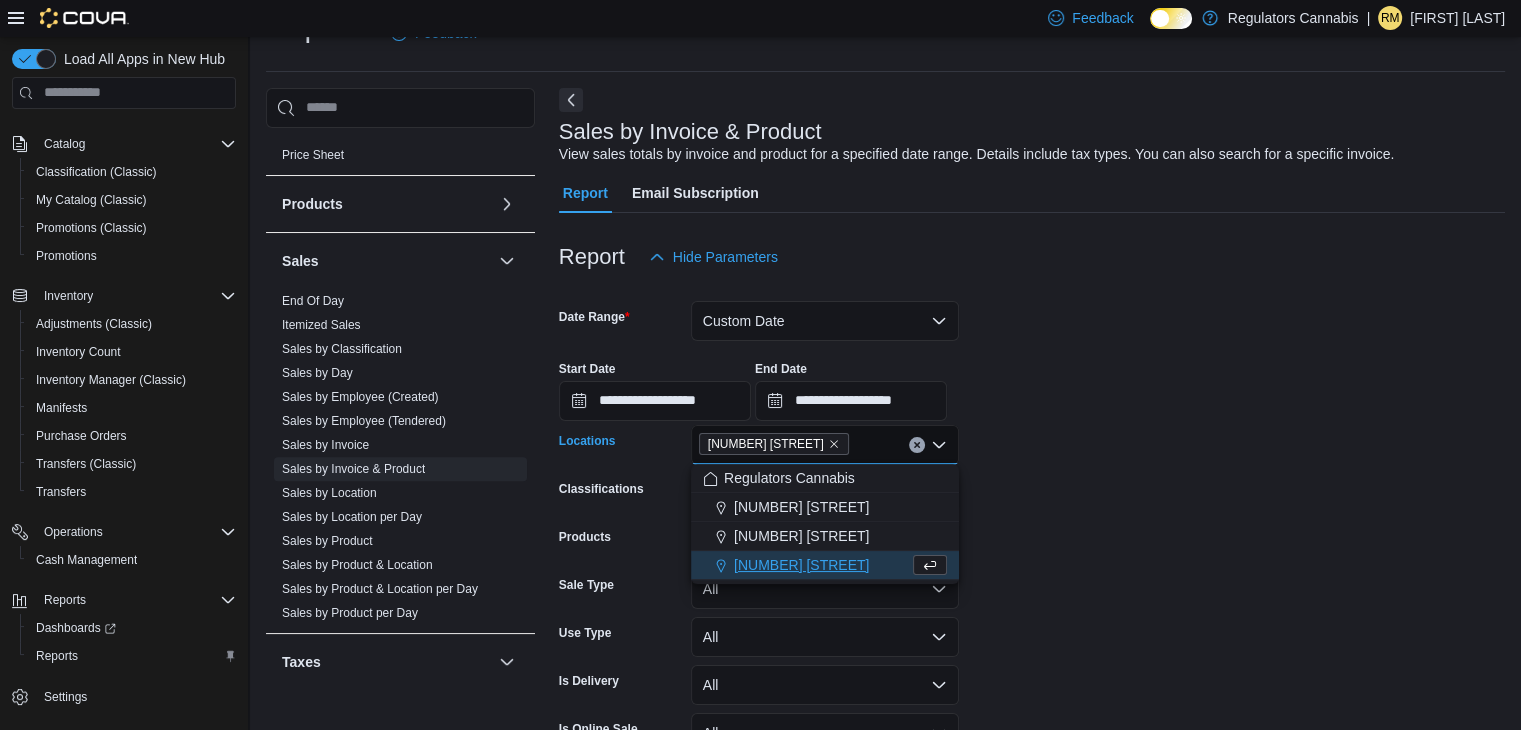 click on "**********" at bounding box center (1032, 383) 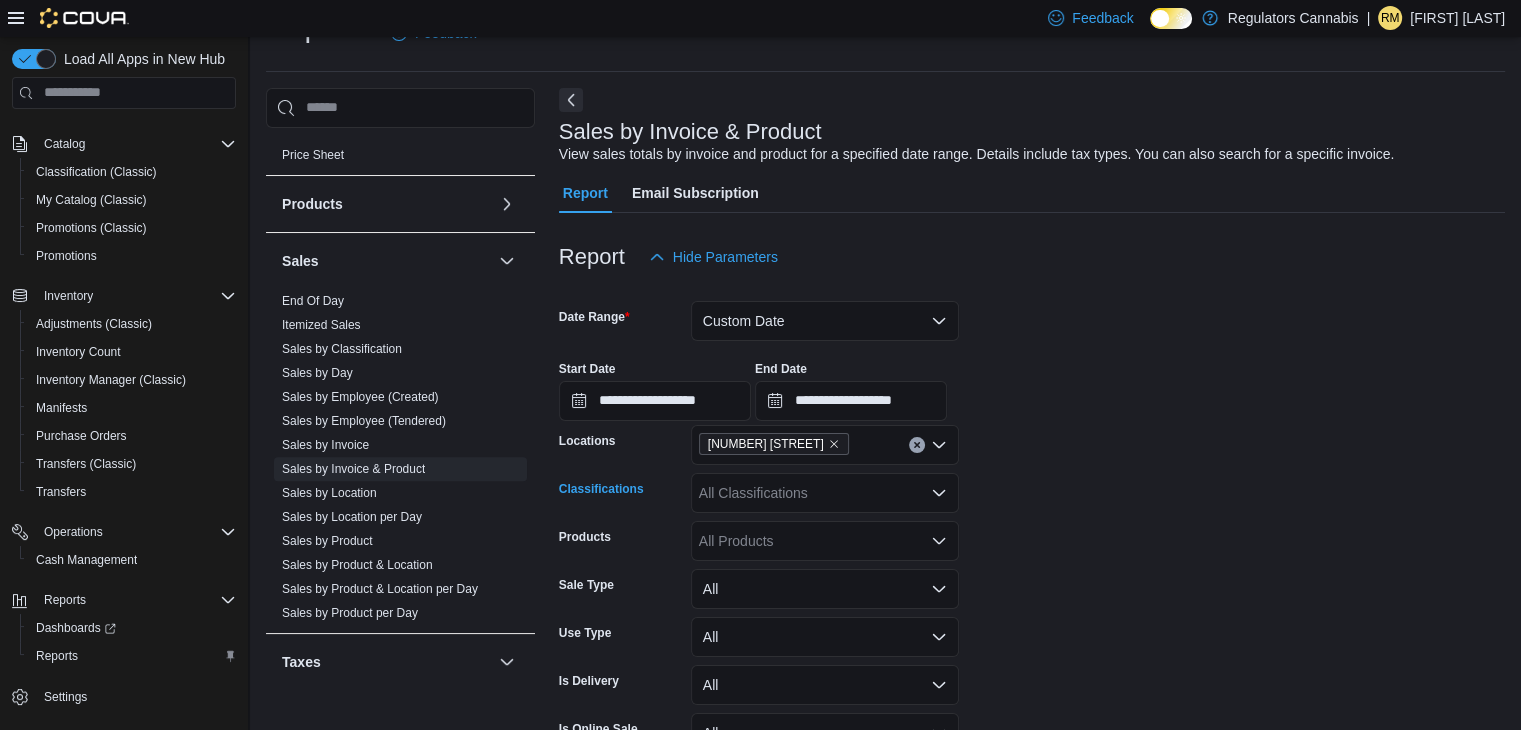 click on "All Classifications" at bounding box center [825, 493] 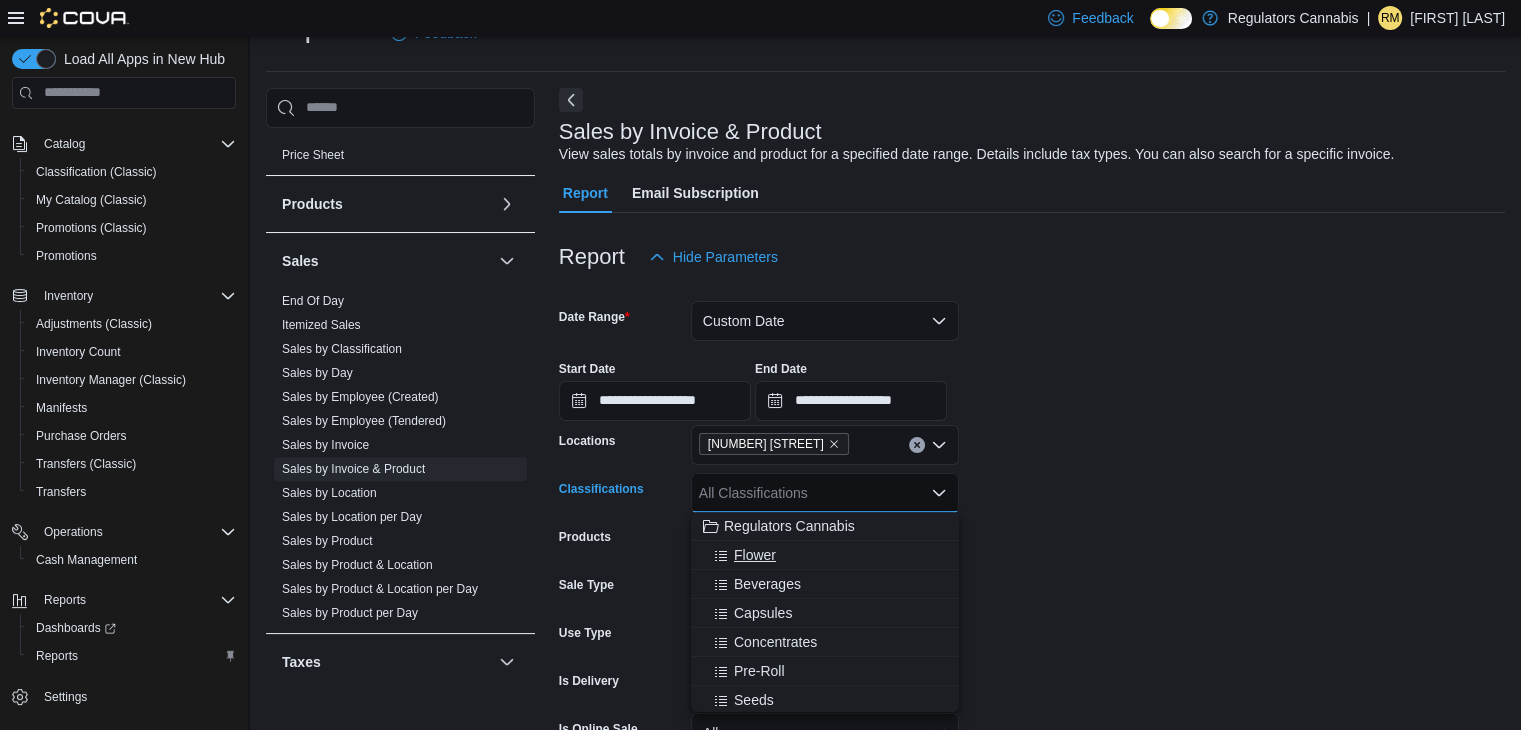 click on "Flower" at bounding box center [755, 555] 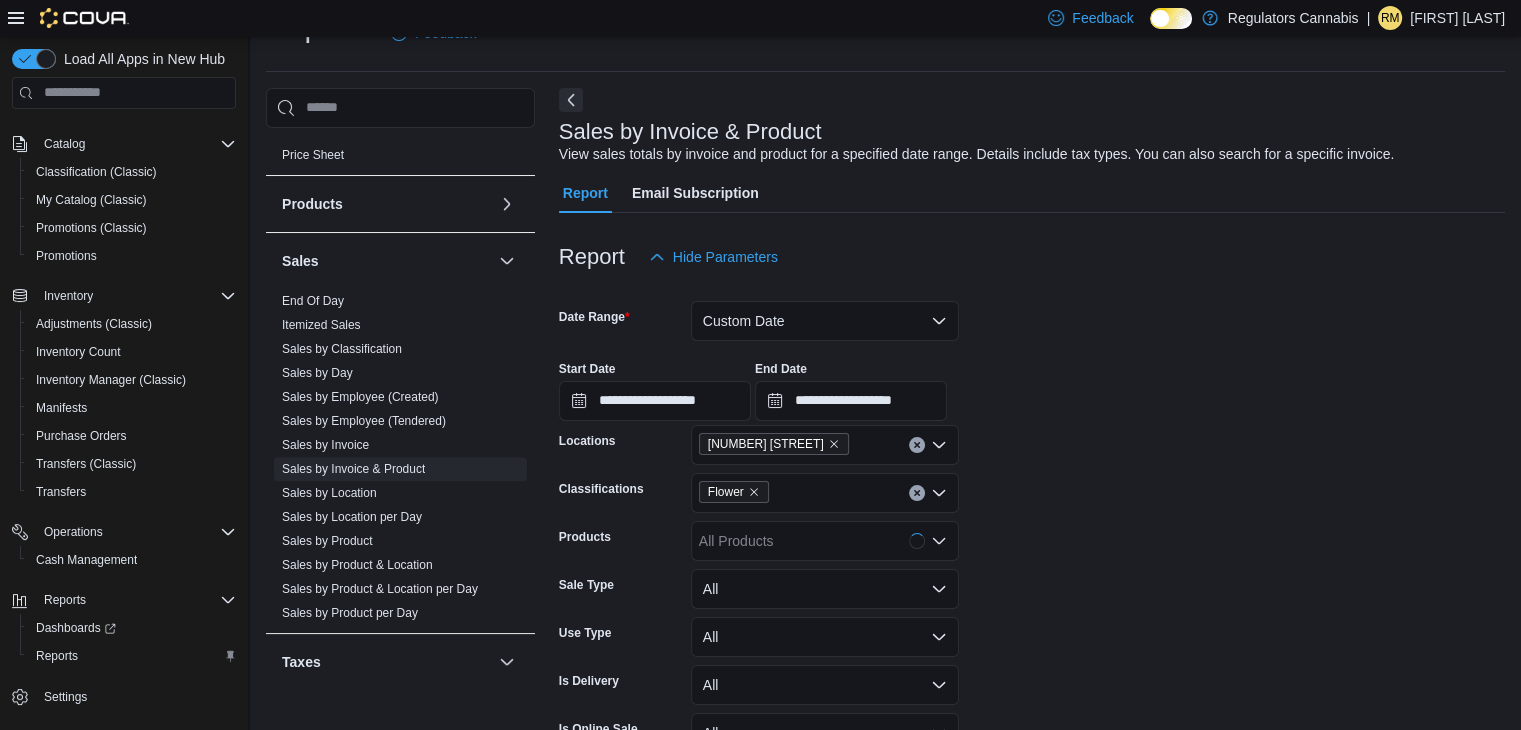 click on "**********" at bounding box center (1032, 567) 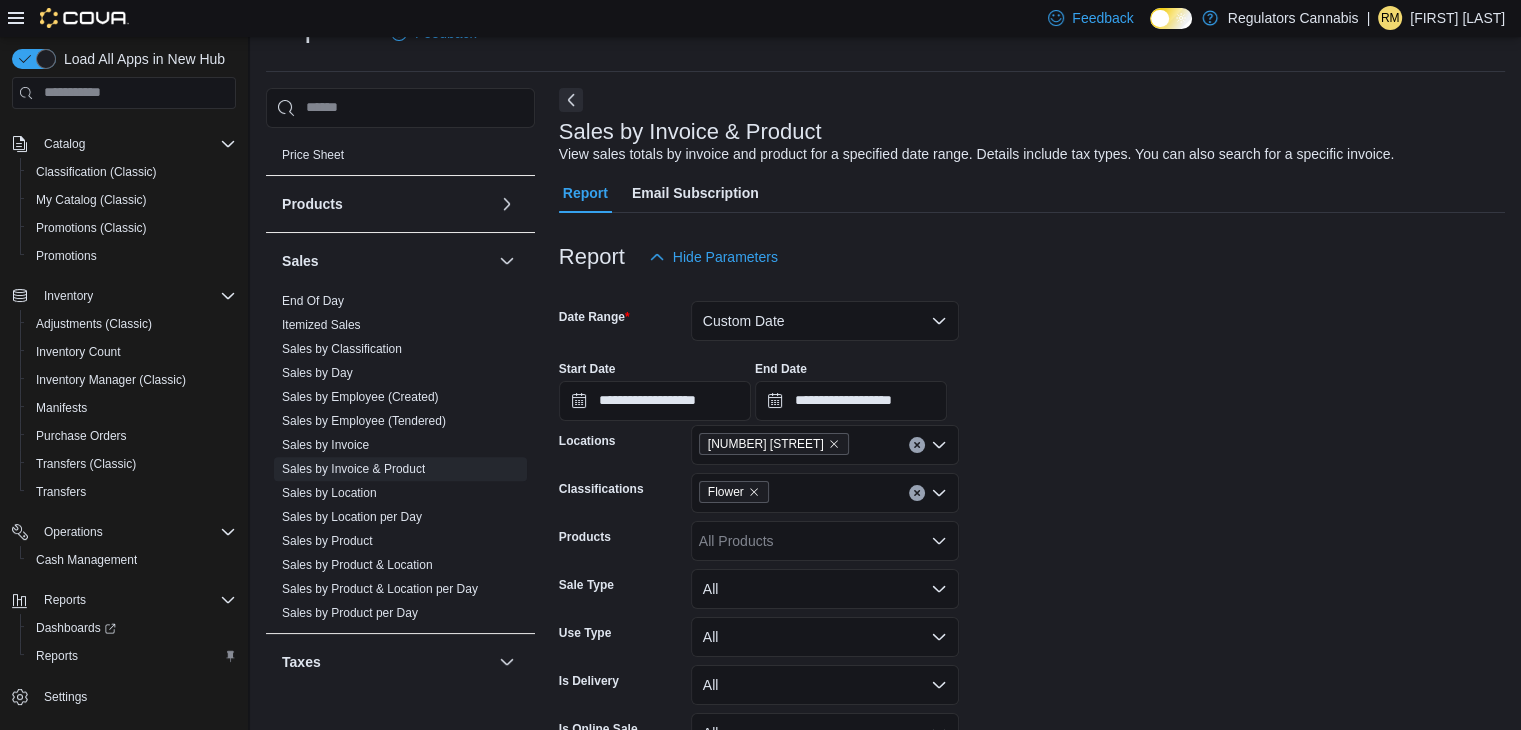 click on "All Products" at bounding box center (825, 541) 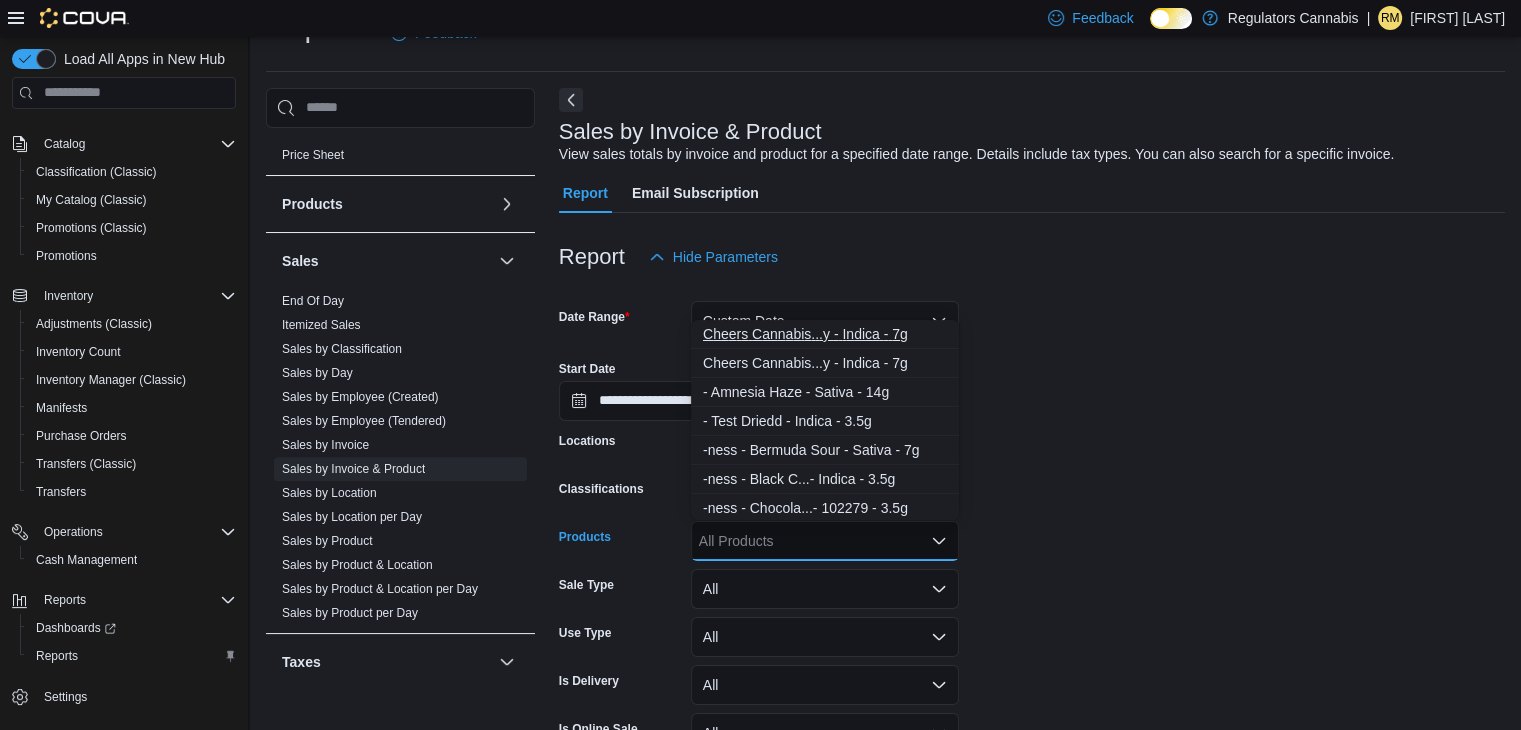 click on "C h e e r s   C a n n a b i s . . . y   -   I n d i c a   -   7 g" at bounding box center (825, 334) 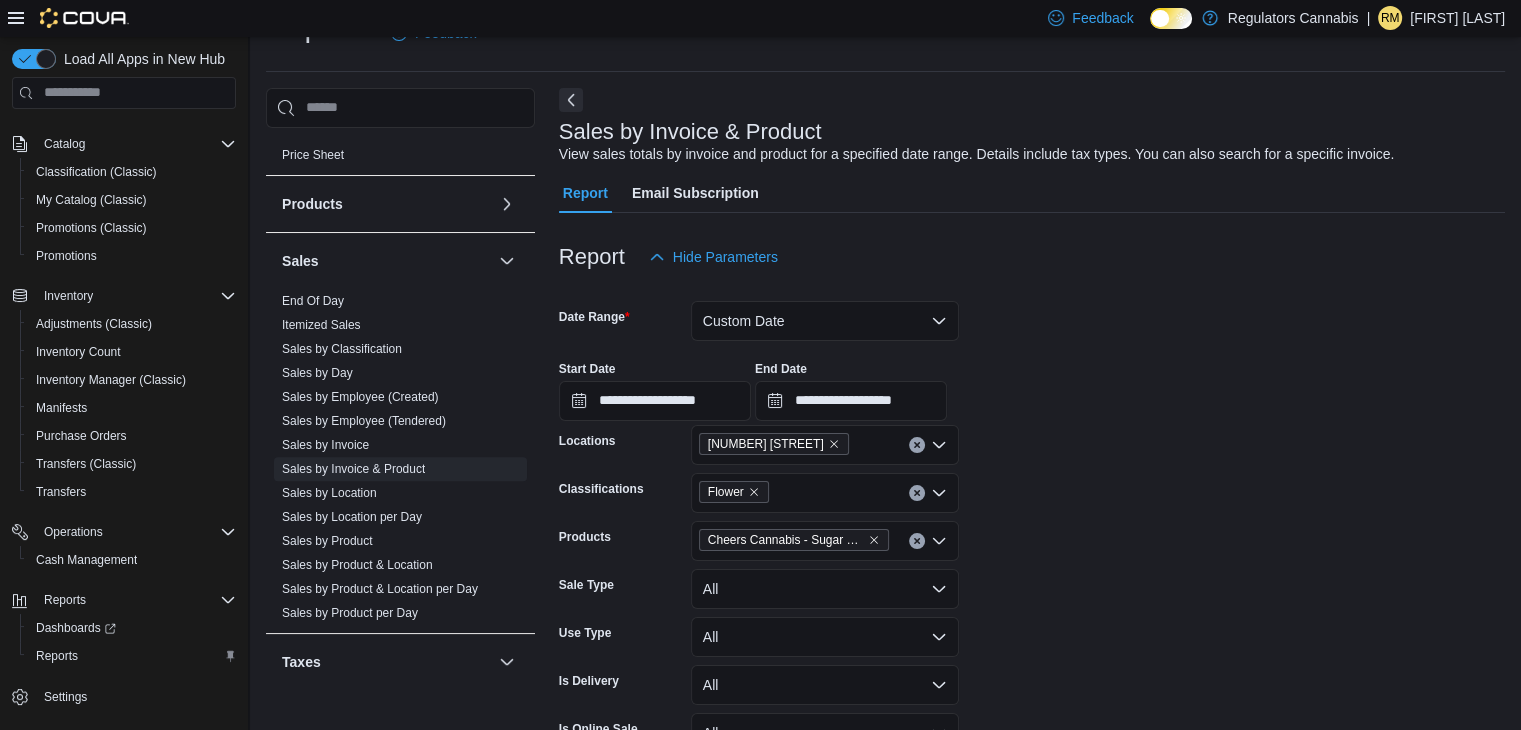 click on "**********" at bounding box center (1032, 383) 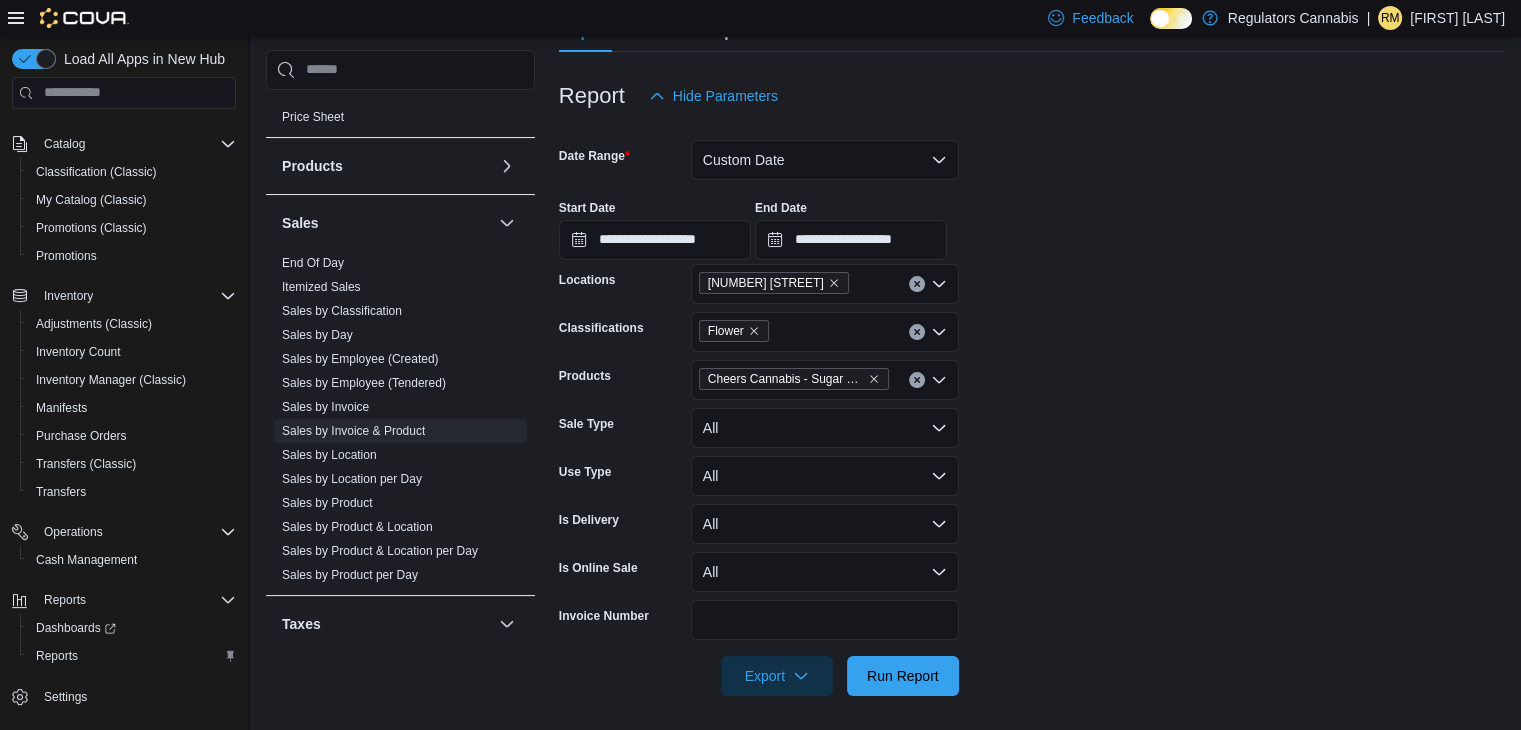 scroll, scrollTop: 209, scrollLeft: 0, axis: vertical 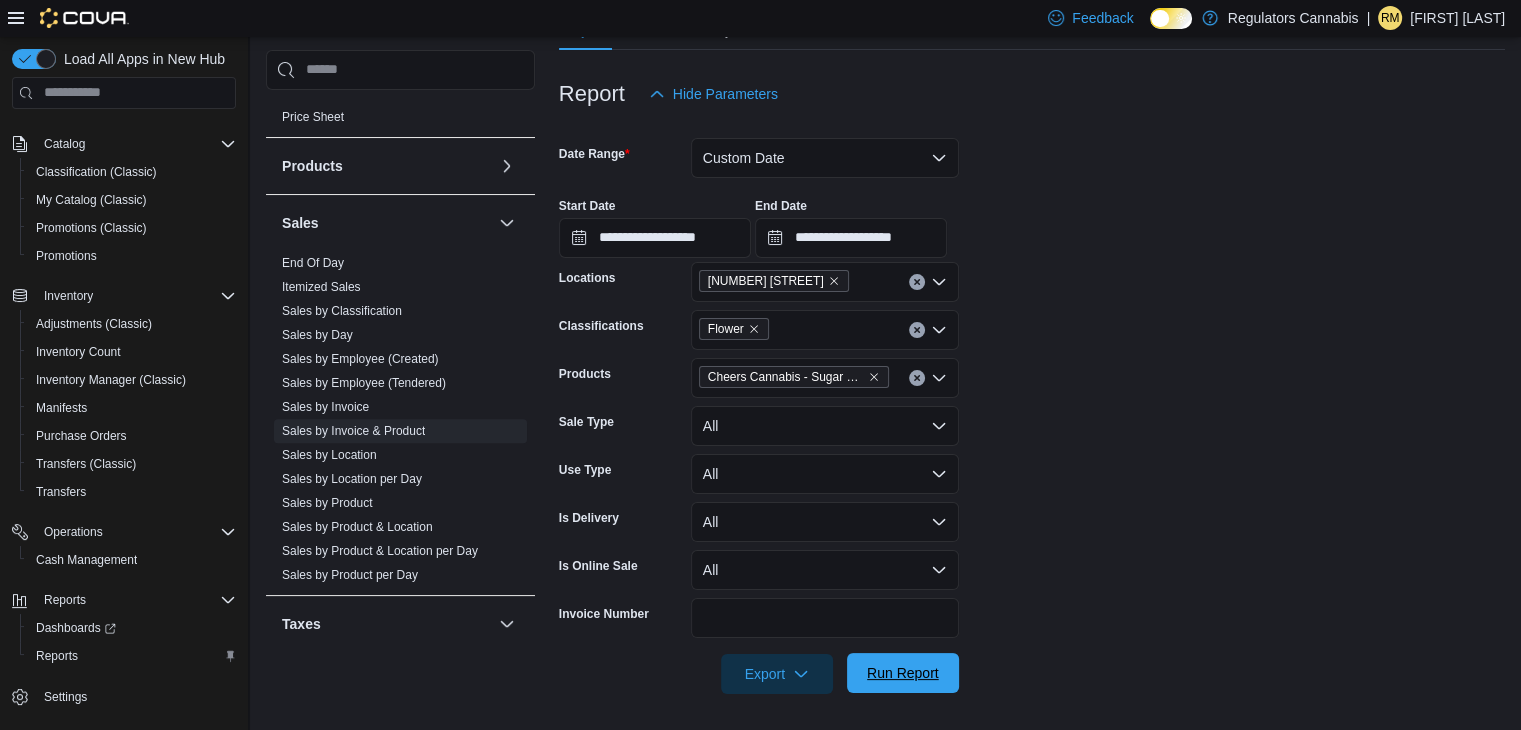 click on "Run Report" at bounding box center [903, 673] 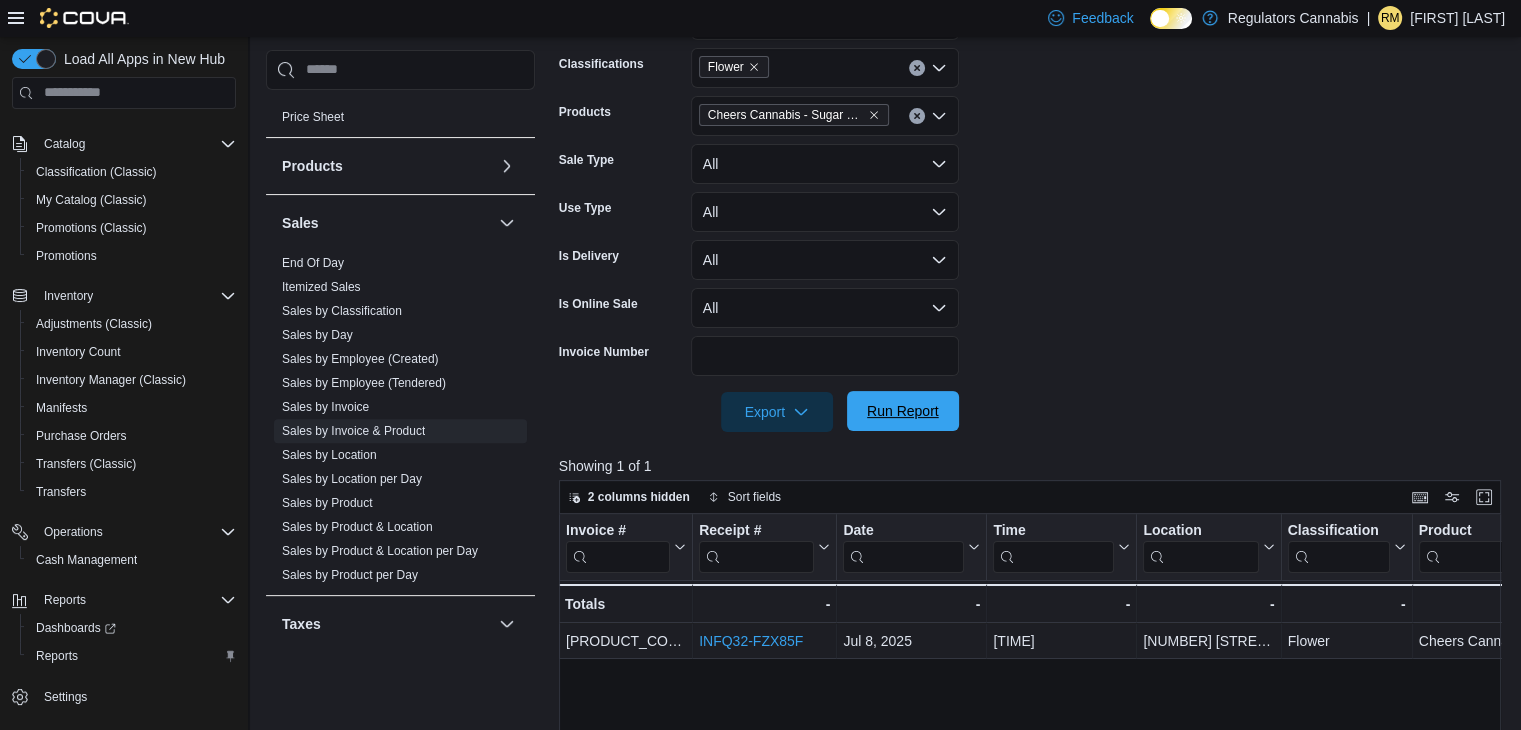 scroll, scrollTop: 472, scrollLeft: 0, axis: vertical 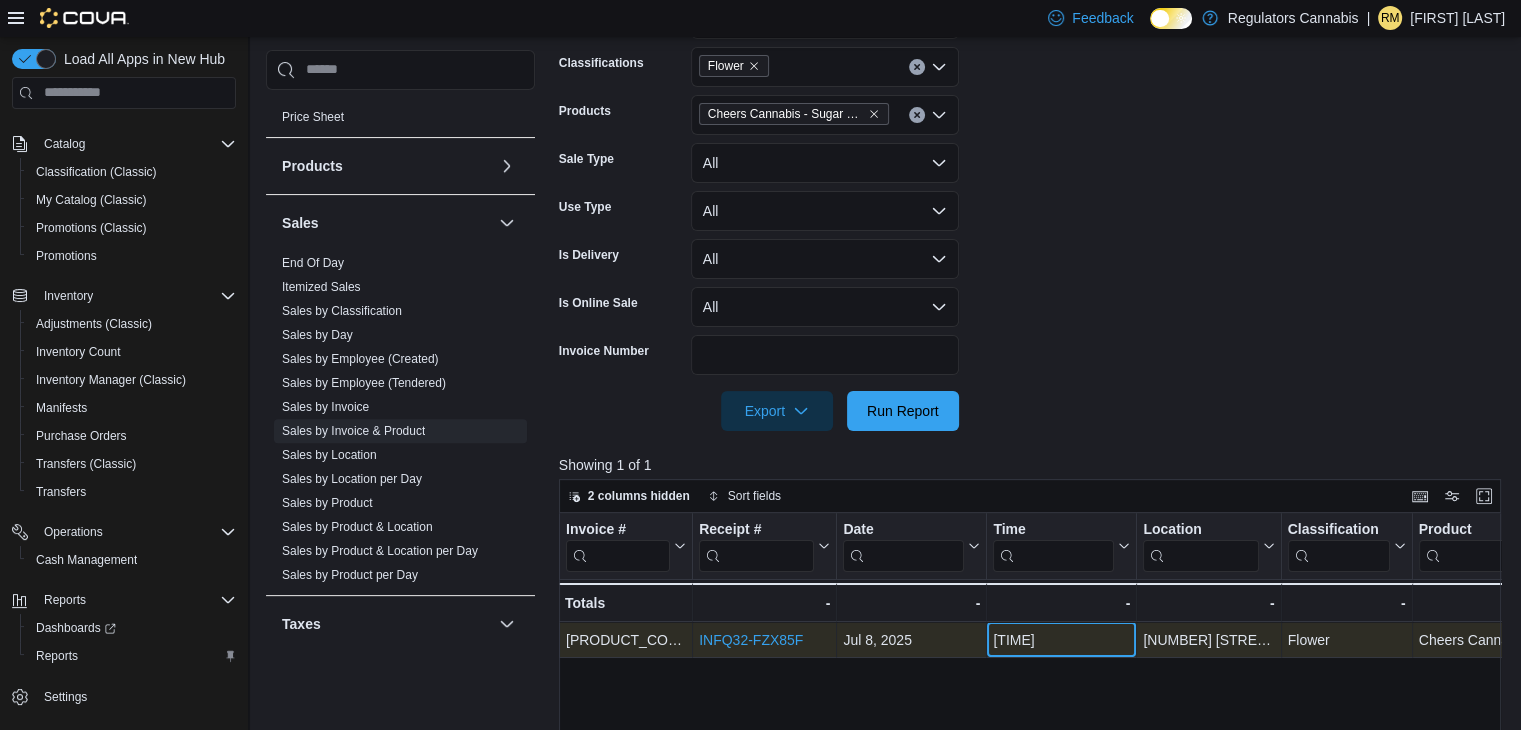 click on "3:28:51 PM -  Time, column 4, row 1" at bounding box center [1062, 640] 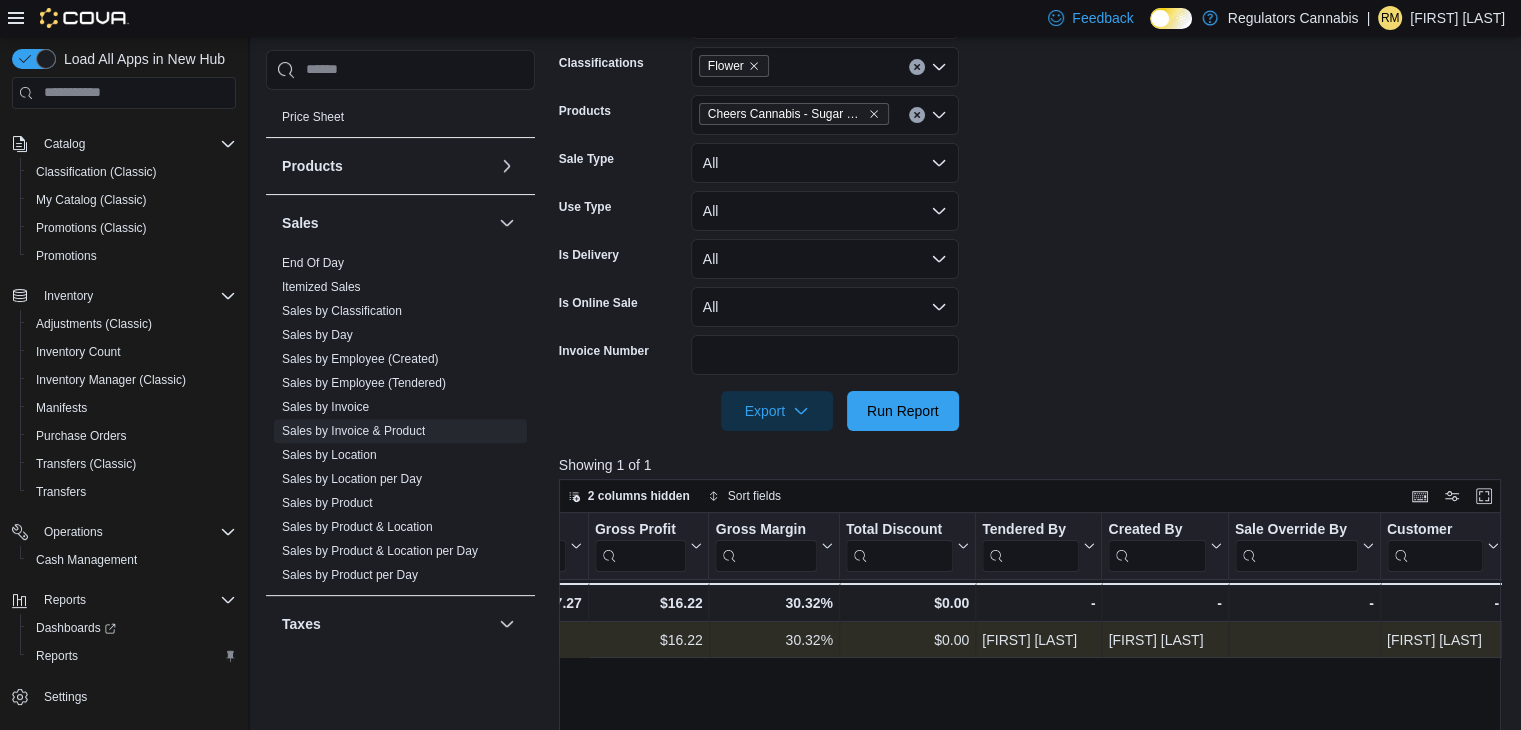 scroll, scrollTop: 0, scrollLeft: 2303, axis: horizontal 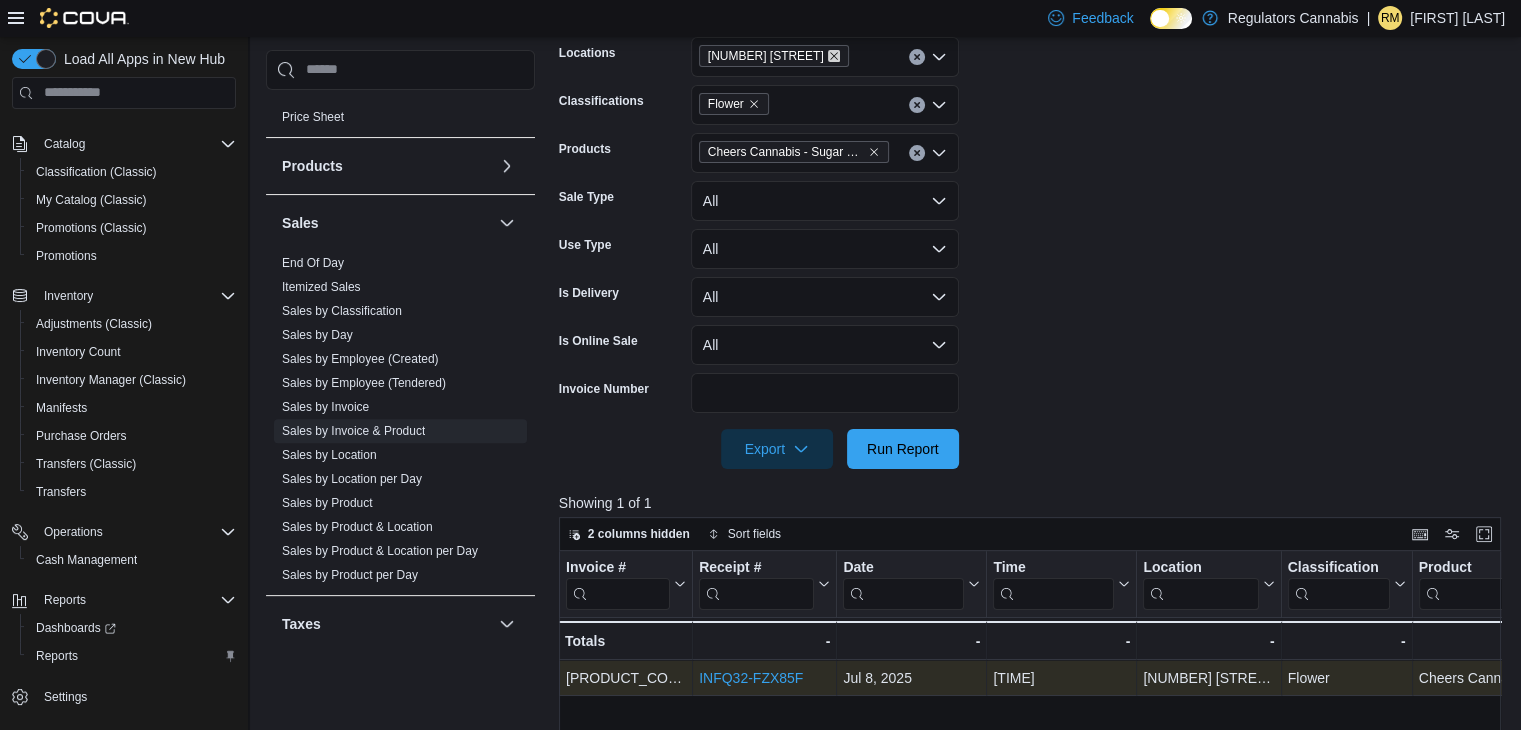 click 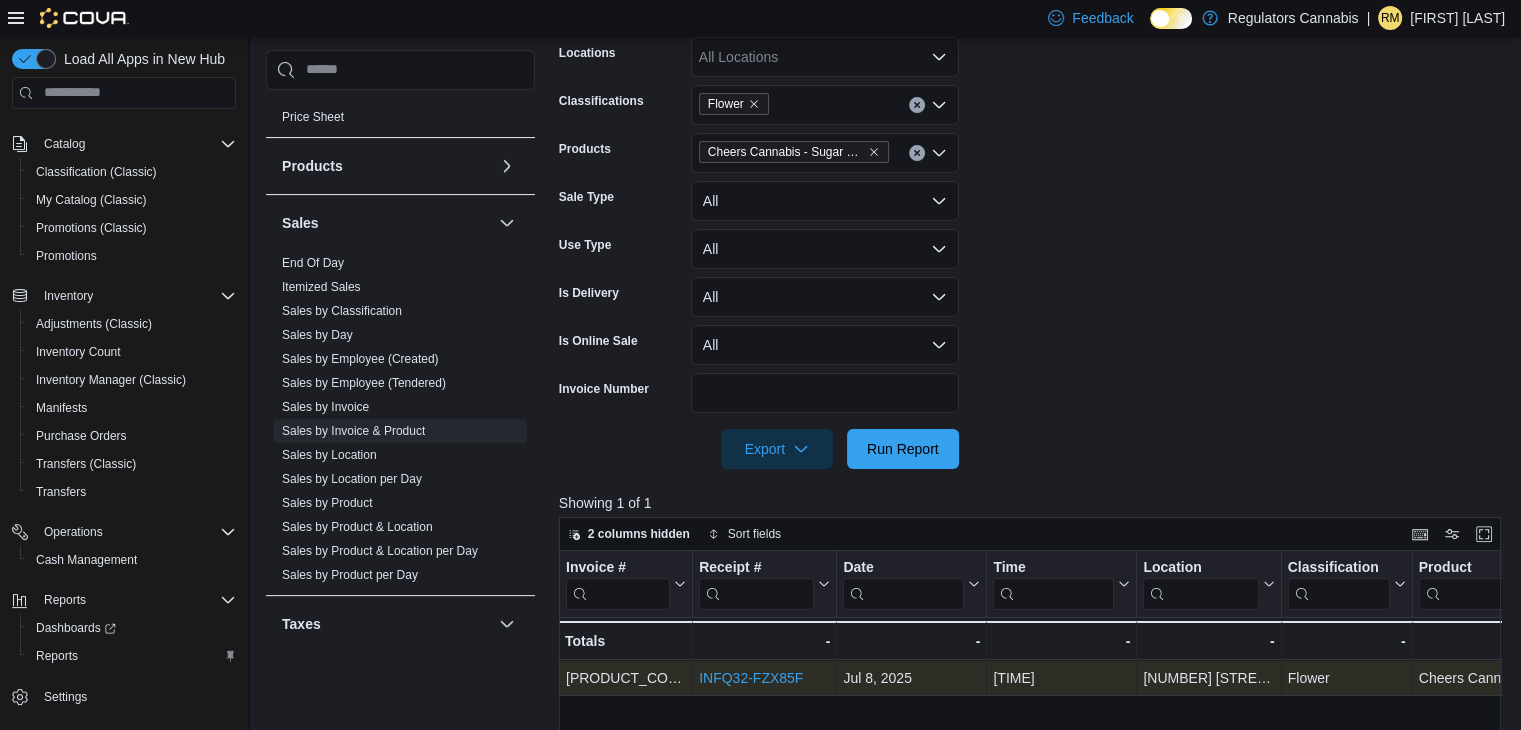click on "**********" at bounding box center [1035, 179] 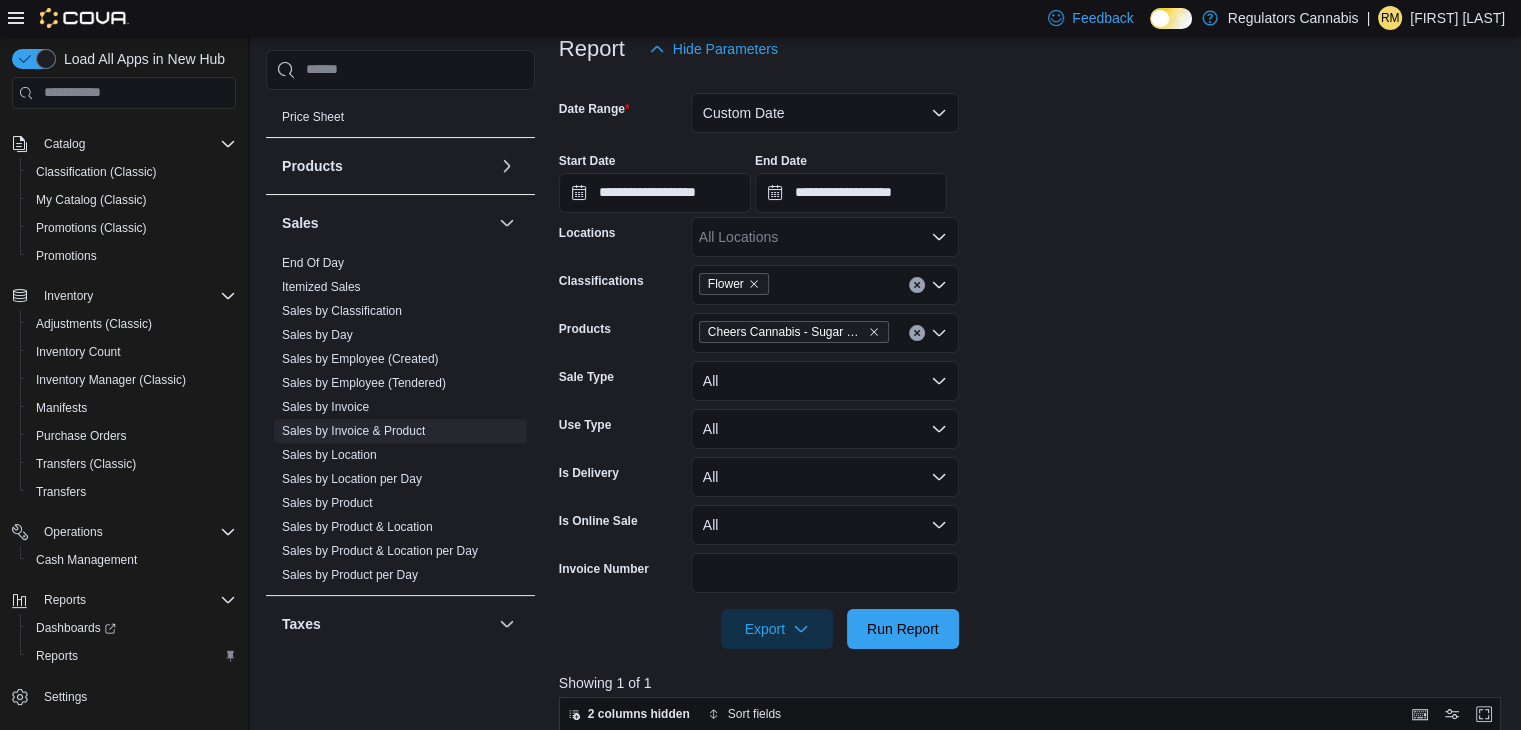 click on "Report Hide Parameters" at bounding box center [1035, 49] 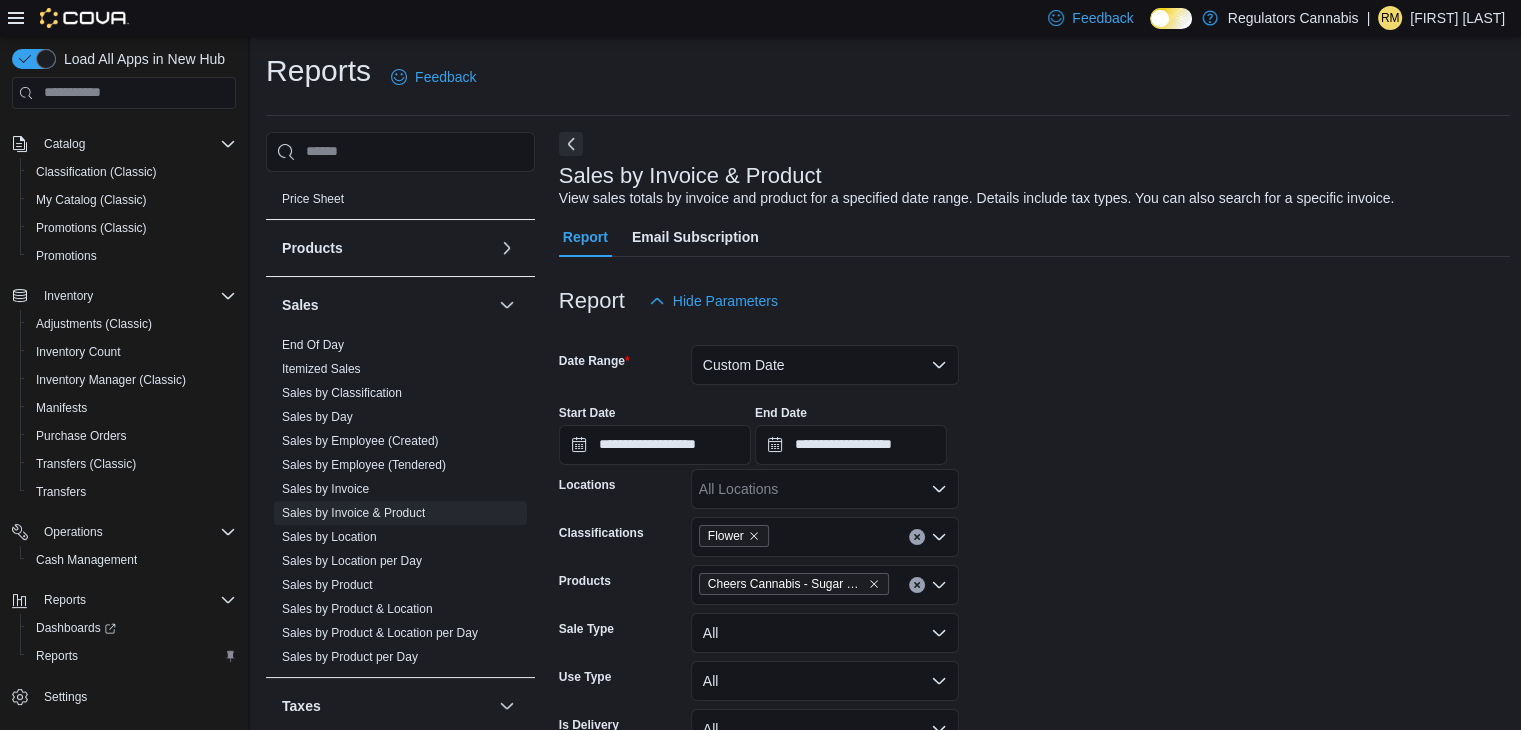 scroll, scrollTop: 0, scrollLeft: 0, axis: both 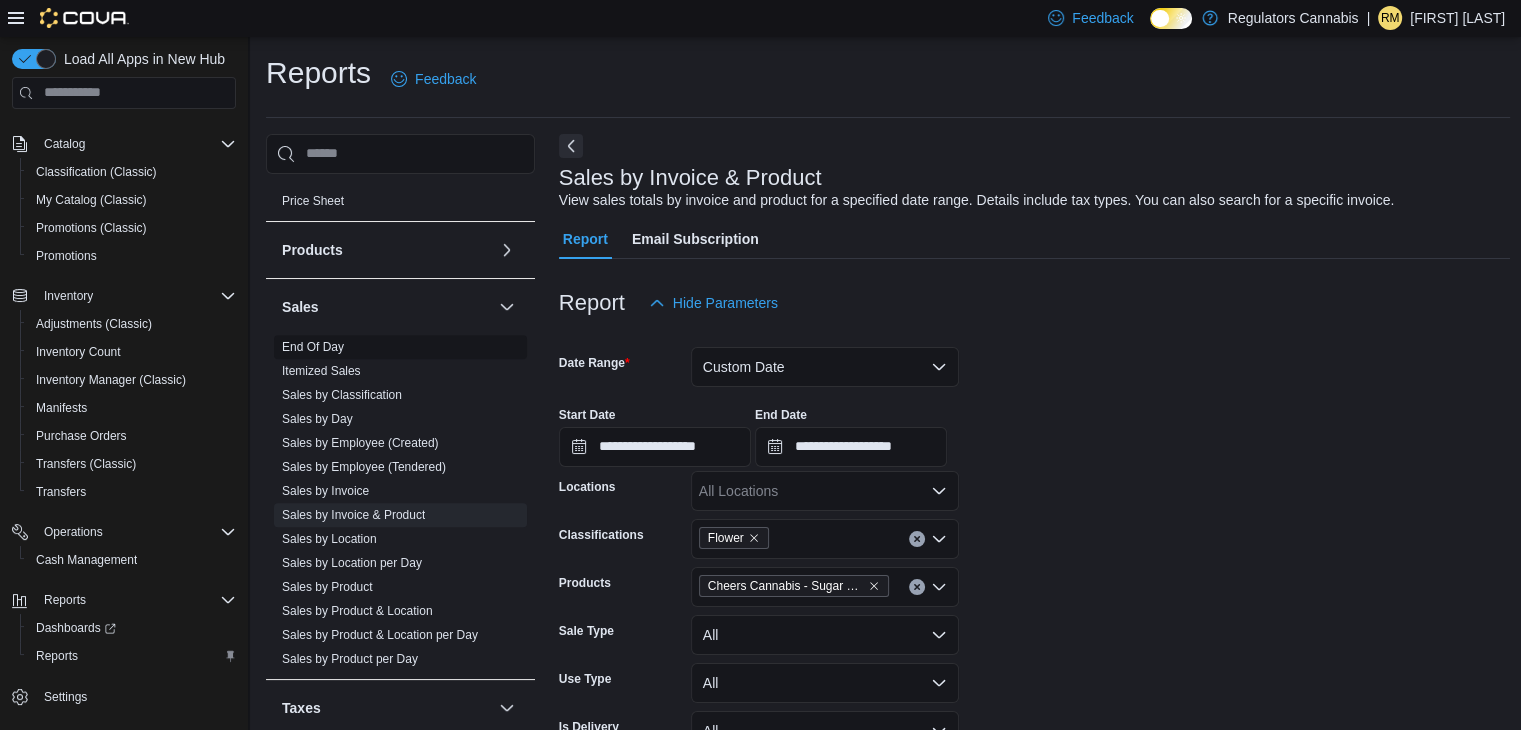click on "End Of Day" at bounding box center (313, 347) 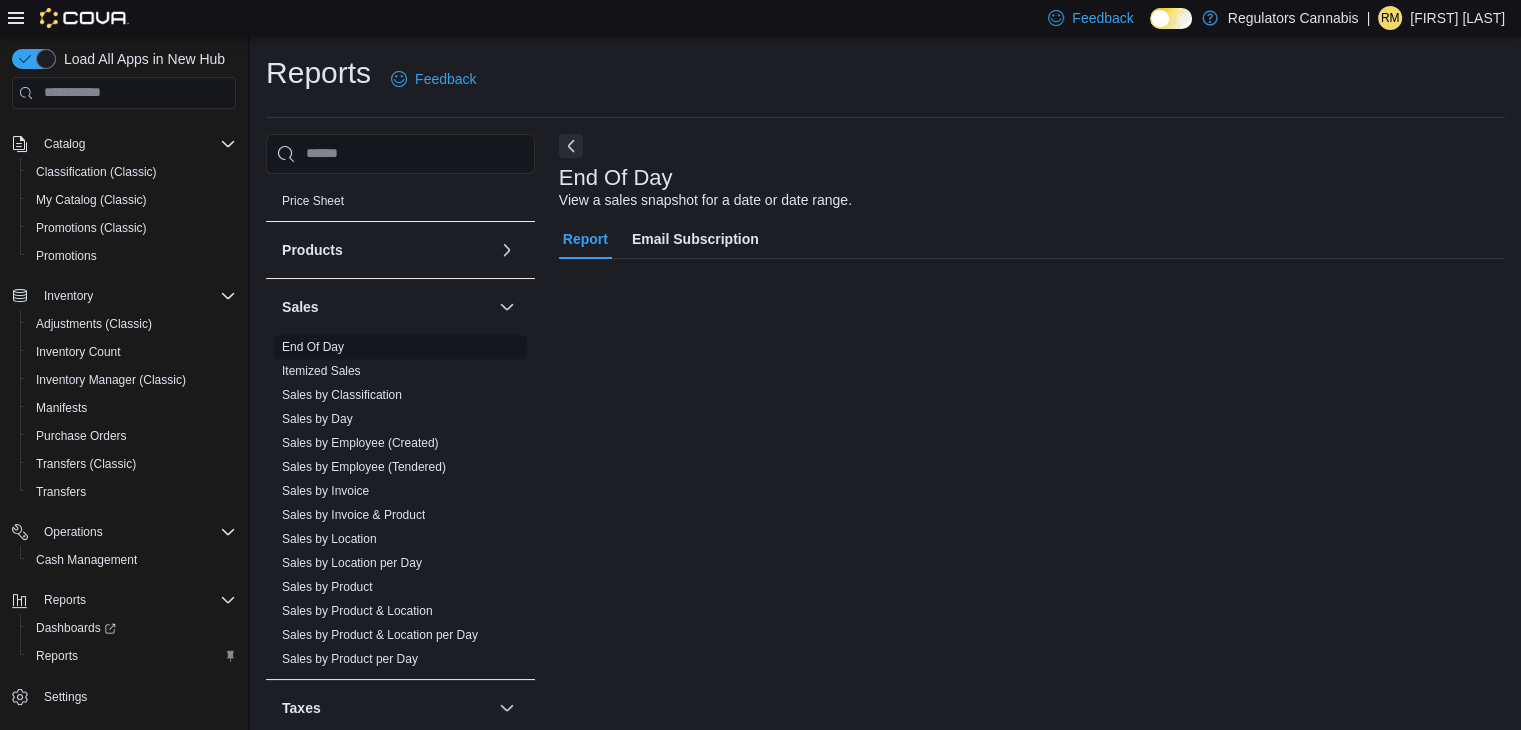 scroll, scrollTop: 7, scrollLeft: 0, axis: vertical 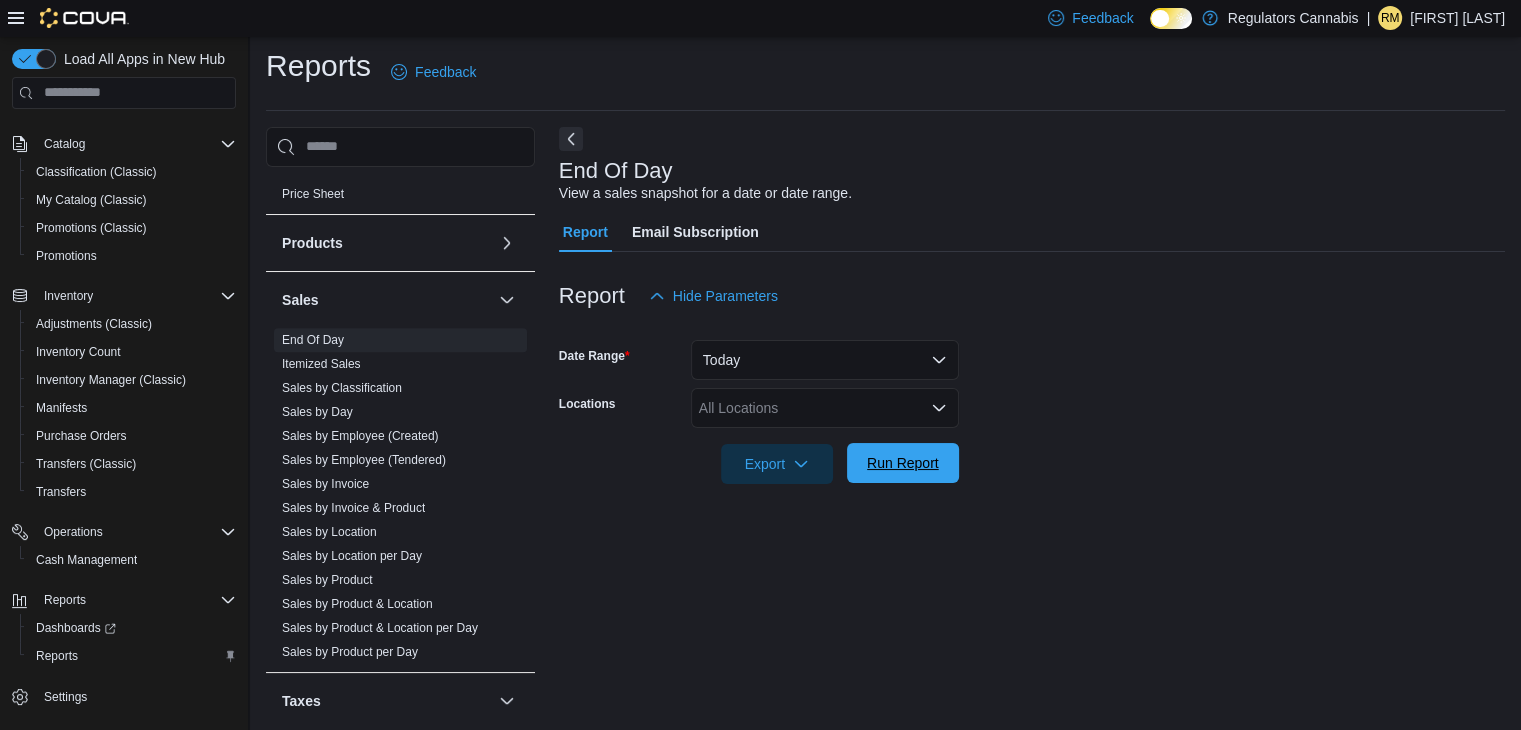 click on "Run Report" at bounding box center [903, 463] 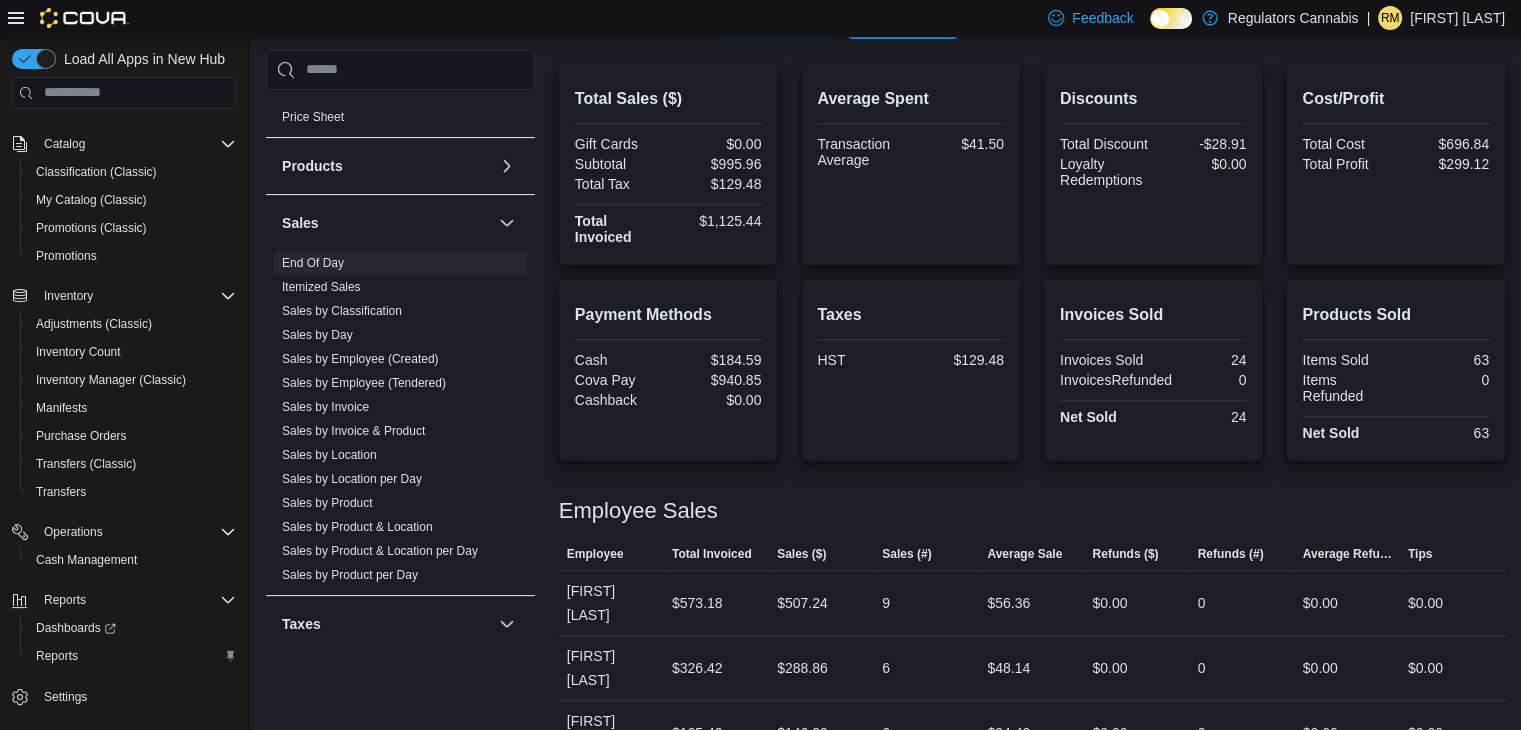 scroll, scrollTop: 544, scrollLeft: 0, axis: vertical 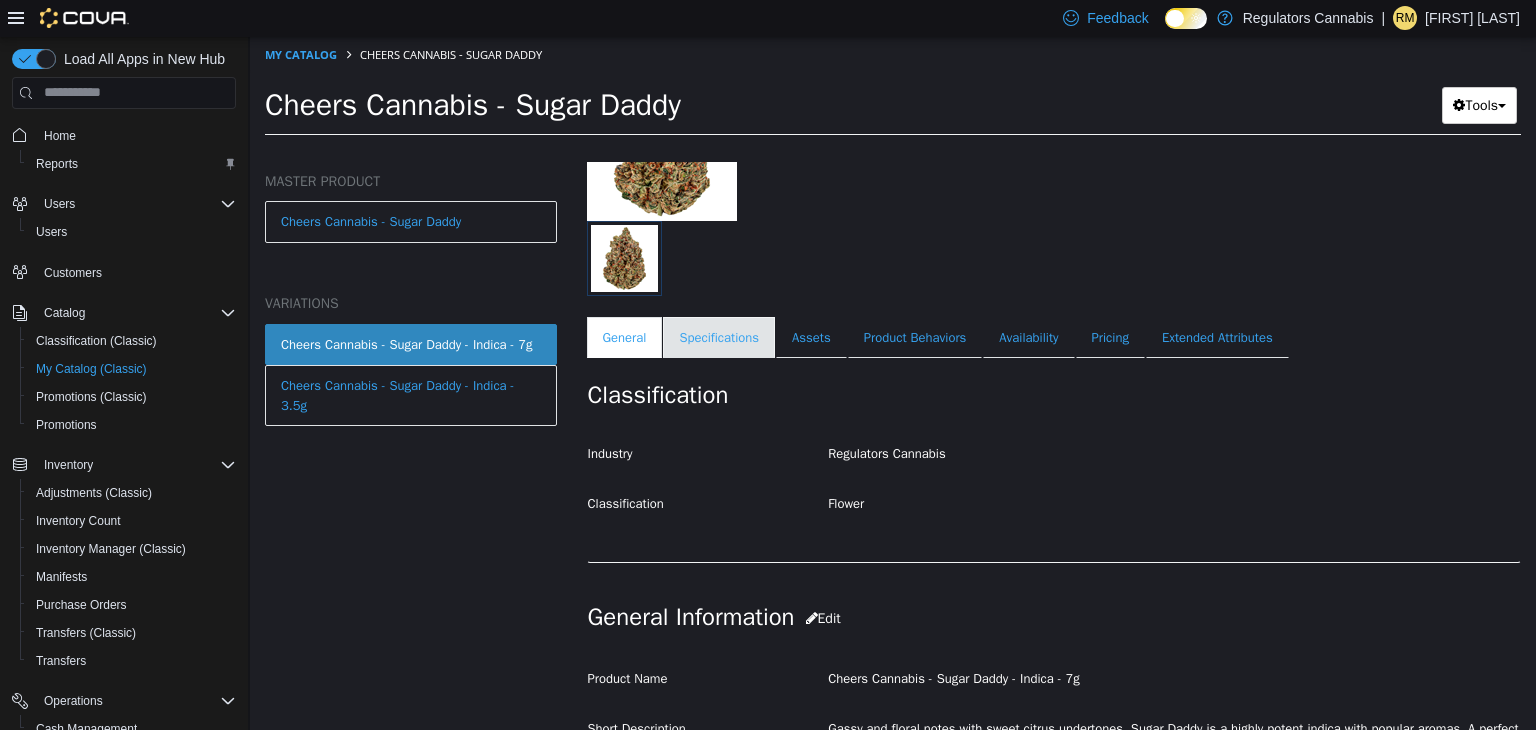 click on "Specifications" at bounding box center [719, 337] 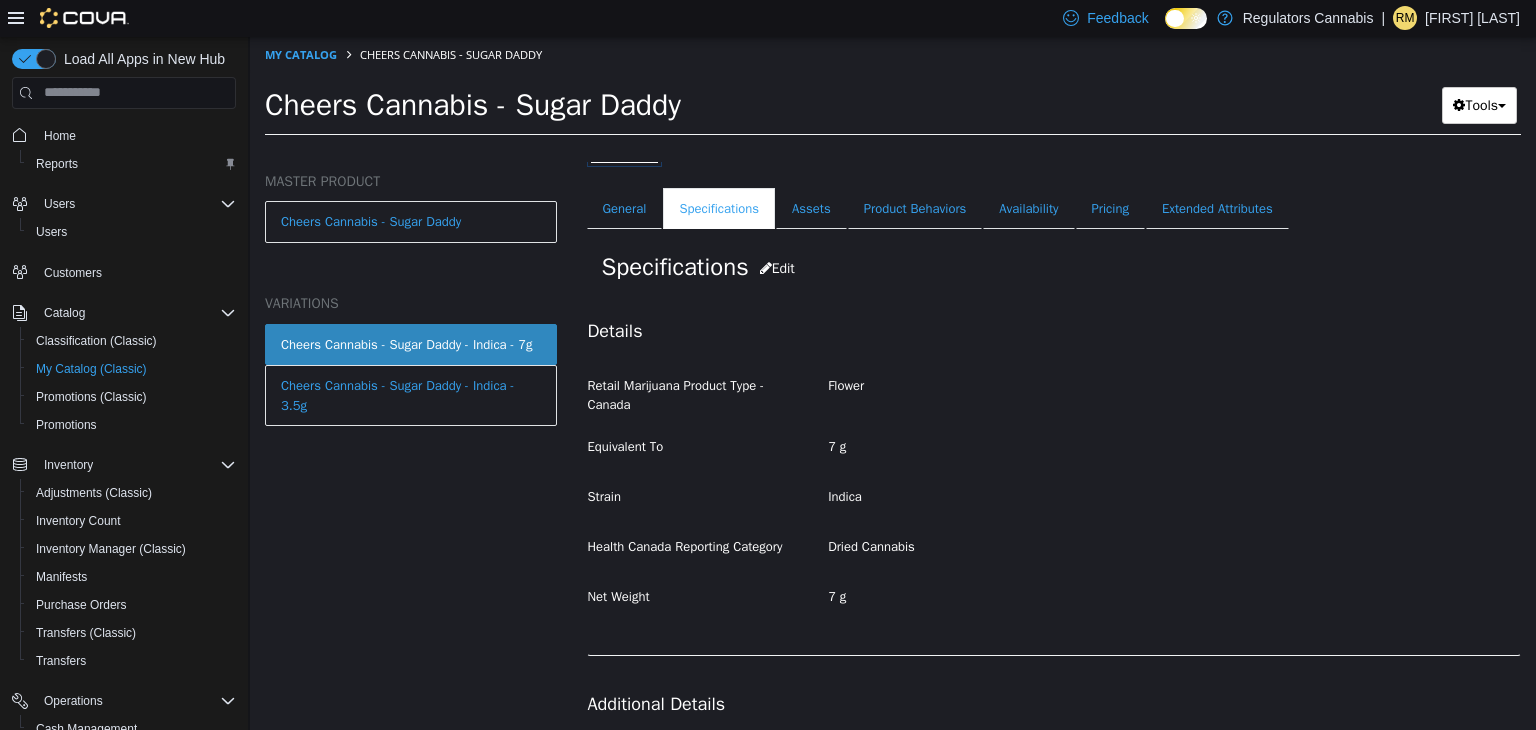 scroll, scrollTop: 333, scrollLeft: 0, axis: vertical 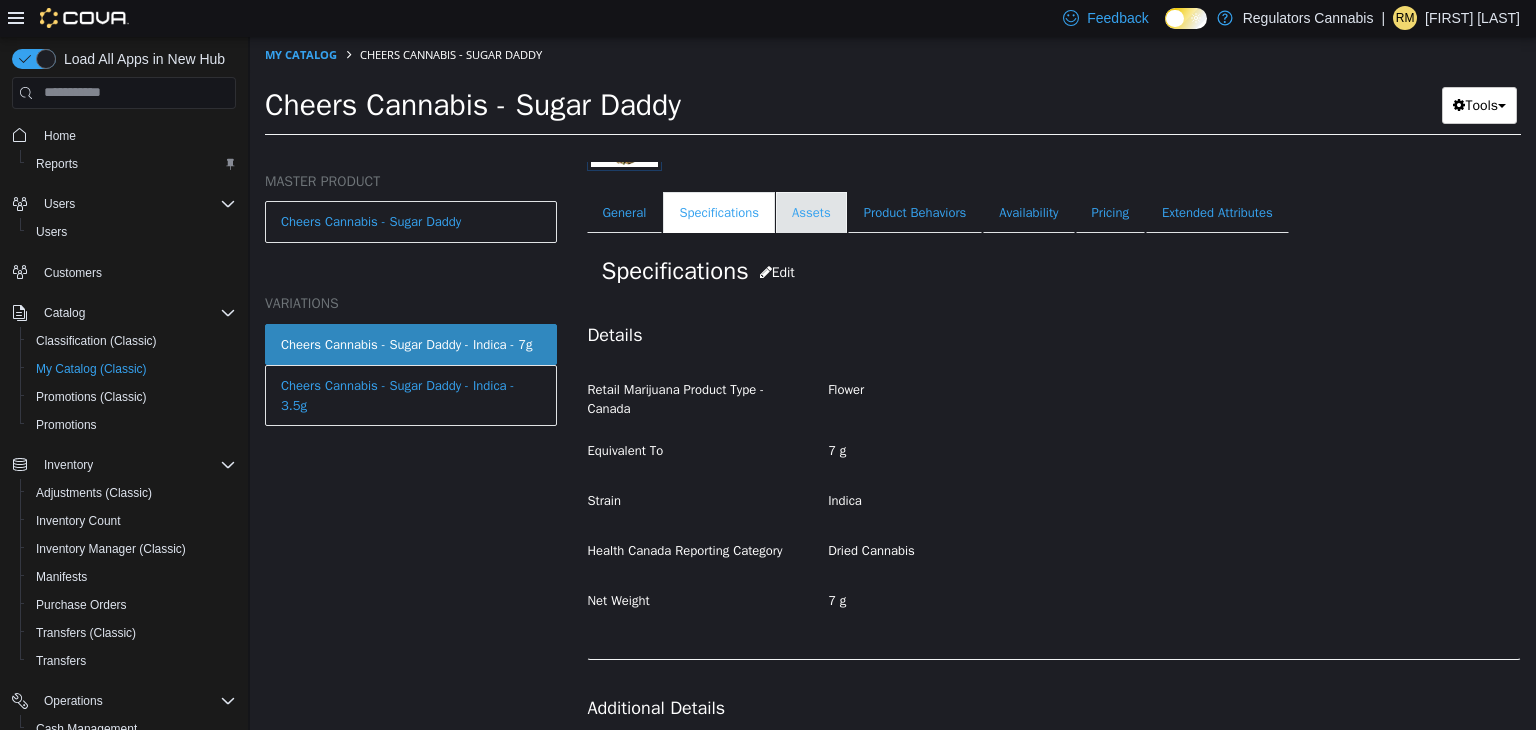 click on "Assets" at bounding box center (811, 212) 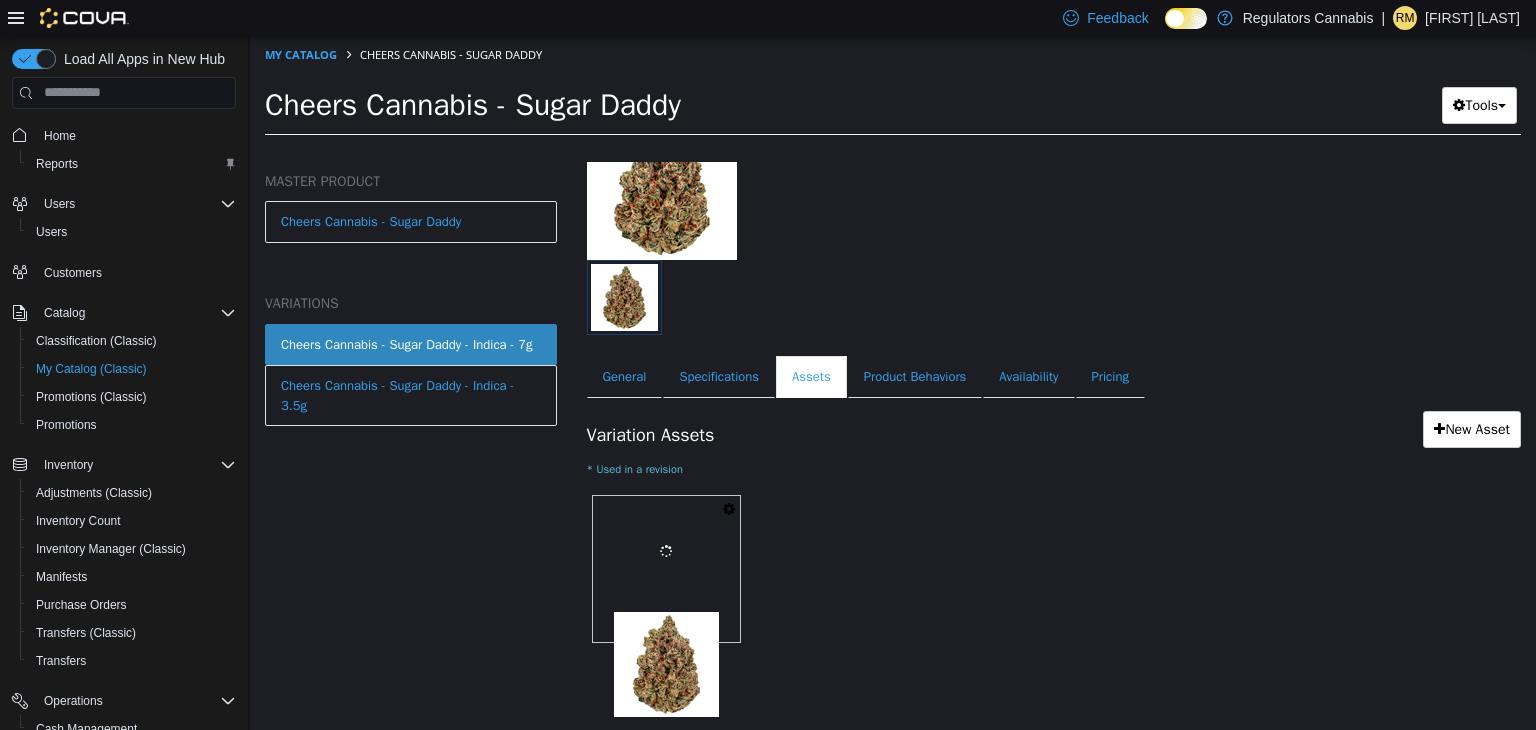 scroll, scrollTop: 168, scrollLeft: 0, axis: vertical 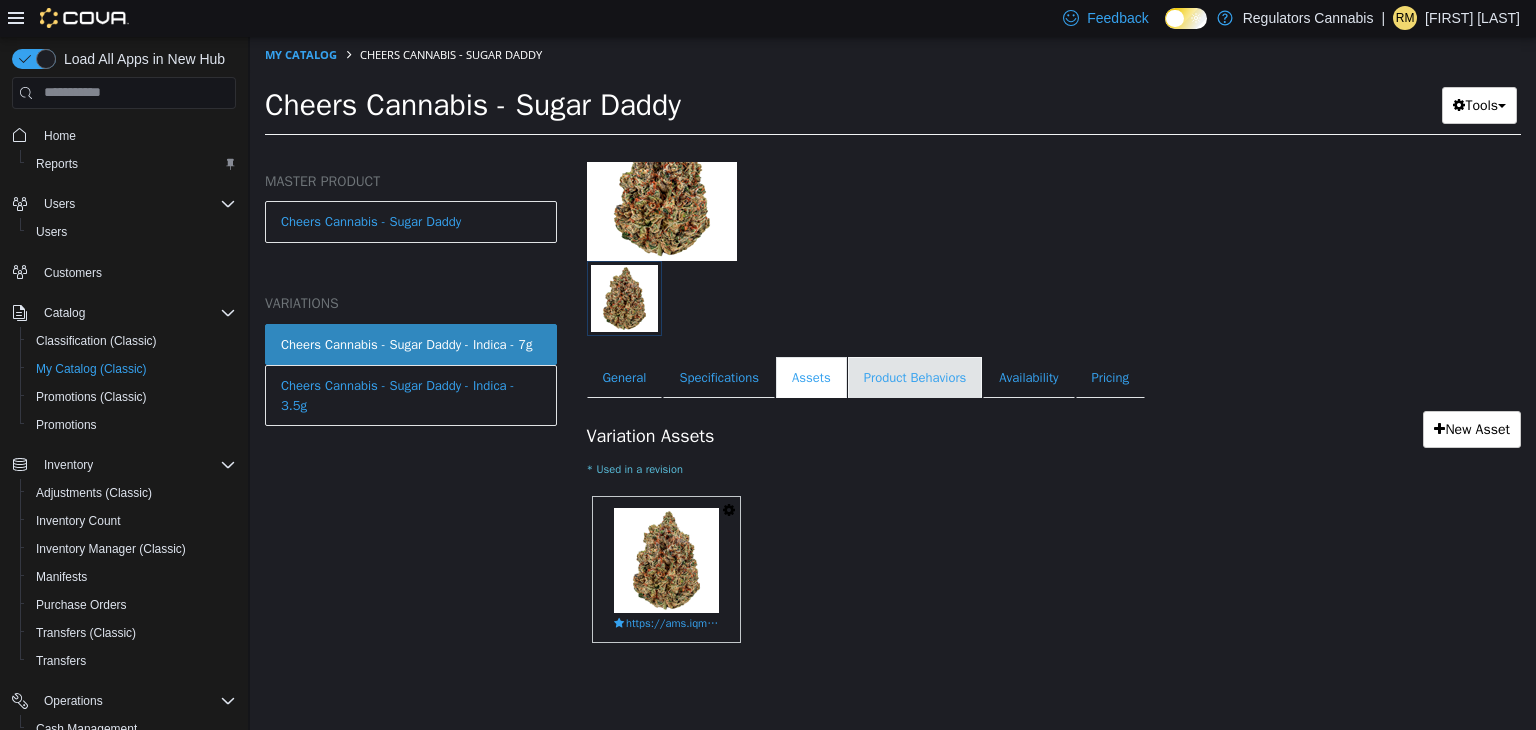 click on "Product Behaviors" at bounding box center [915, 377] 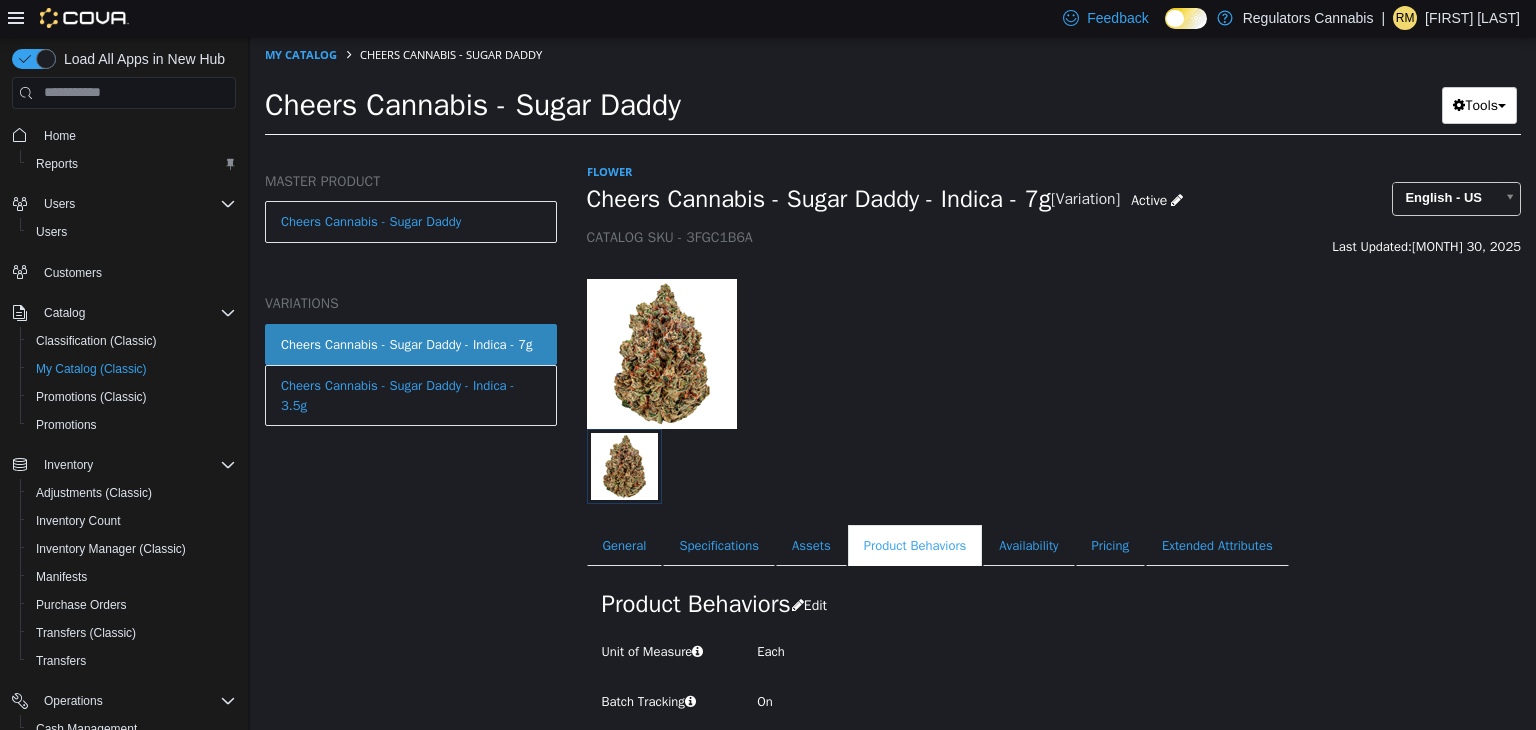 scroll, scrollTop: 54, scrollLeft: 0, axis: vertical 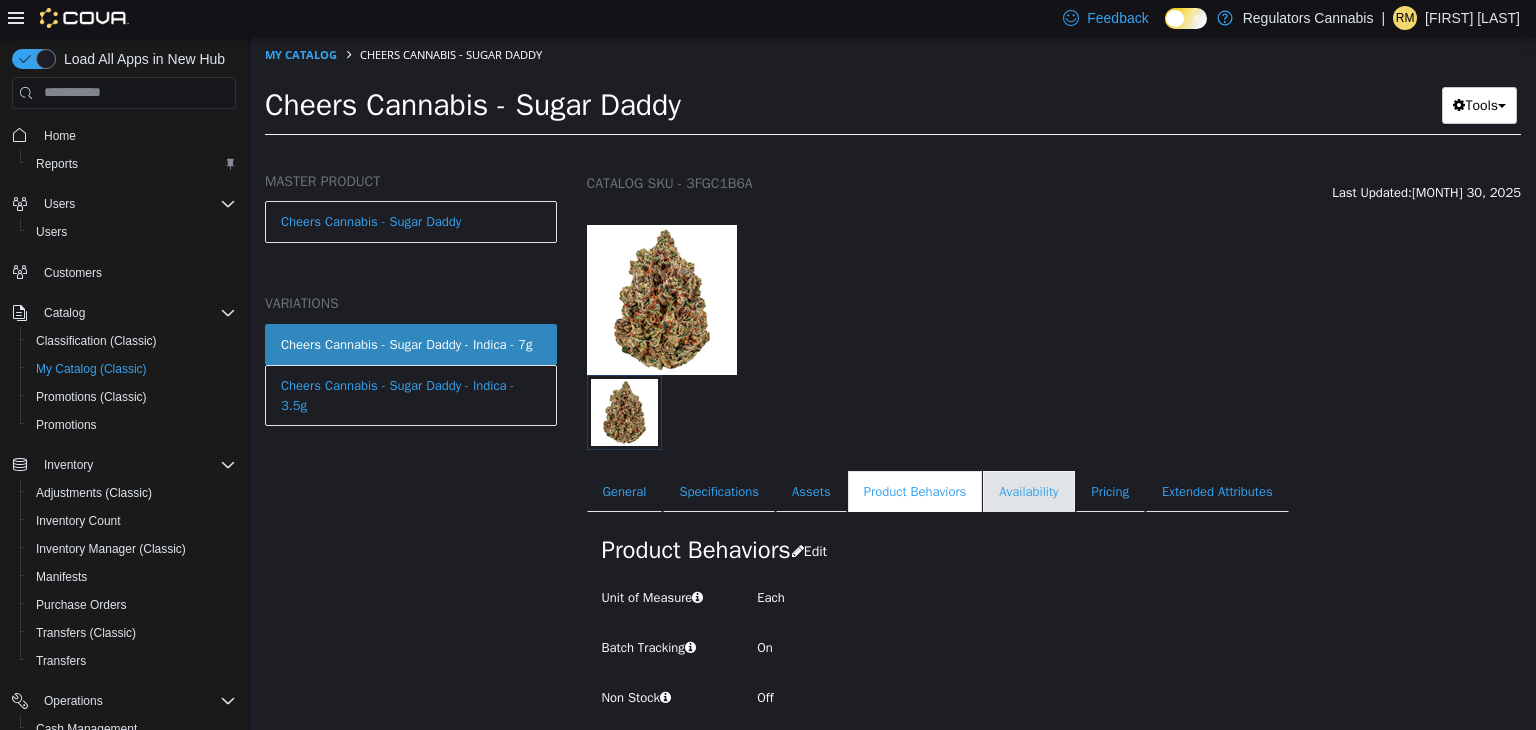 click on "Availability" at bounding box center [1028, 491] 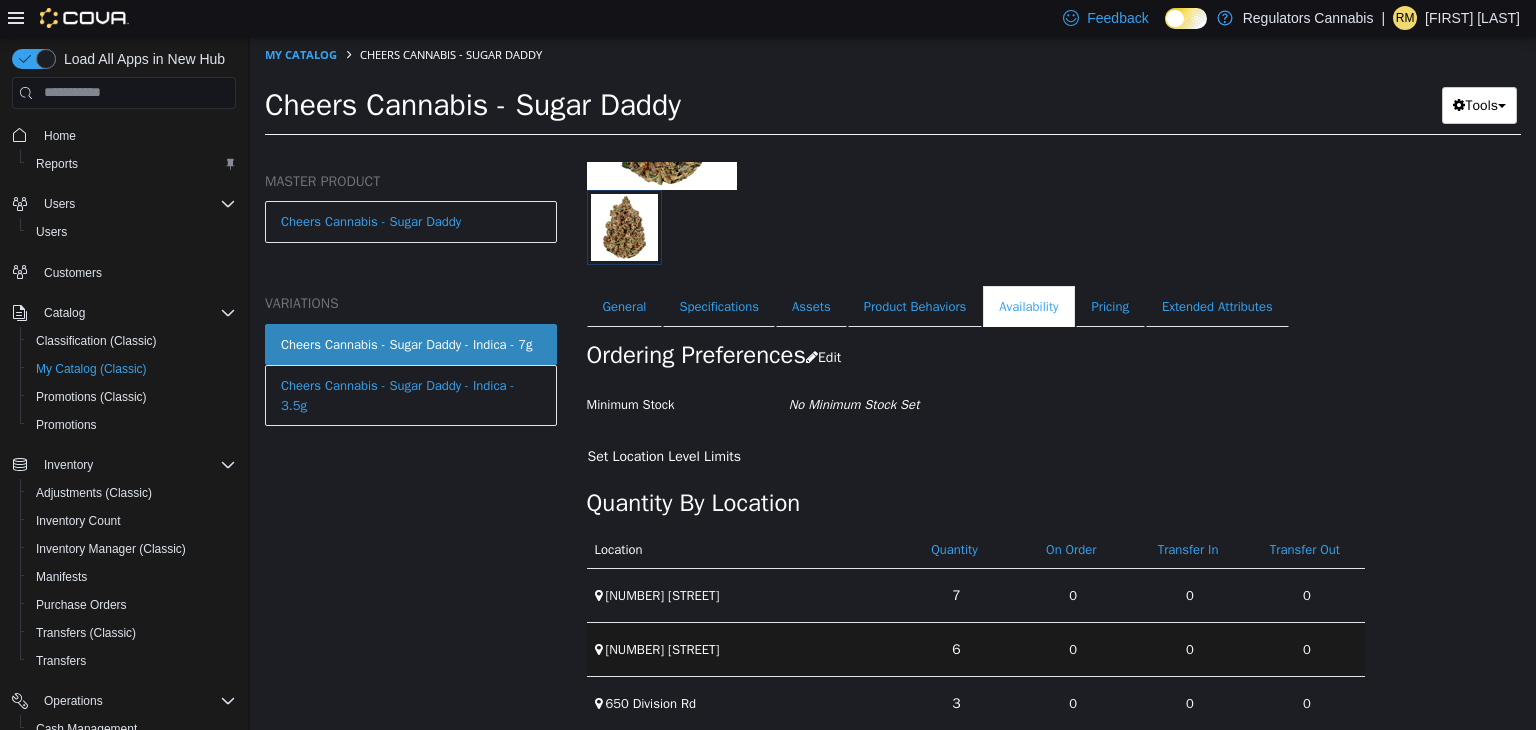 scroll, scrollTop: 236, scrollLeft: 0, axis: vertical 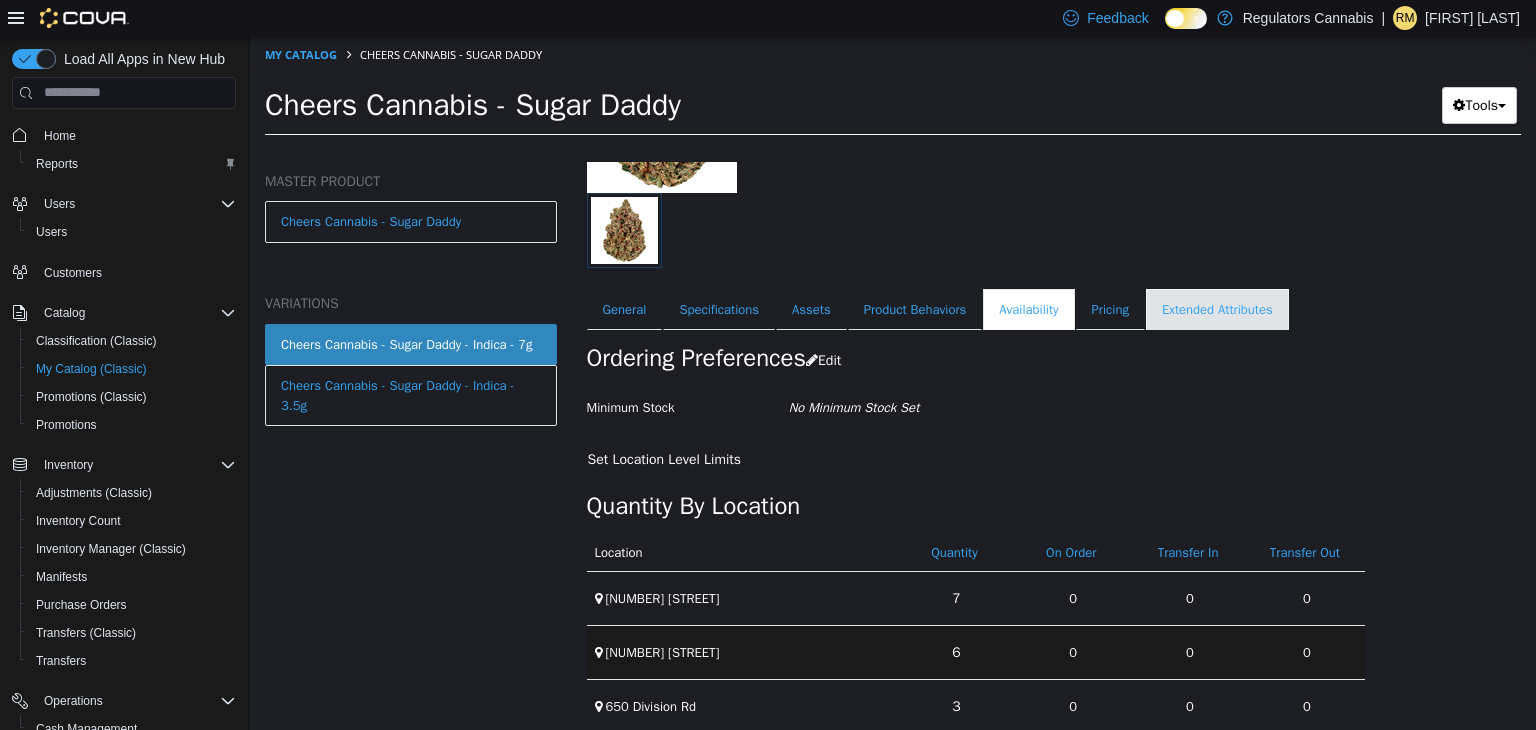 click on "Extended Attributes" at bounding box center [1217, 309] 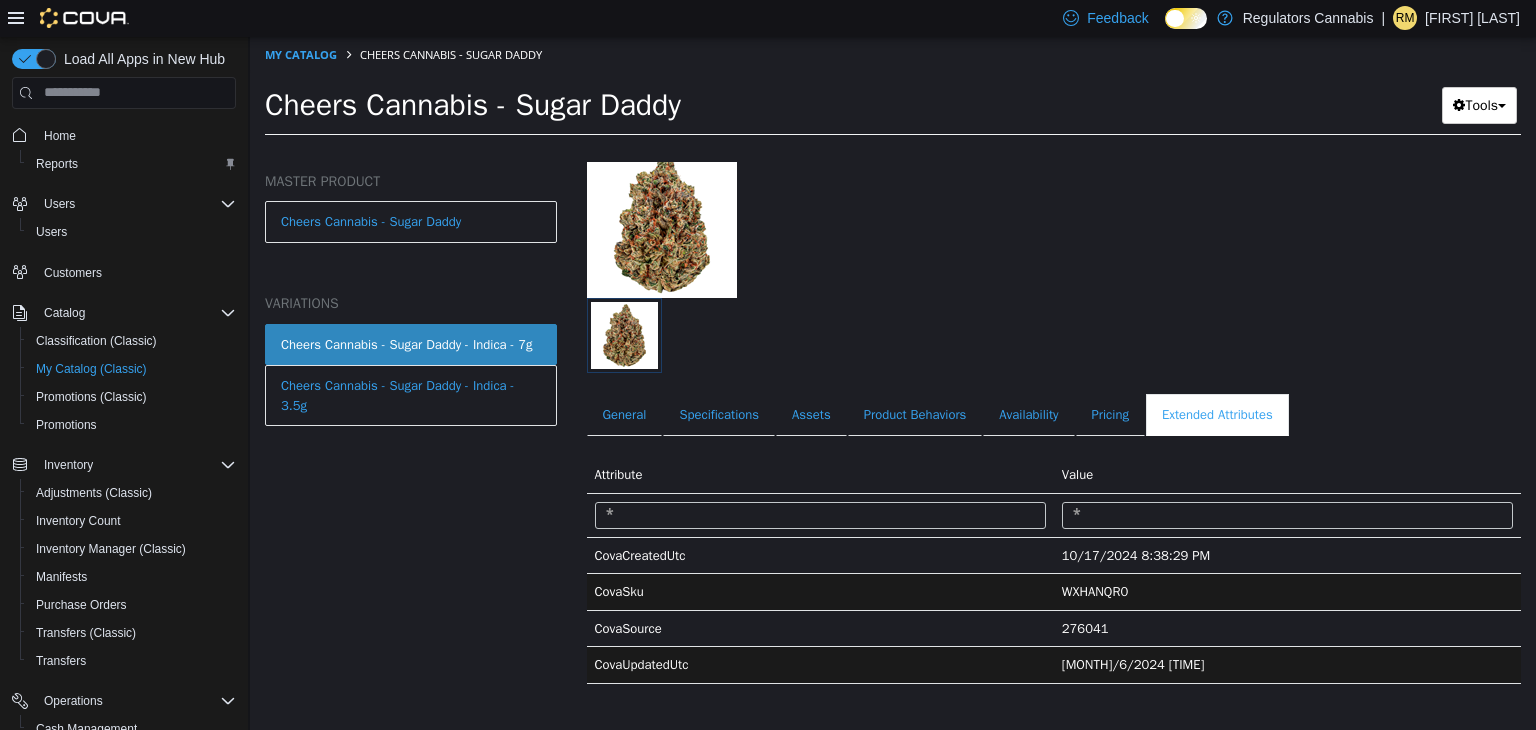 scroll, scrollTop: 134, scrollLeft: 0, axis: vertical 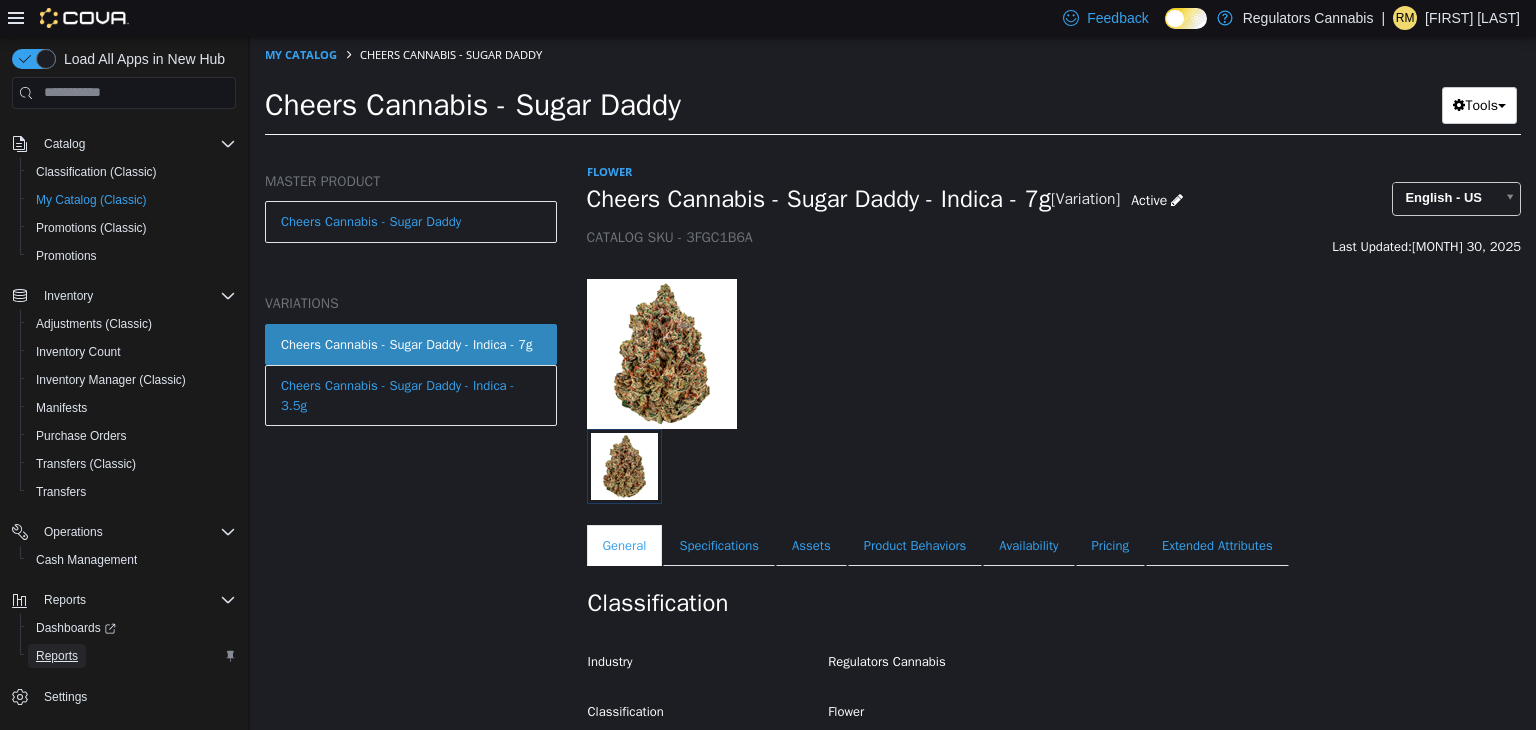 click on "Reports" at bounding box center (57, 656) 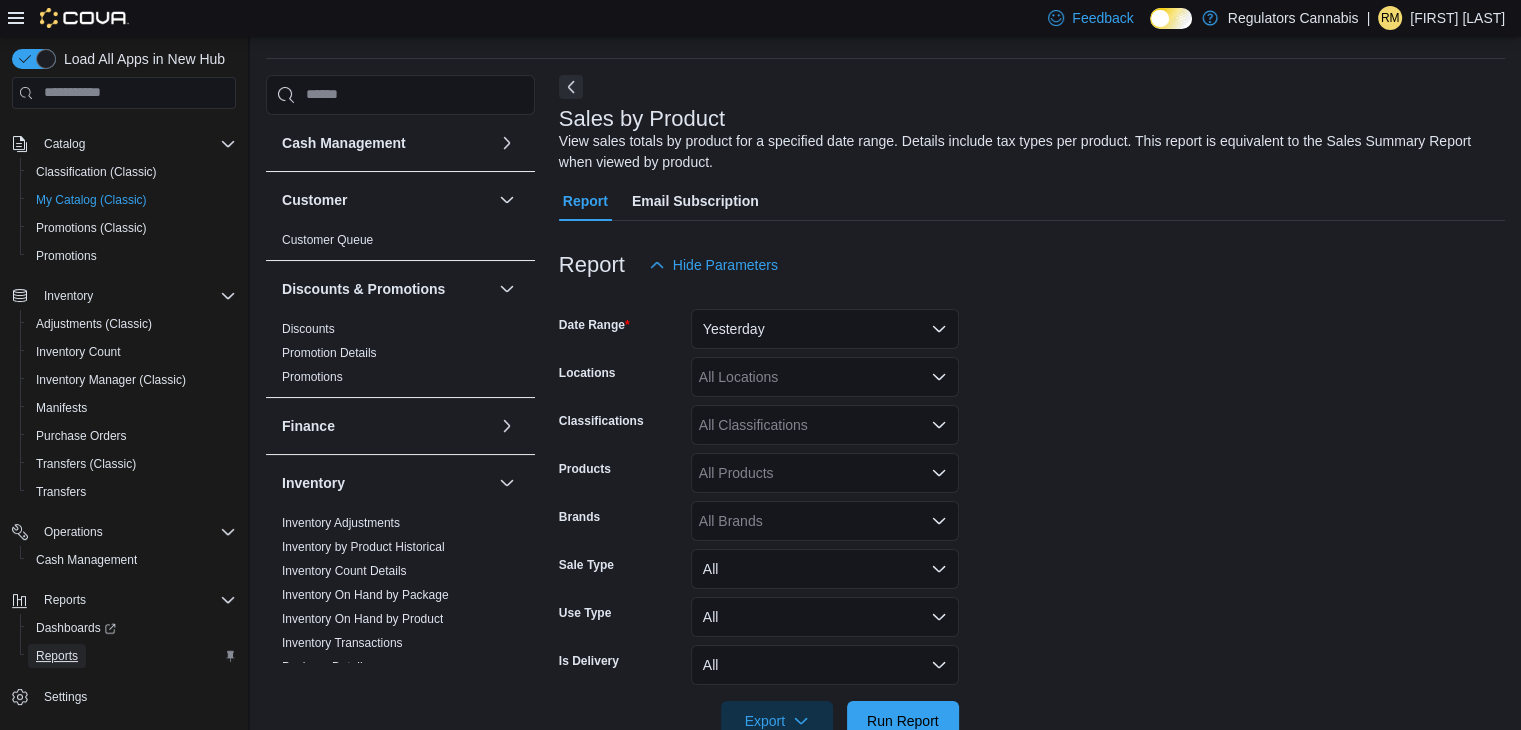 scroll, scrollTop: 67, scrollLeft: 0, axis: vertical 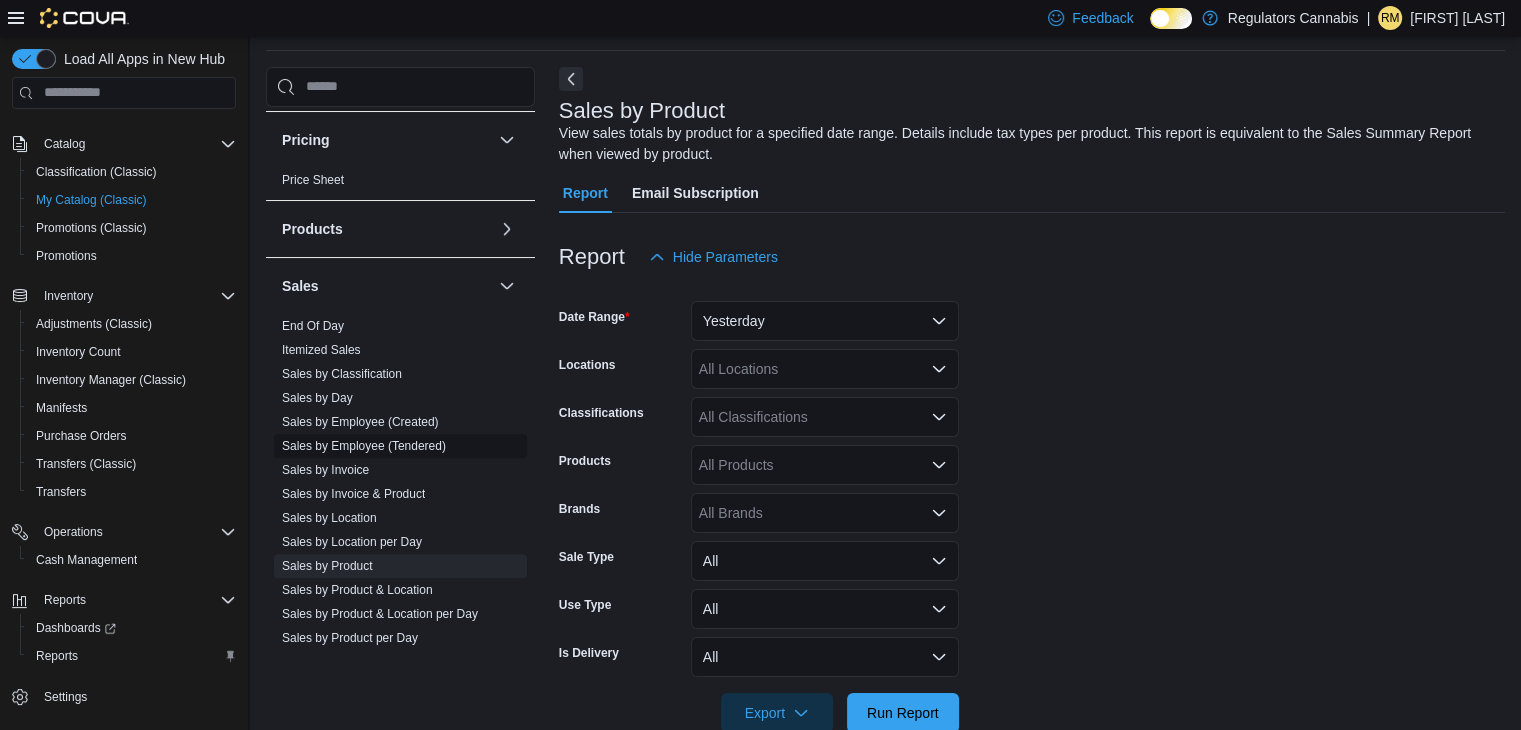 click on "Sales by Employee (Tendered)" at bounding box center [364, 446] 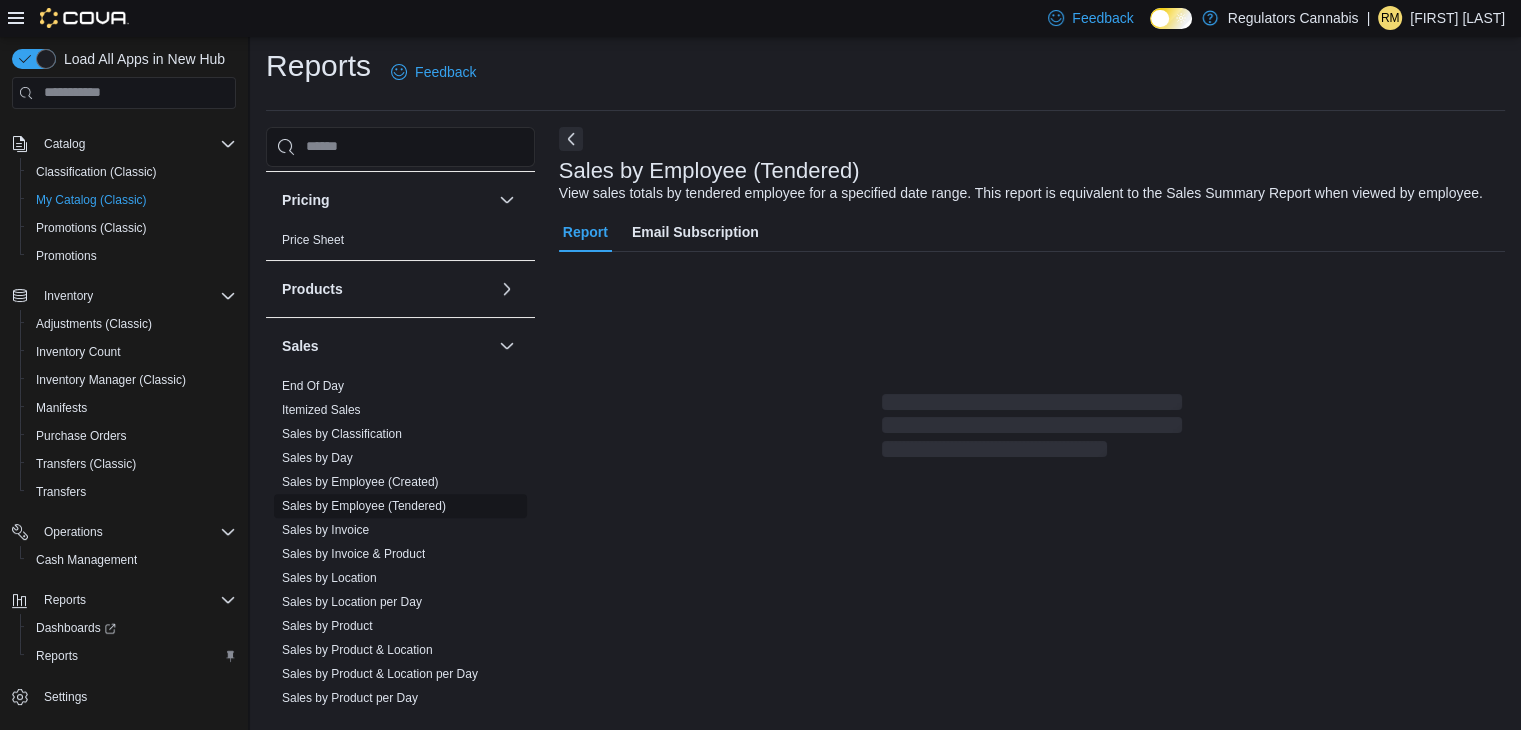 scroll, scrollTop: 46, scrollLeft: 0, axis: vertical 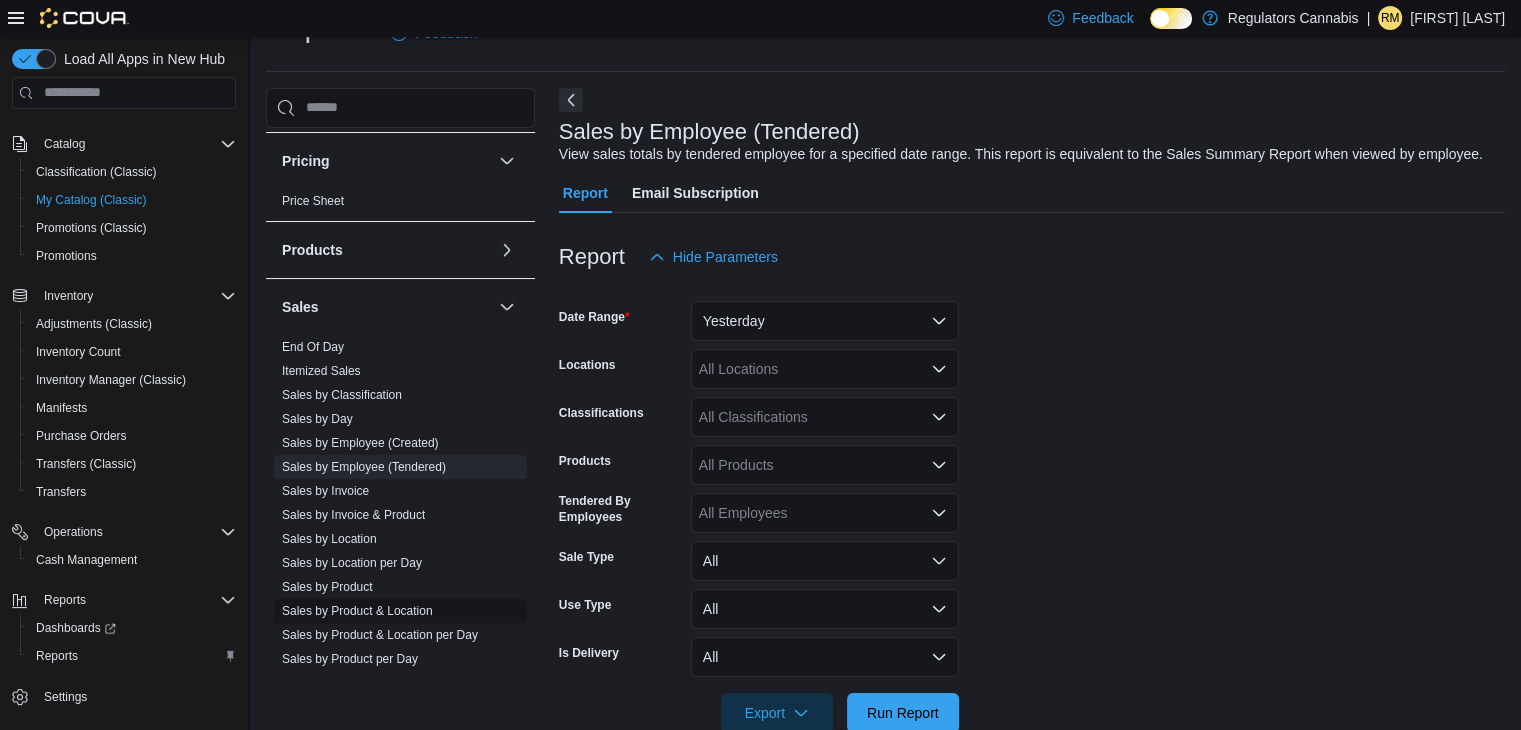 click on "Sales by Product & Location" at bounding box center (357, 611) 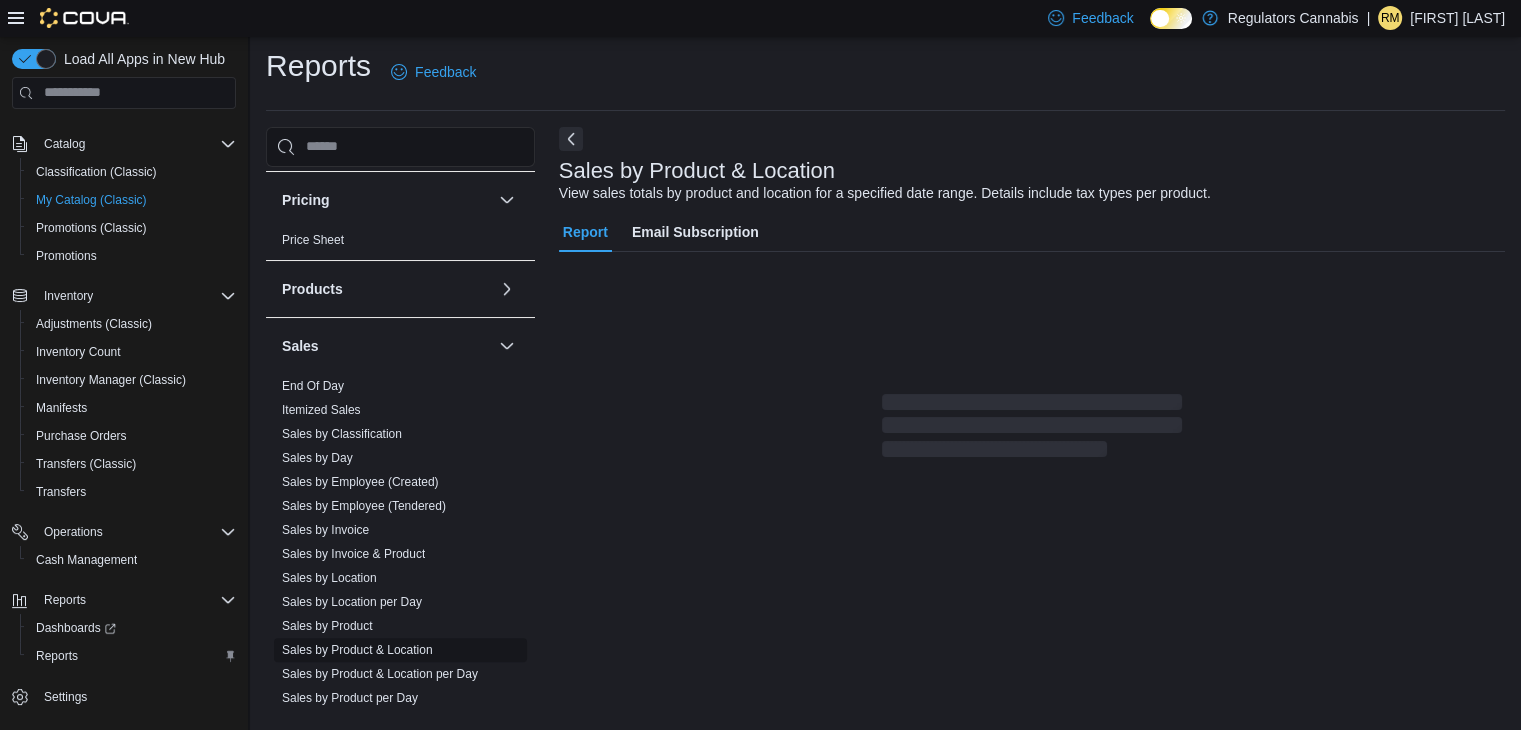 scroll, scrollTop: 46, scrollLeft: 0, axis: vertical 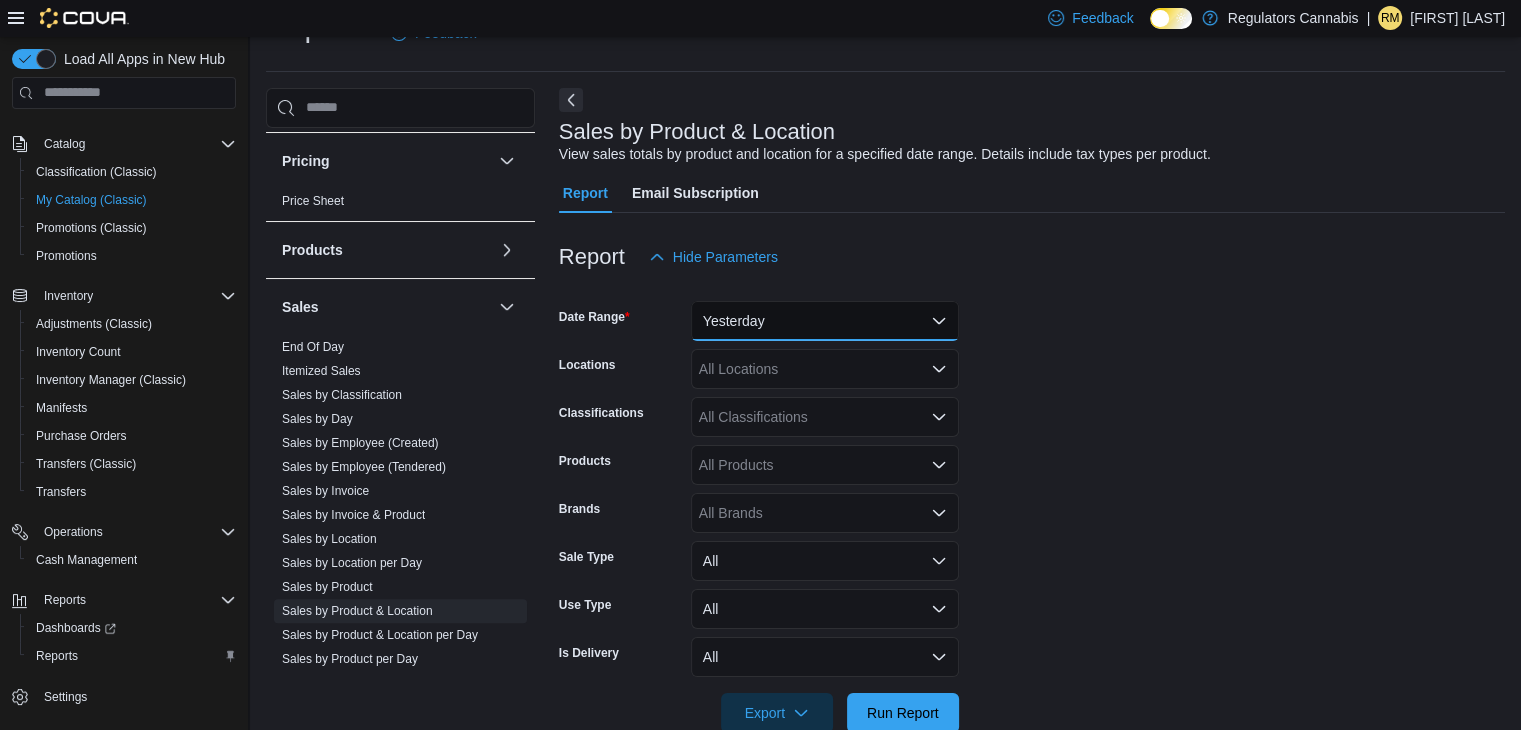 click on "Yesterday" at bounding box center (825, 321) 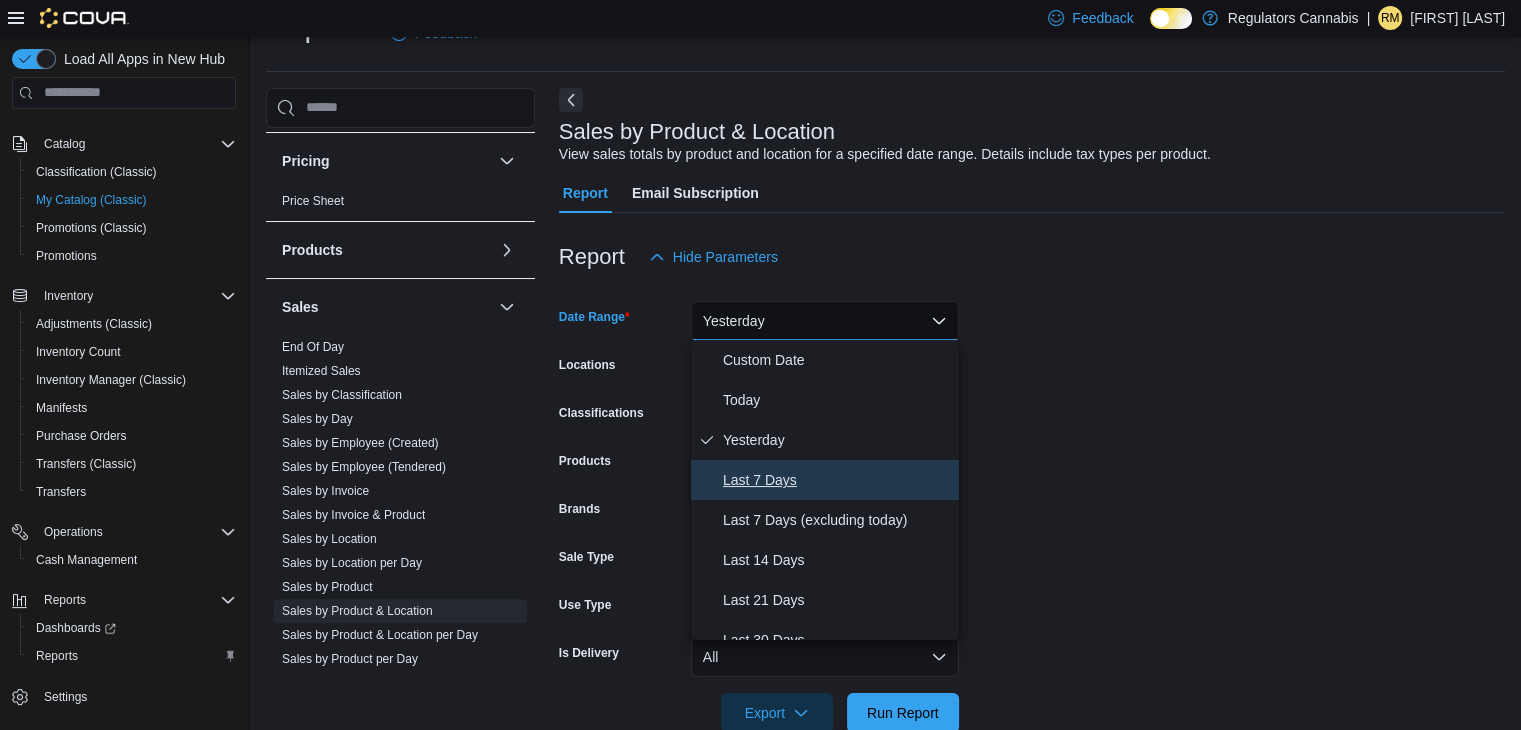 click on "Last 7 Days" at bounding box center (837, 480) 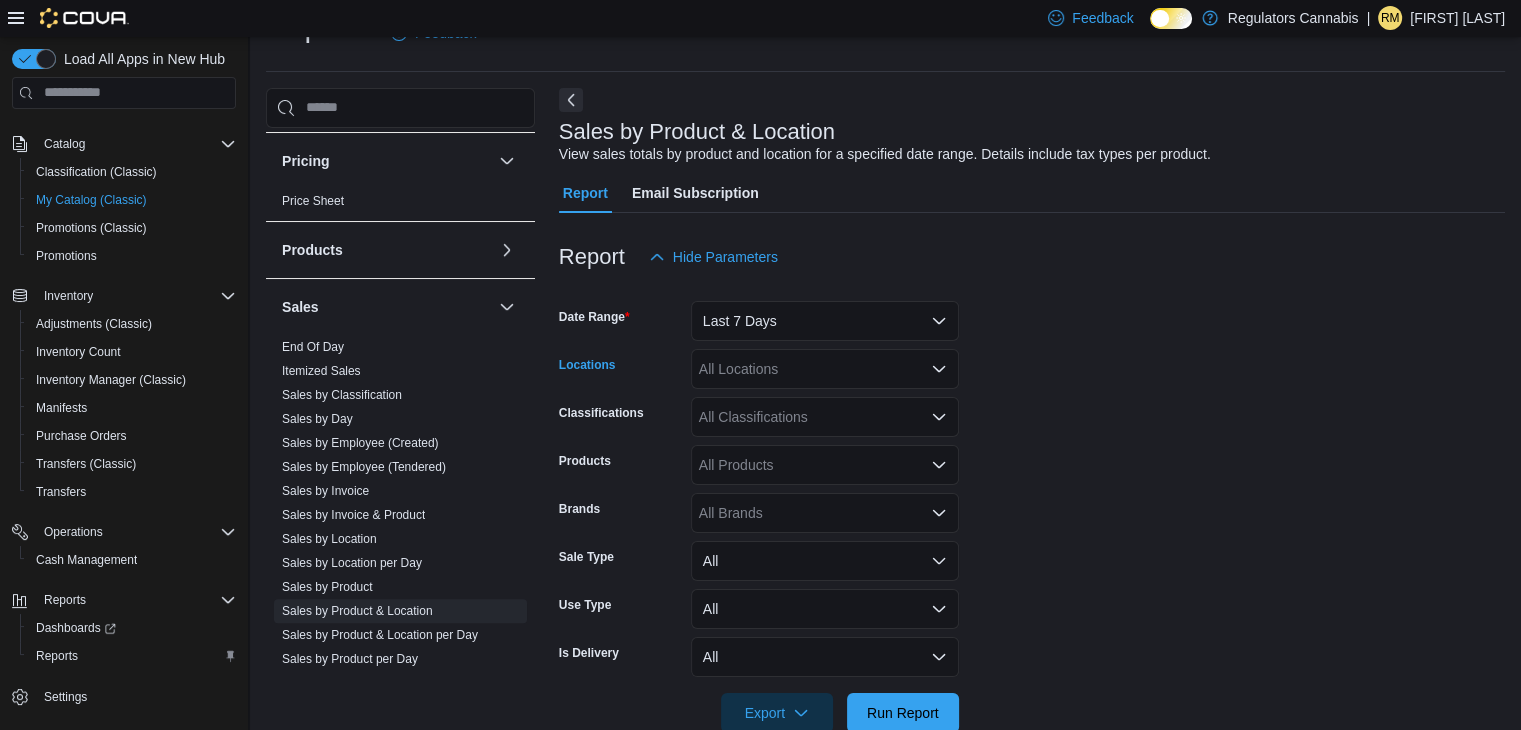 click on "All Locations" at bounding box center (825, 369) 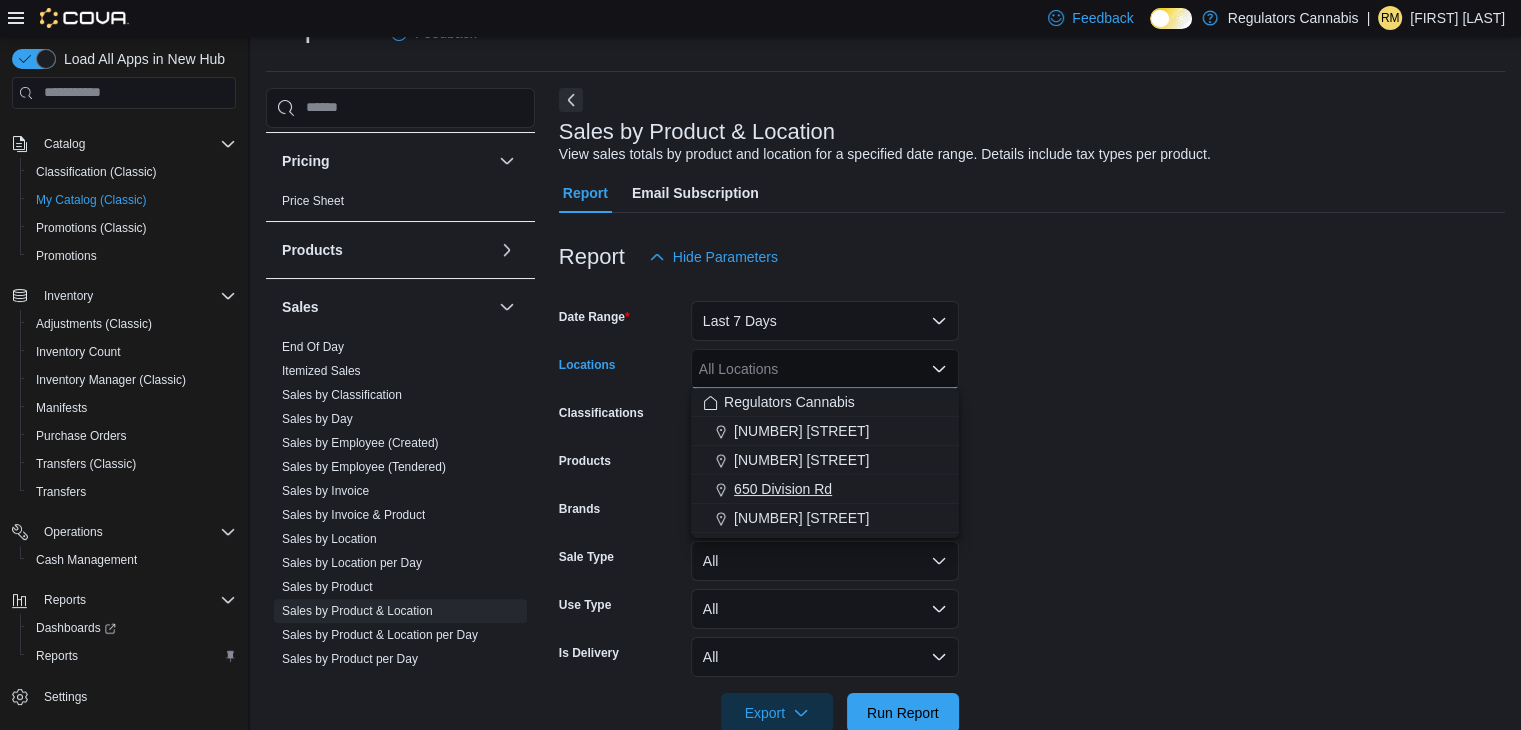 click on "650 Division Rd" at bounding box center [783, 489] 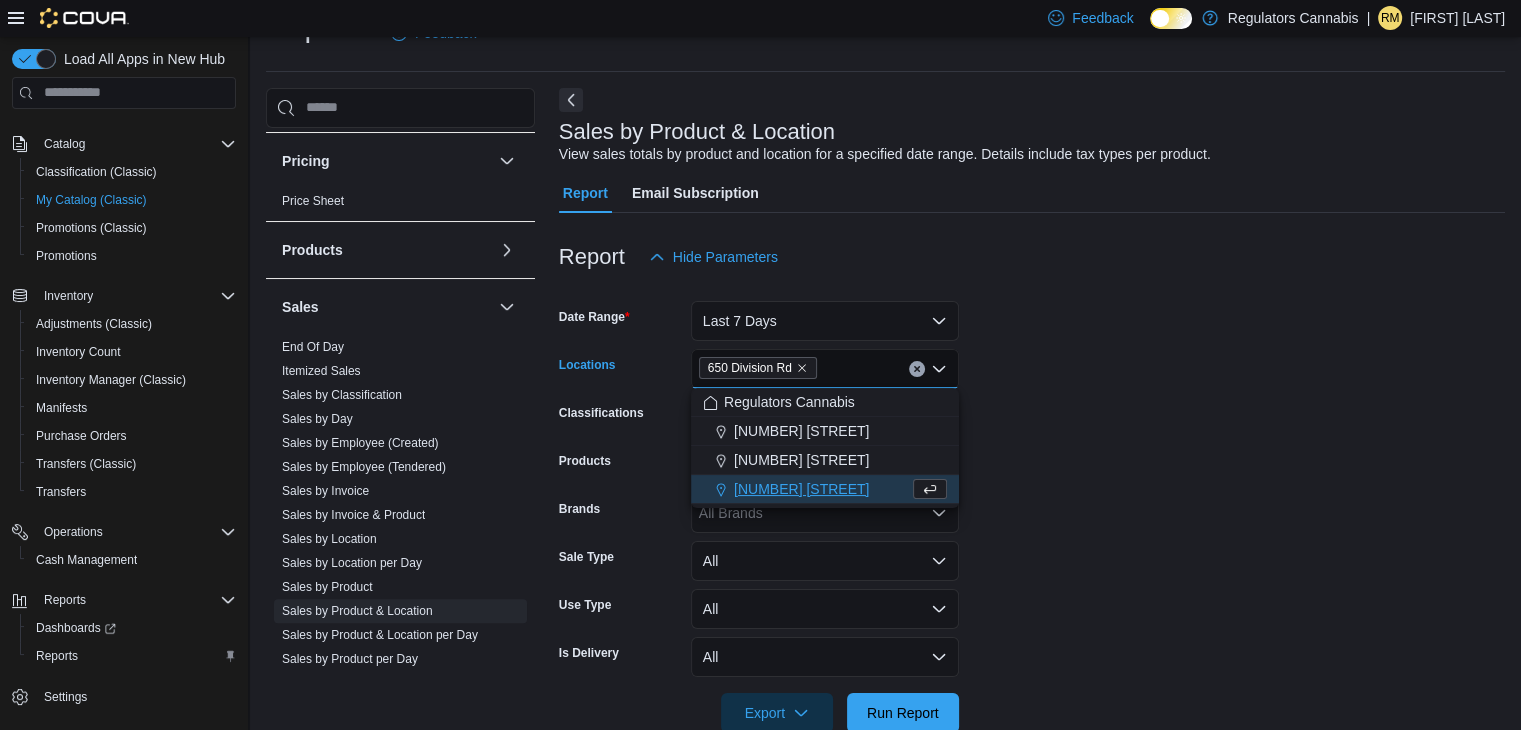 click on "Date Range Last 7 Days Locations 650 Division Rd Combo box. Selected. 650 Division Rd. Press Backspace to delete 650 Division Rd. Combo box input. All Locations. Type some text or, to display a list of choices, press Down Arrow. To exit the list of choices, press Escape. Classifications All Classifications Products All Products Brands All Brands Sale Type All Use Type All Is Delivery All Export  Run Report" at bounding box center (1032, 505) 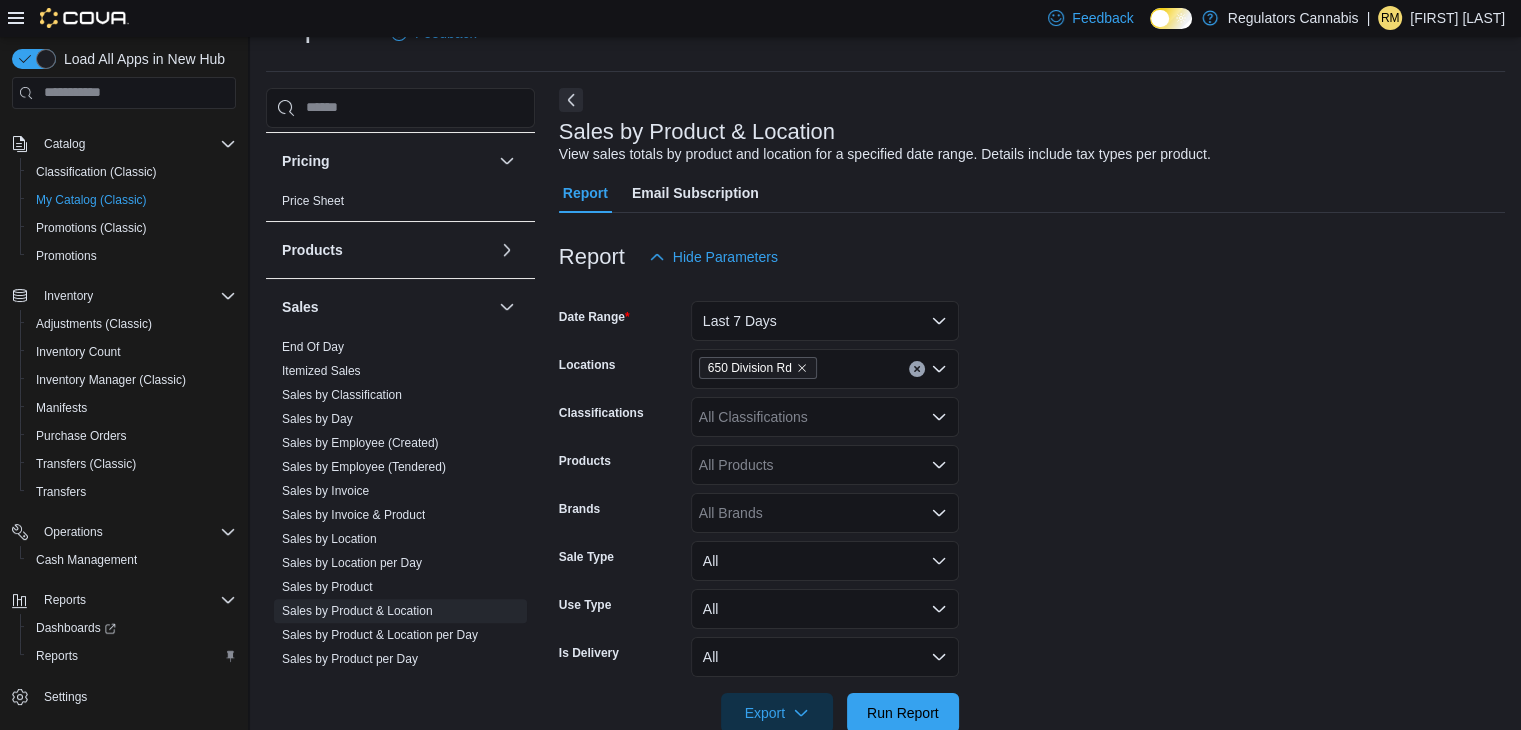 click on "All Classifications" at bounding box center (825, 417) 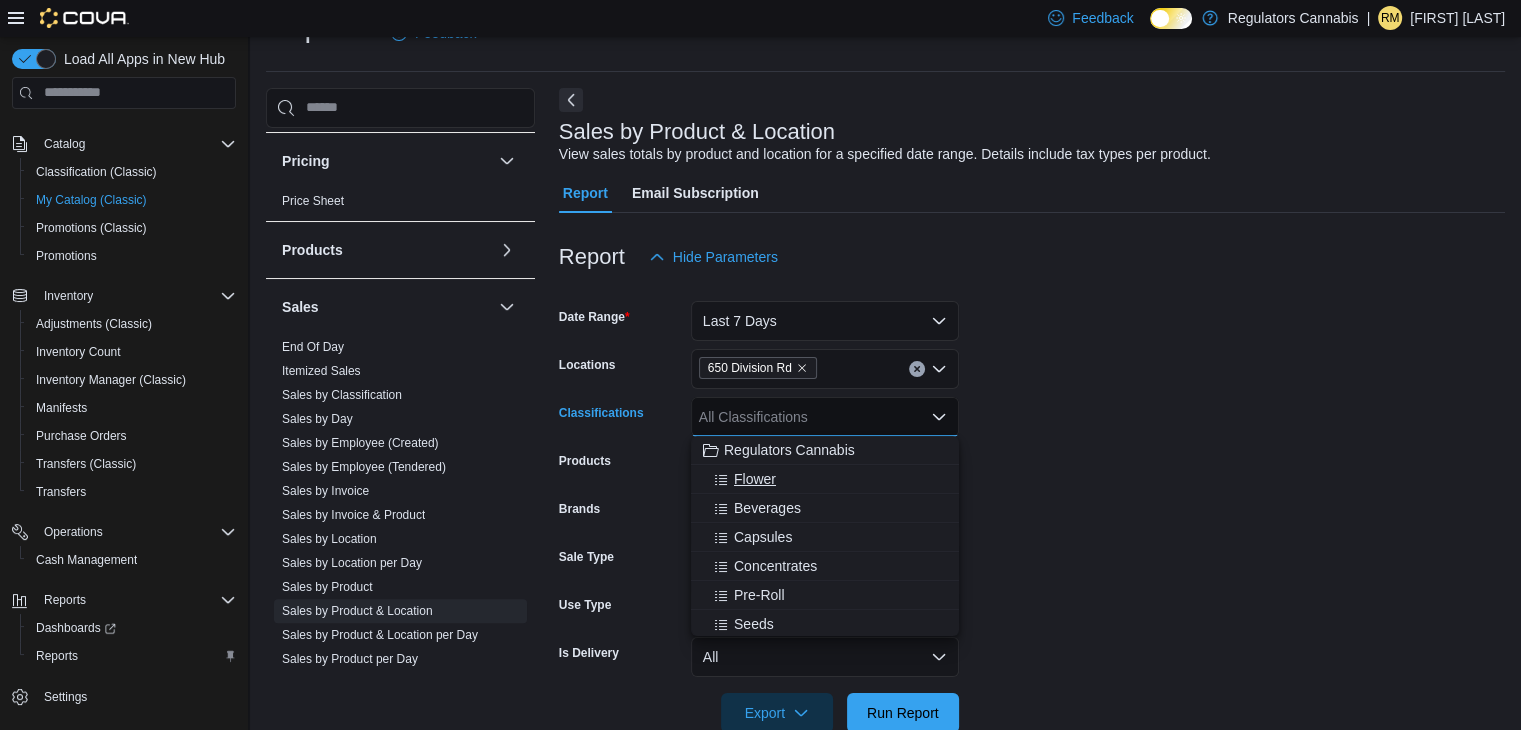 click on "Flower" at bounding box center (825, 479) 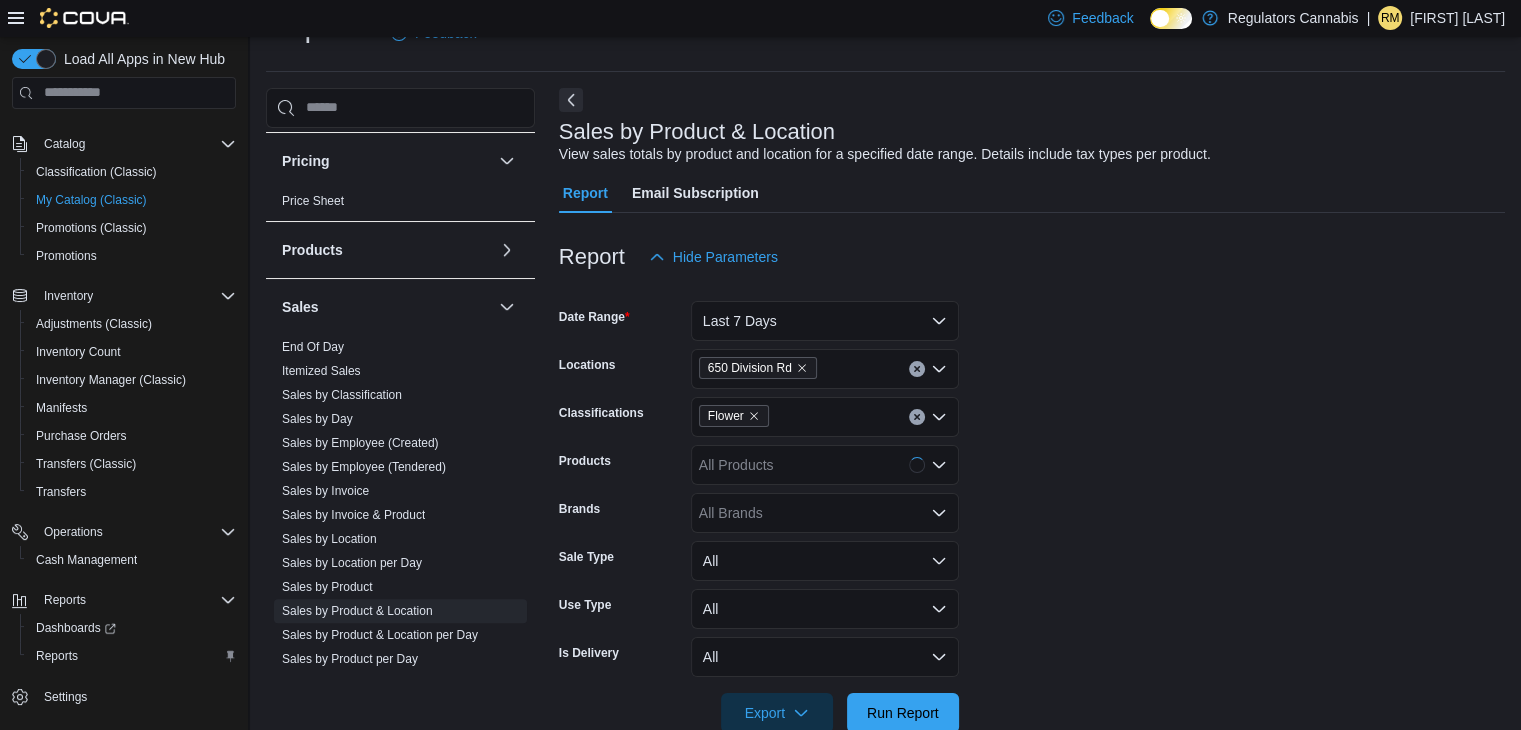 click on "Date Range Last 7 Days Locations 650 Division Rd Classifications Flower Products All Products Brands All Brands Sale Type All Use Type All Is Delivery All Export  Run Report" at bounding box center (1032, 505) 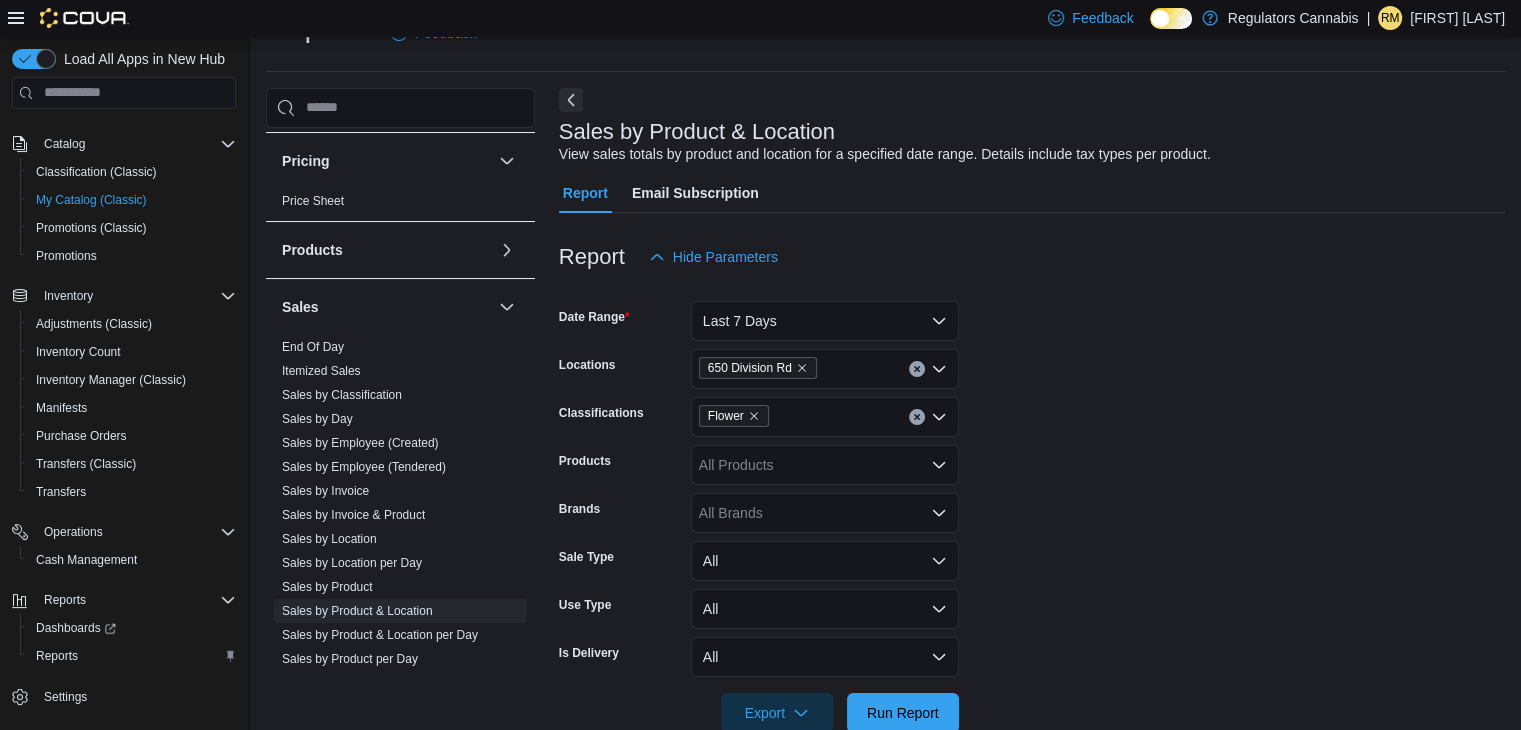 click on "All Products" at bounding box center [825, 465] 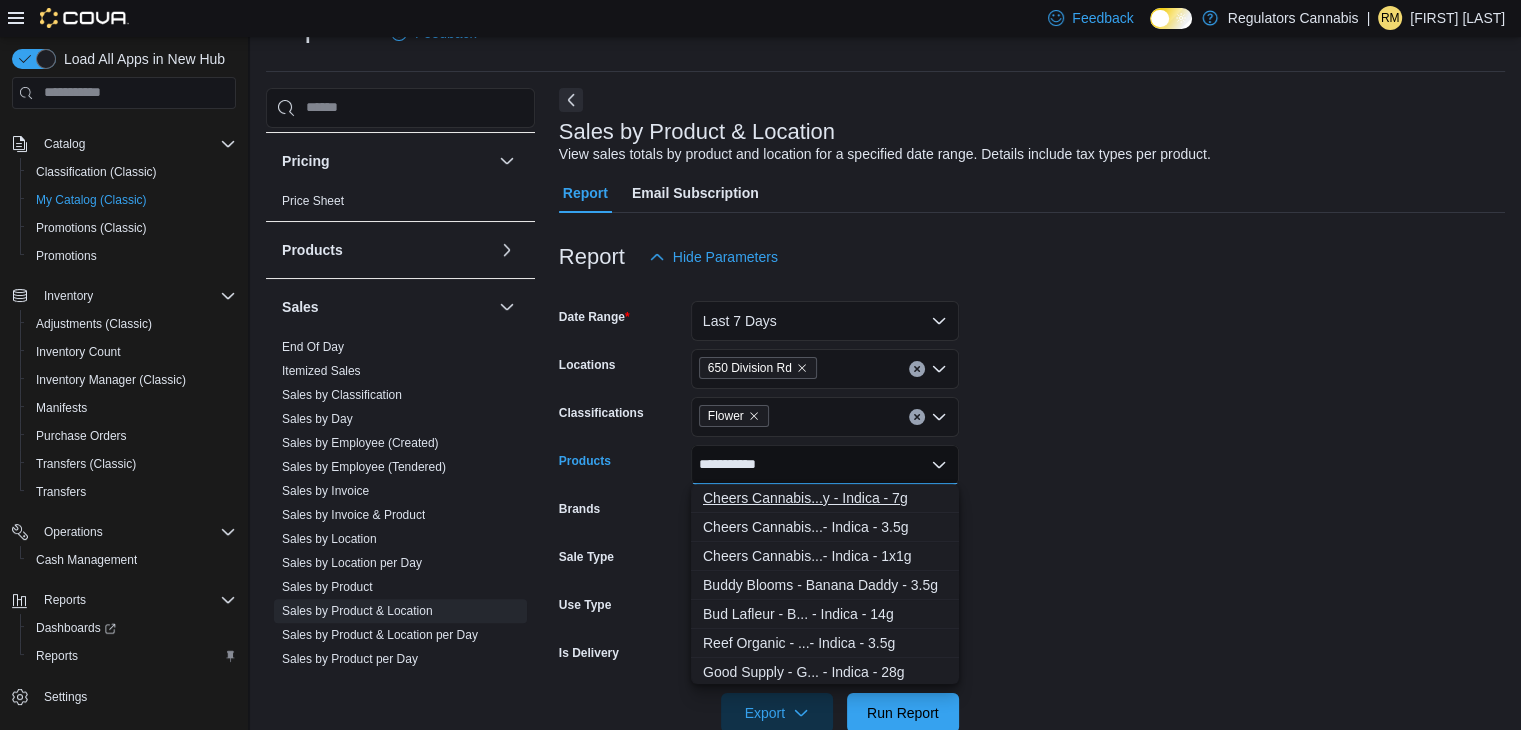 type on "**********" 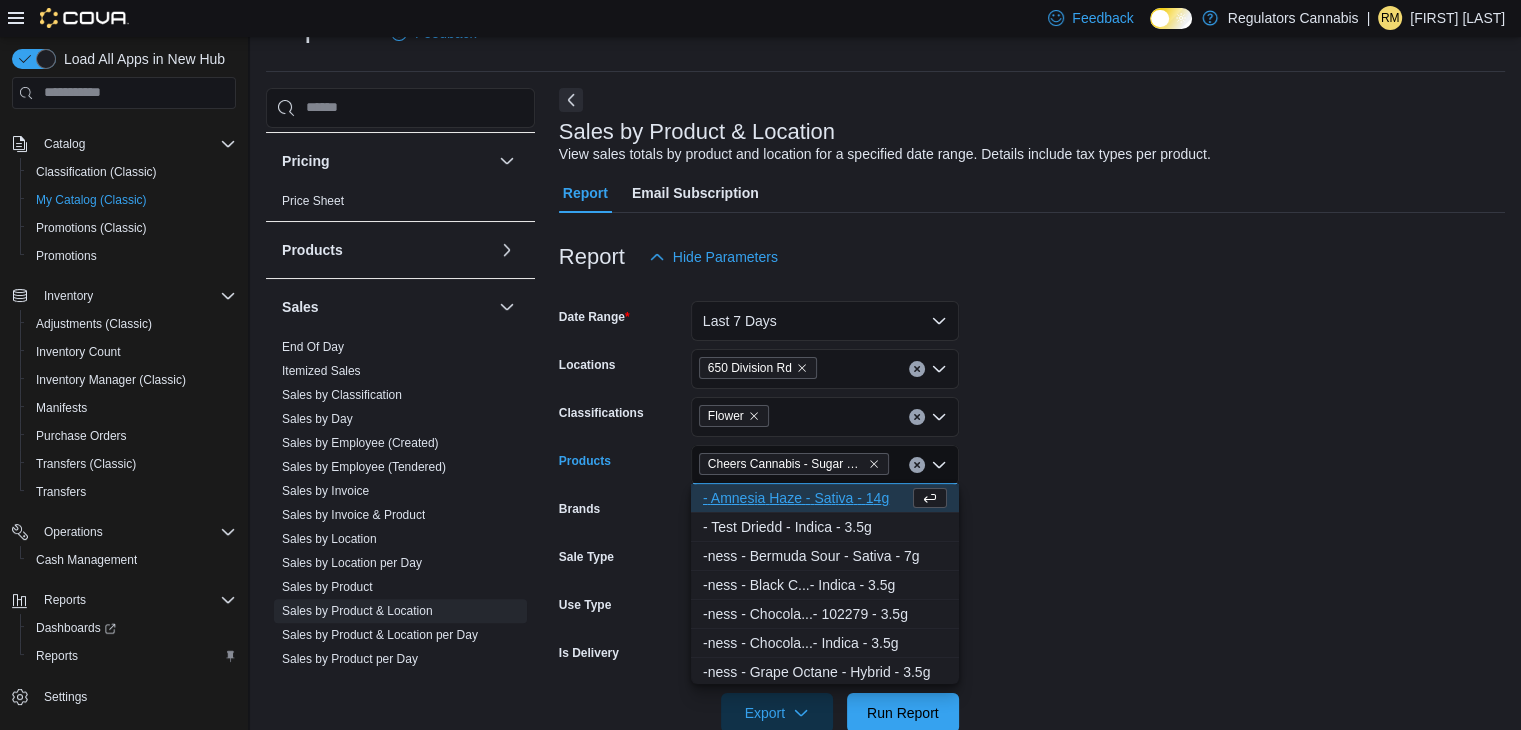 click on "Date Range Last 7 Days Locations 650 Division Rd Classifications Flower Products Cheers Cannabis - Sugar Daddy - Indica - 7g Combo box. Selected. Cheers Cannabis - Sugar Daddy - Indica - 7g. Press Backspace to delete Cheers Cannabis - Sugar Daddy - Indica - 7g. Combo box input. All Products. Type some text or, to display a list of choices, press Down Arrow. To exit the list of choices, press Escape. Brands All Brands Sale Type All Use Type All Is Delivery All Export  Run Report" at bounding box center [1032, 505] 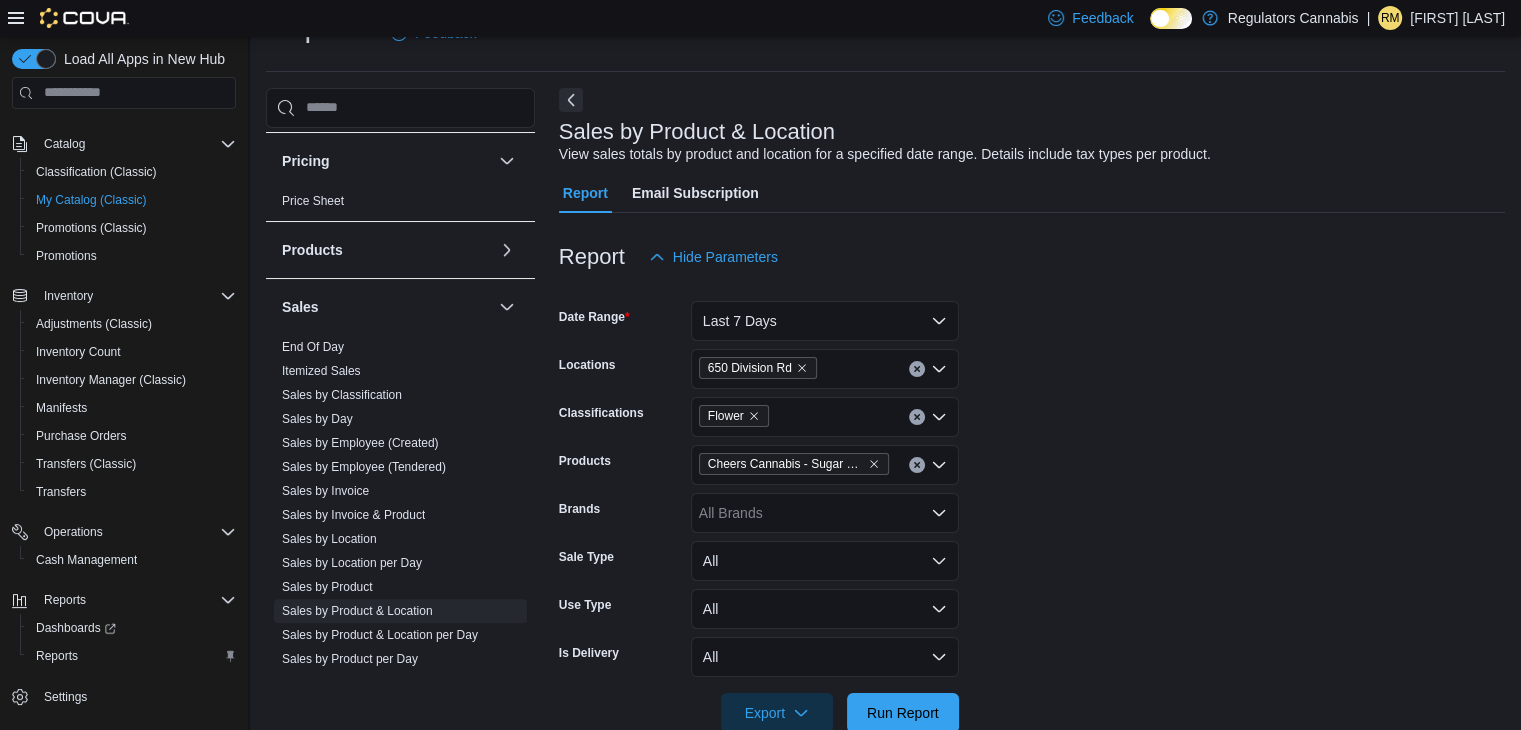 scroll, scrollTop: 88, scrollLeft: 0, axis: vertical 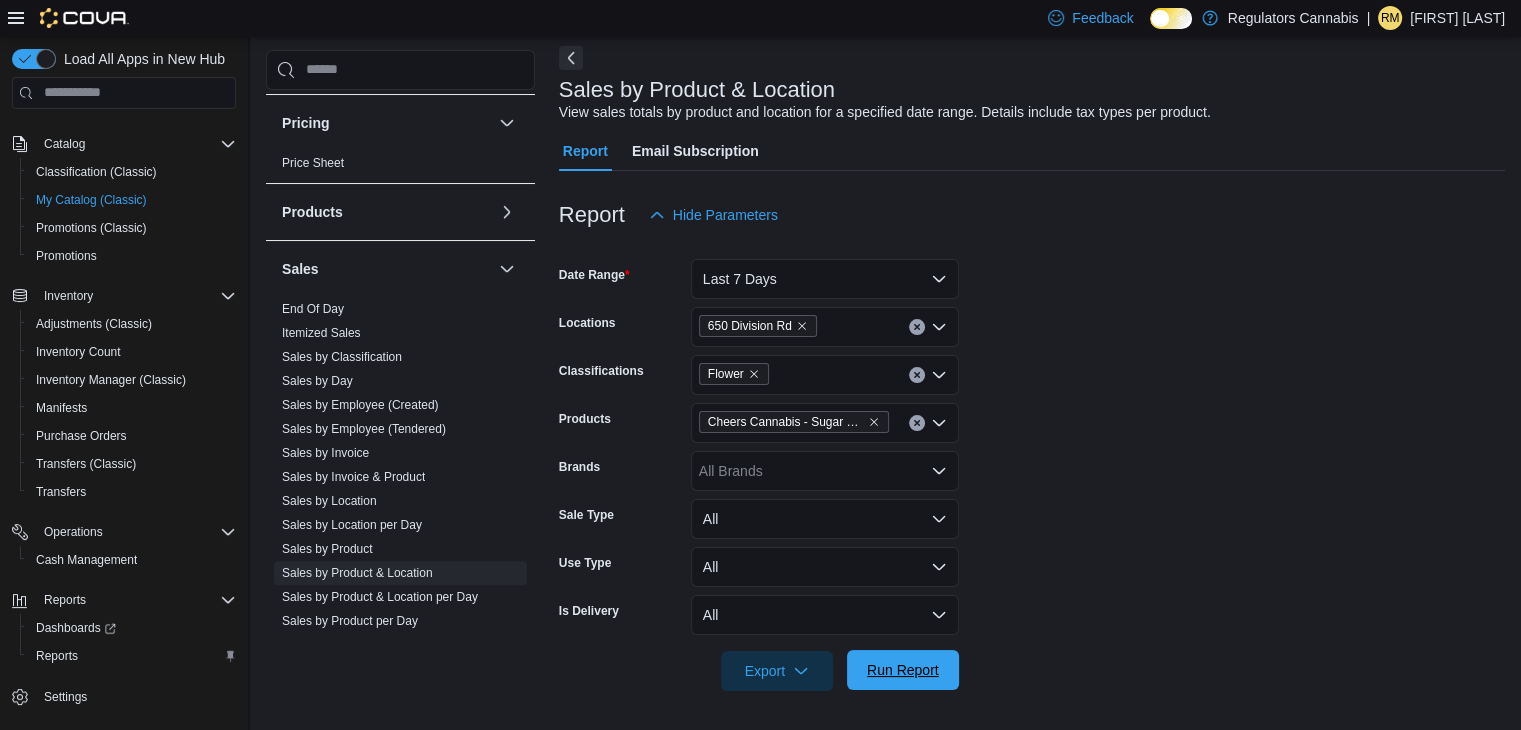 click on "Run Report" at bounding box center (903, 670) 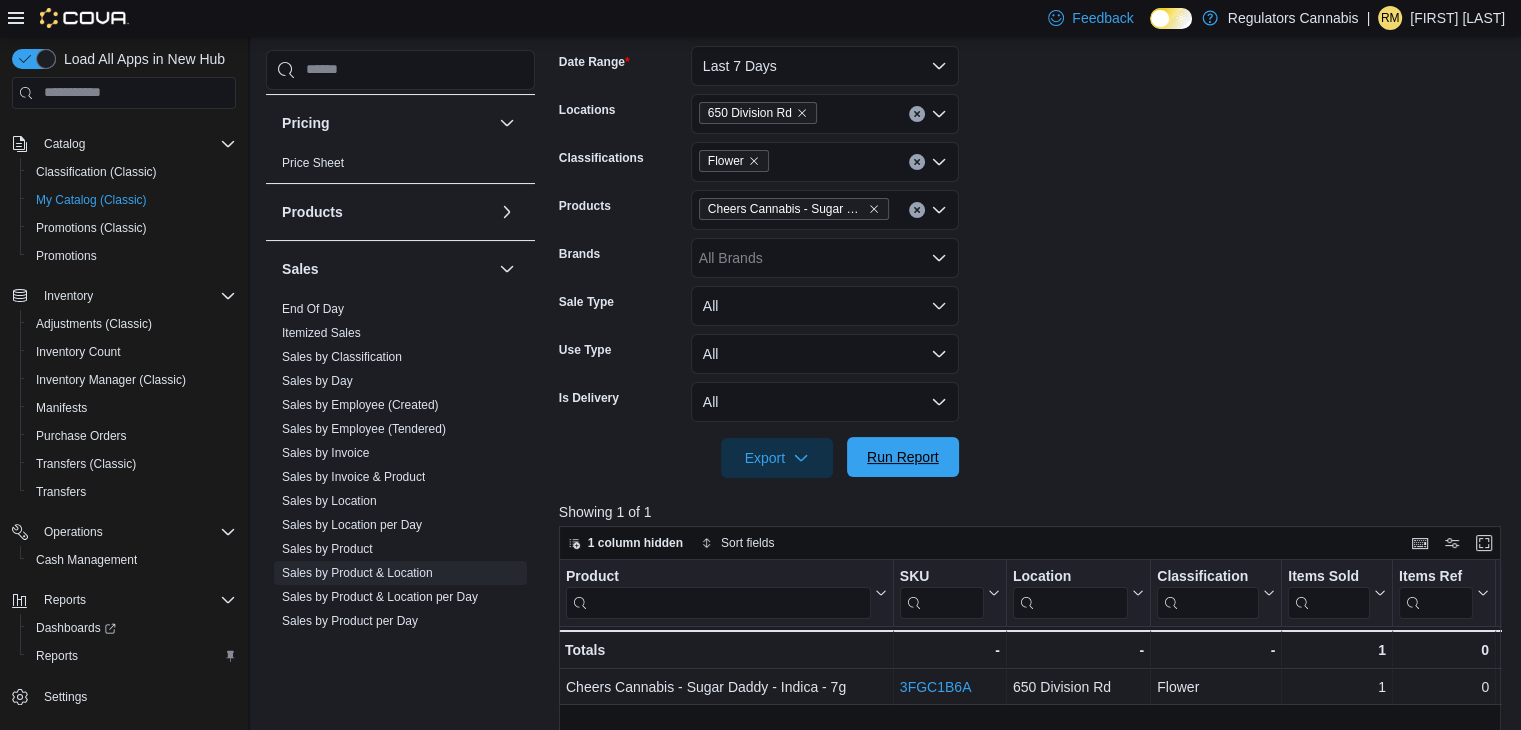 scroll, scrollTop: 304, scrollLeft: 0, axis: vertical 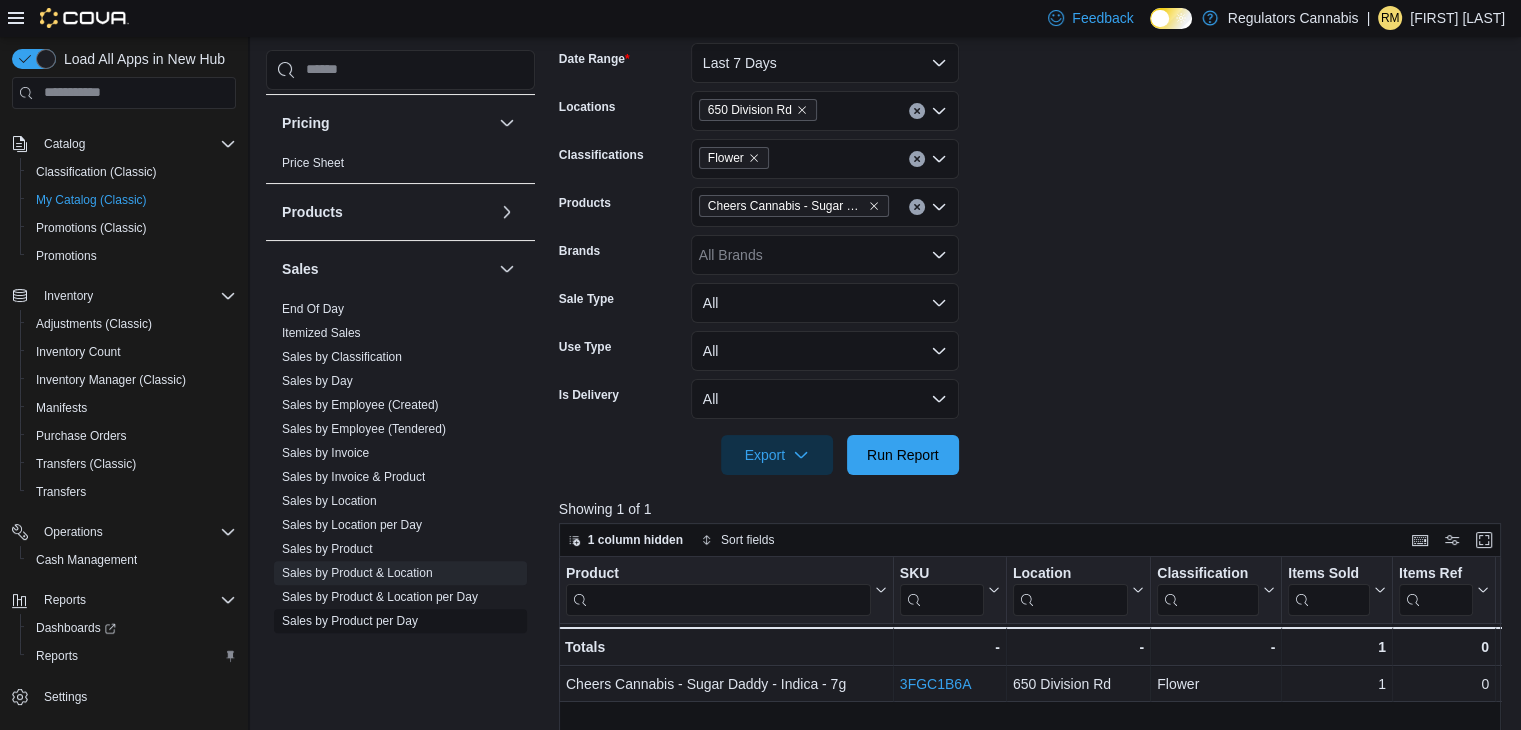 click on "Sales by Product per Day" at bounding box center (350, 621) 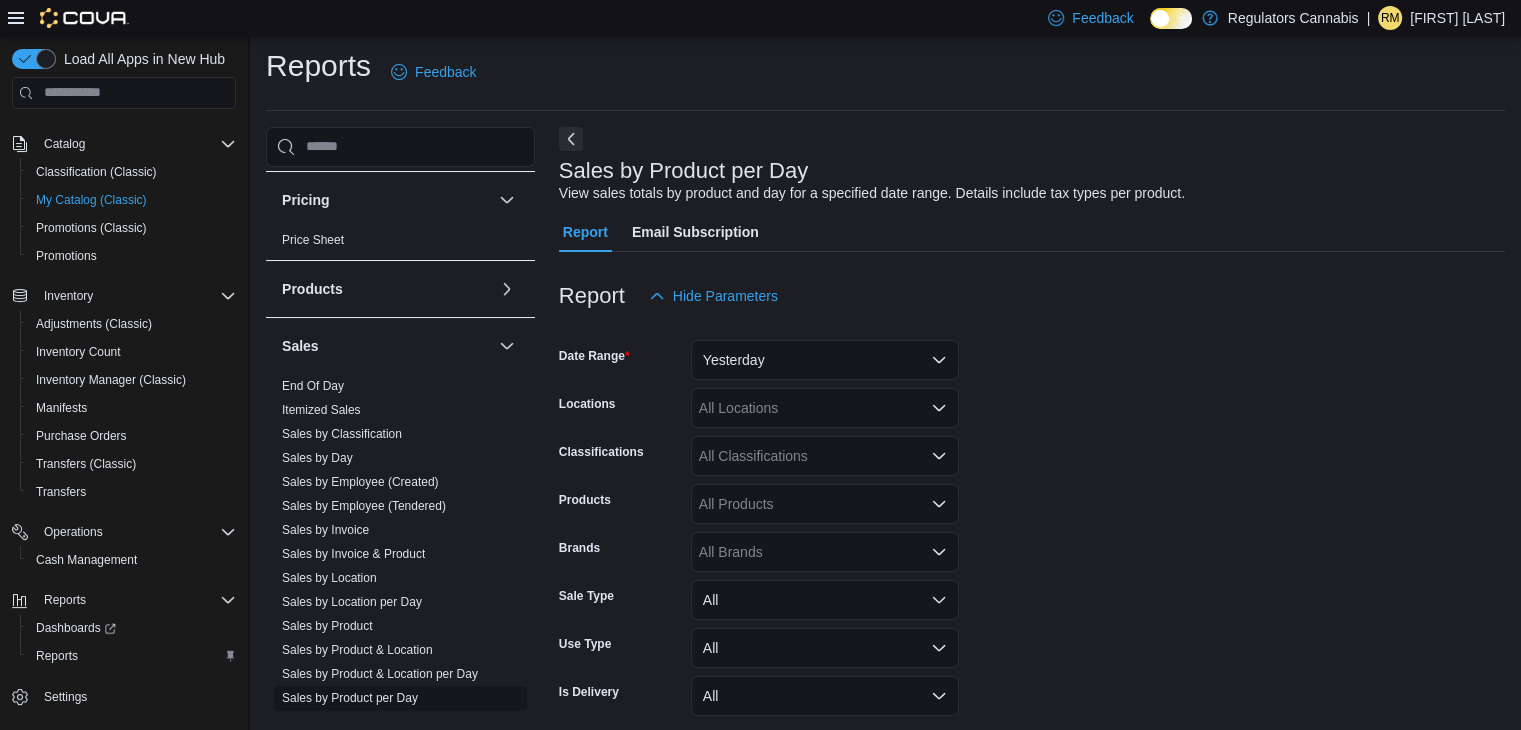scroll, scrollTop: 46, scrollLeft: 0, axis: vertical 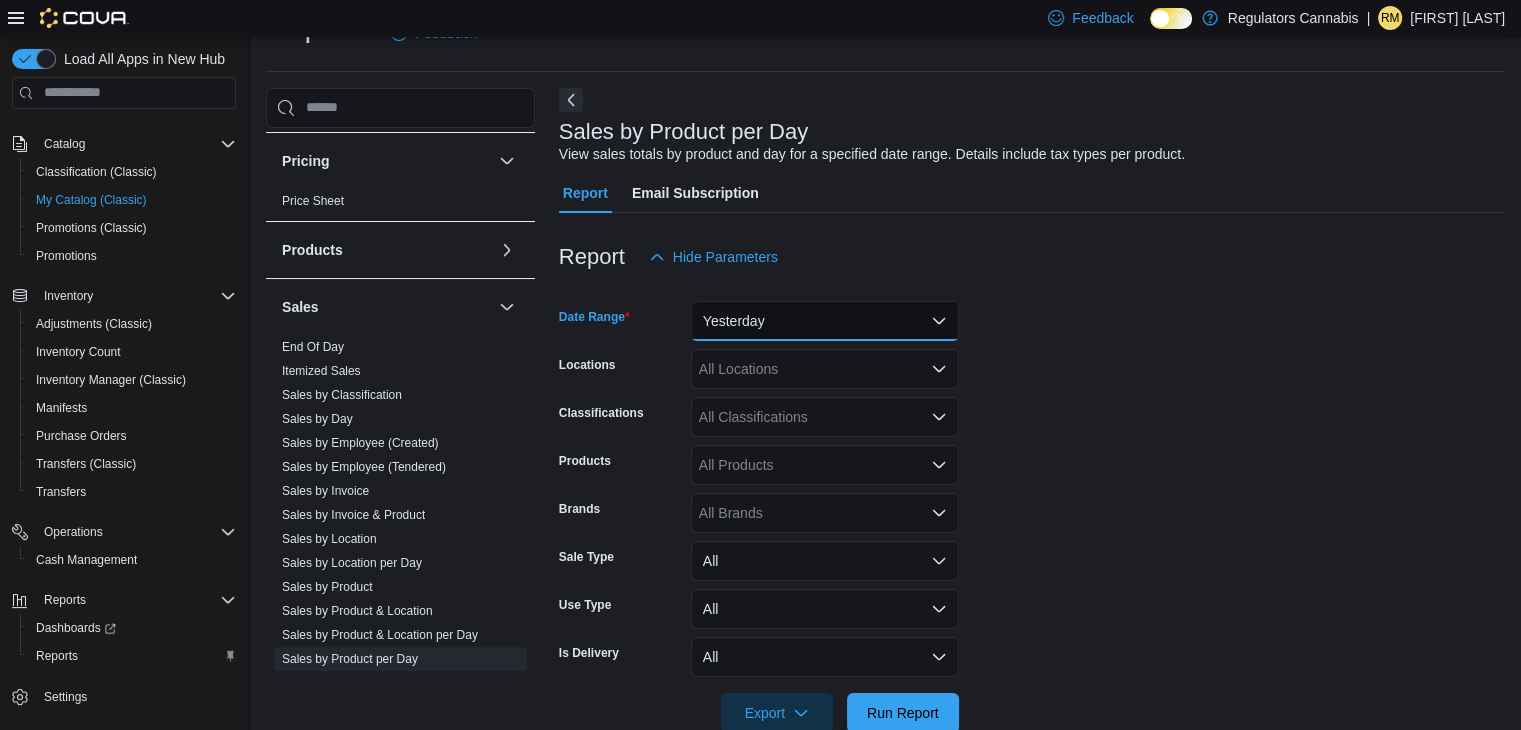 click on "Yesterday" at bounding box center [825, 321] 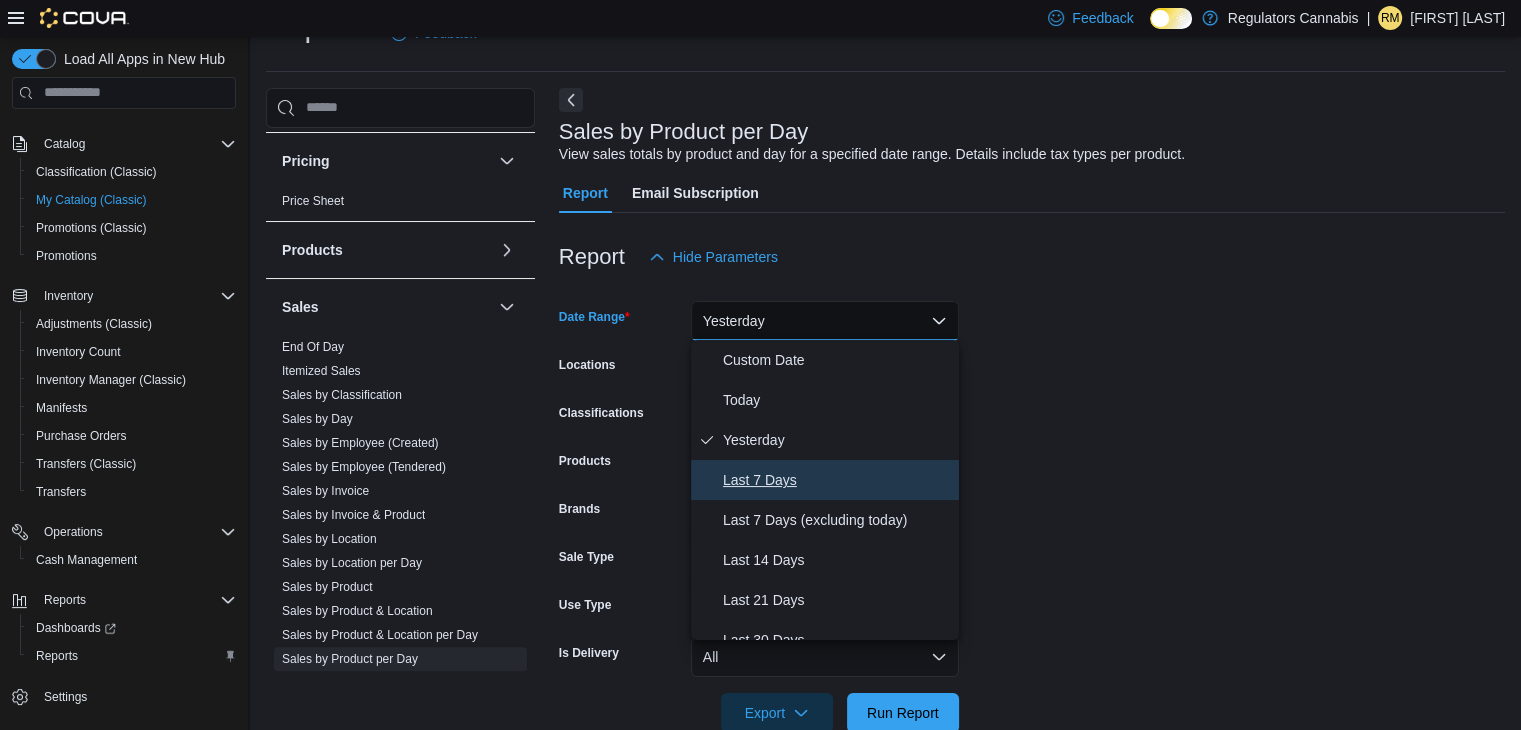 click on "Last 7 Days" at bounding box center (837, 480) 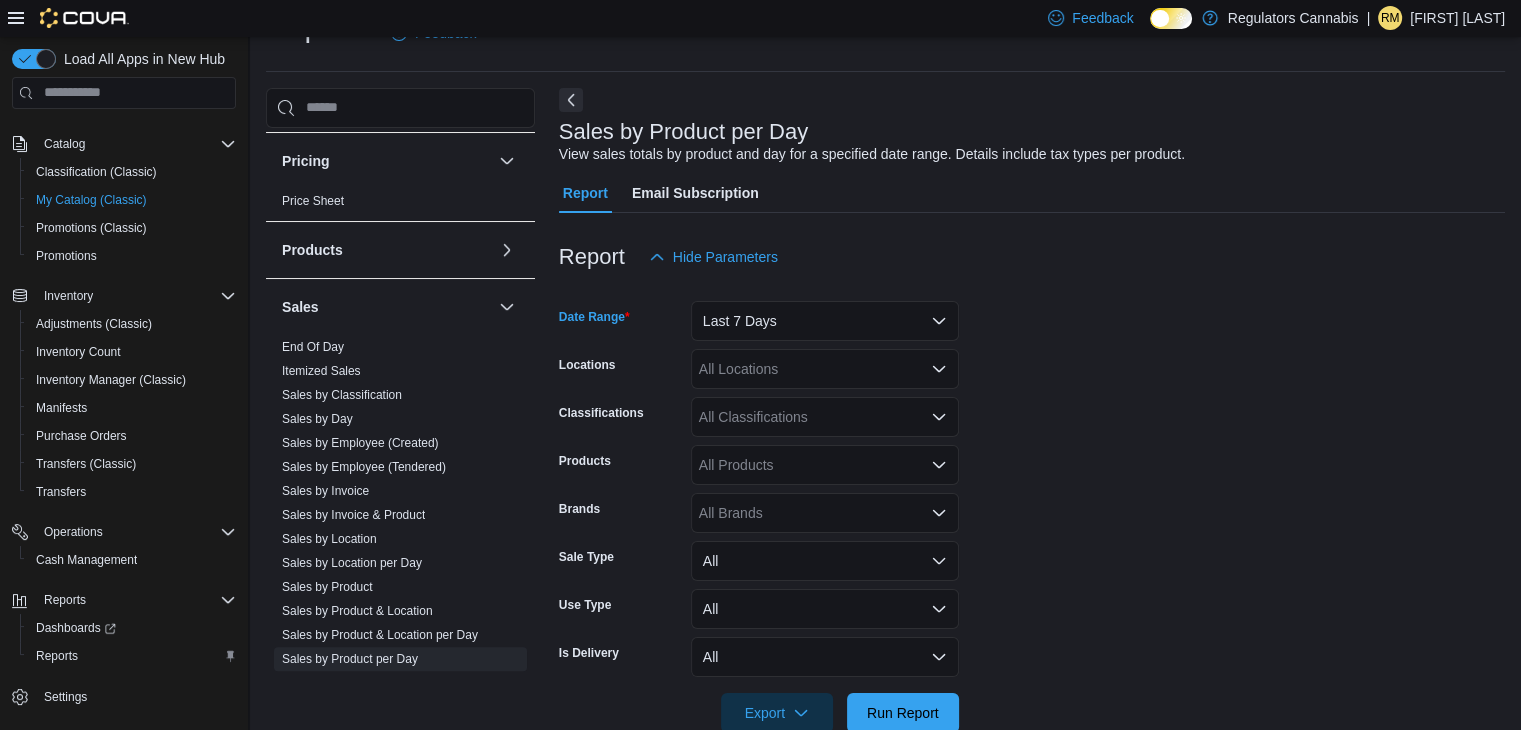 click on "All Locations" at bounding box center [825, 369] 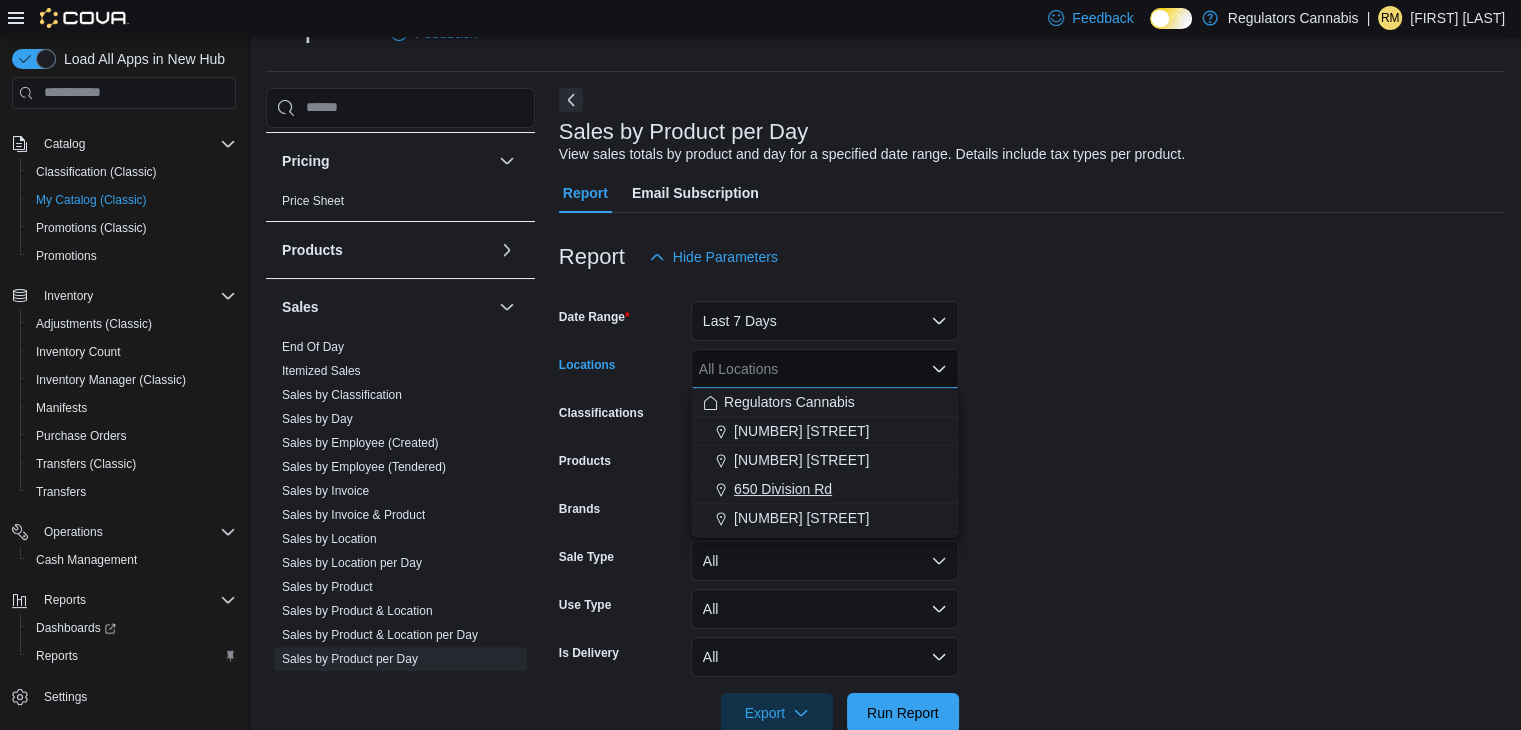click on "650 Division Rd" at bounding box center [783, 489] 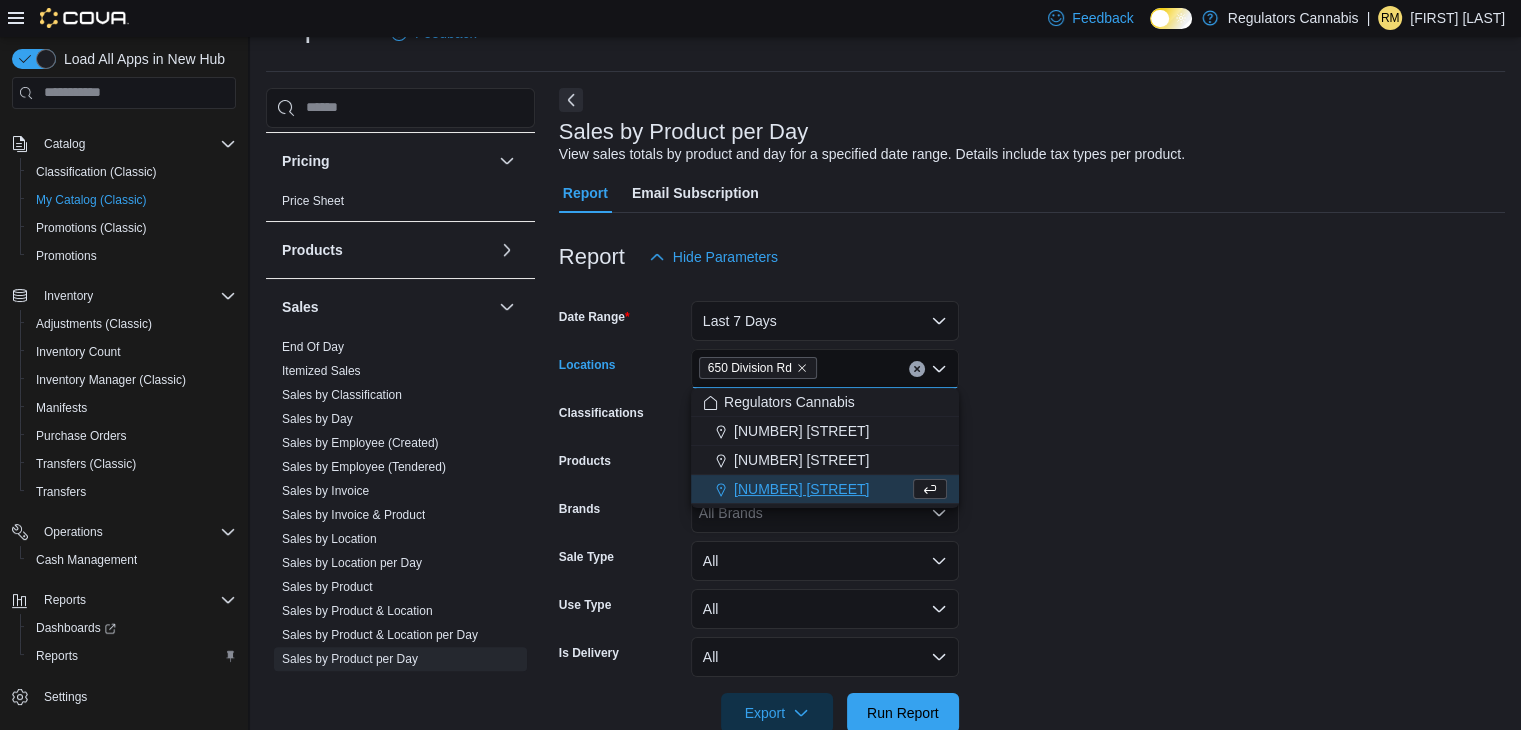 click on "Date Range Last 7 Days Locations 650 Division Rd Combo box. Selected. 650 Division Rd. Press Backspace to delete 650 Division Rd. Combo box input. All Locations. Type some text or, to display a list of choices, press Down Arrow. To exit the list of choices, press Escape. Classifications All Classifications Products All Products Brands All Brands Sale Type All Use Type All Is Delivery All Export  Run Report" at bounding box center [1032, 505] 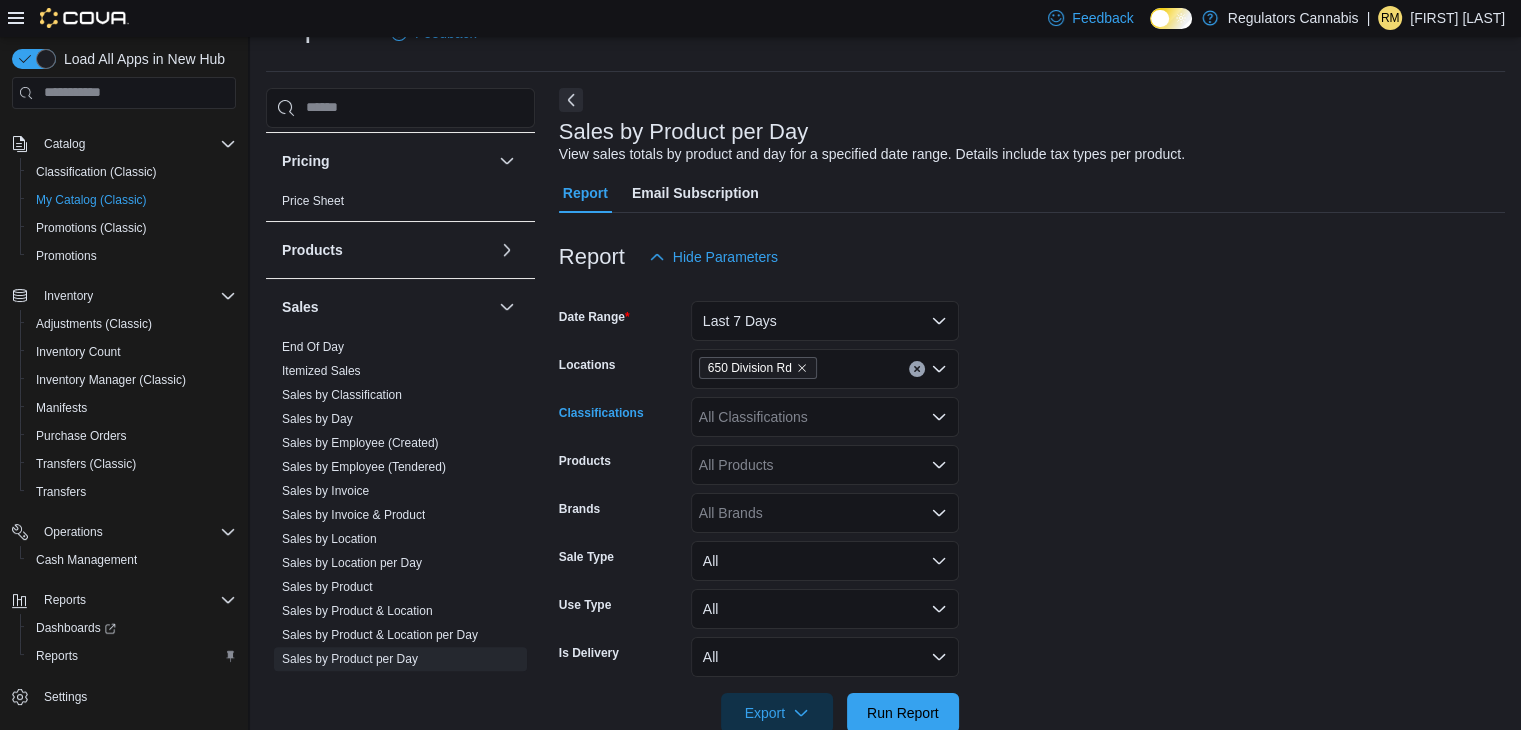 click on "All Classifications" at bounding box center [825, 417] 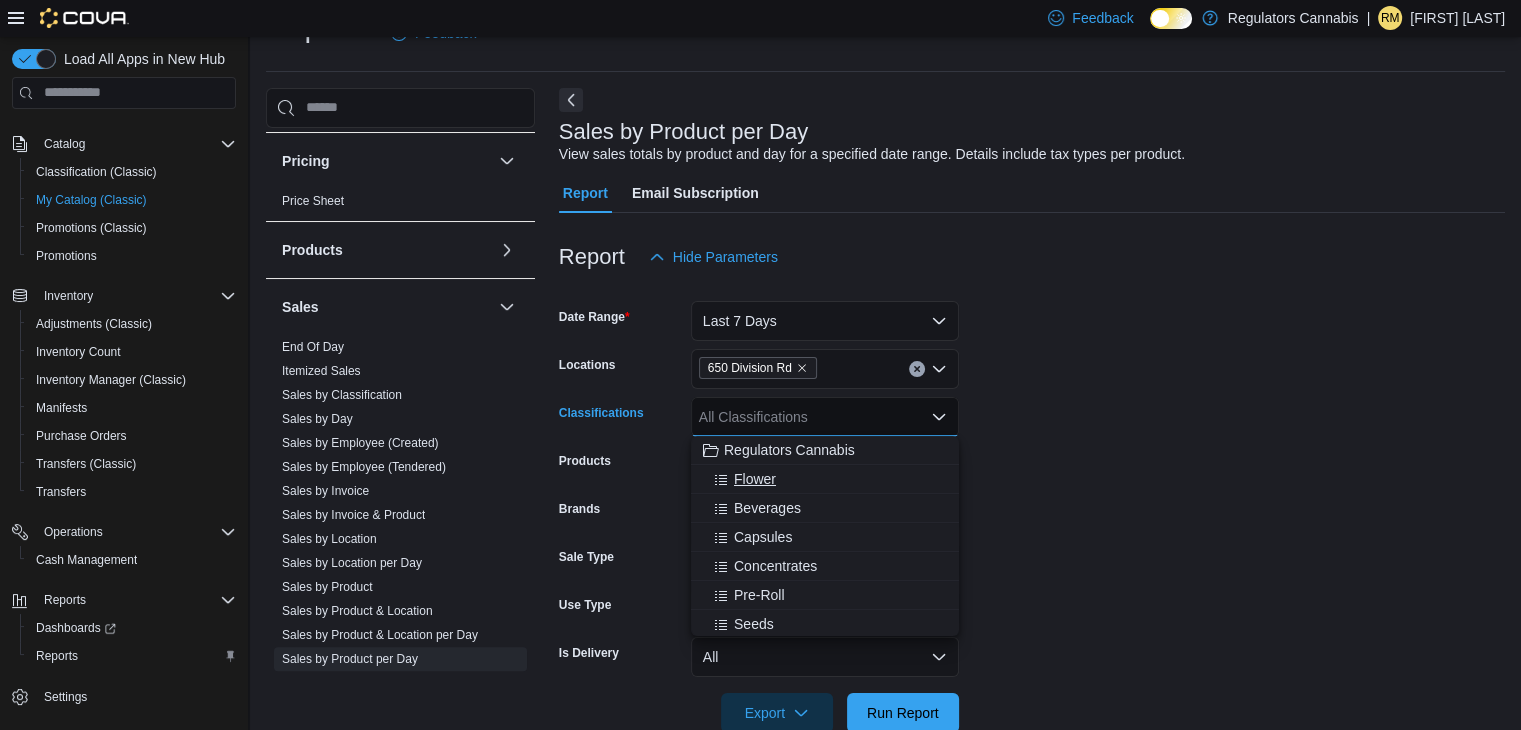 click on "Flower" at bounding box center [755, 479] 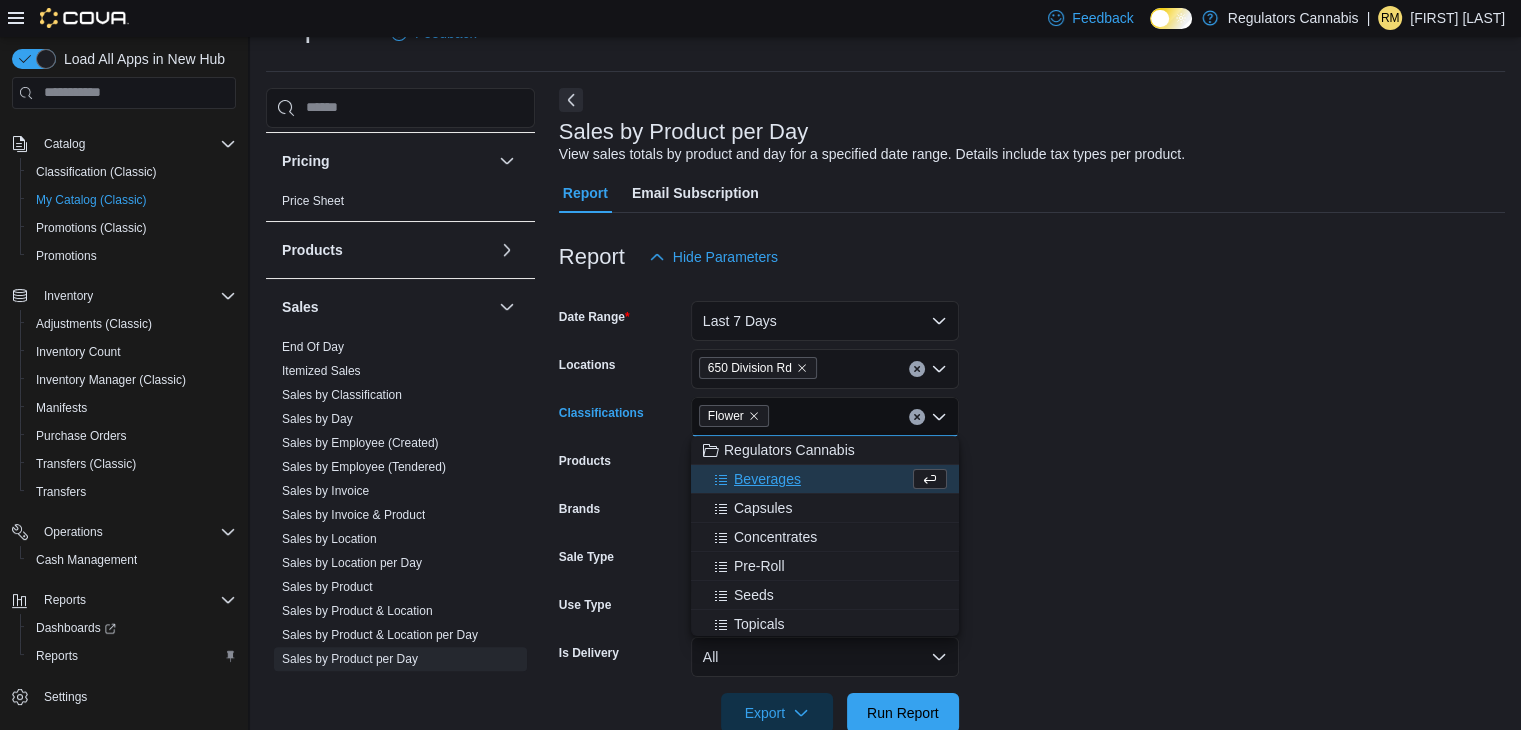 click on "Date Range Last 7 Days Locations 650 Division Rd Classifications Flower Combo box. Selected. Flower. Press Backspace to delete Flower. Combo box input. All Classifications. Type some text or, to display a list of choices, press Down Arrow. To exit the list of choices, press Escape. Products All Products Brands All Brands Sale Type All Use Type All Is Delivery All Export  Run Report" at bounding box center (1032, 505) 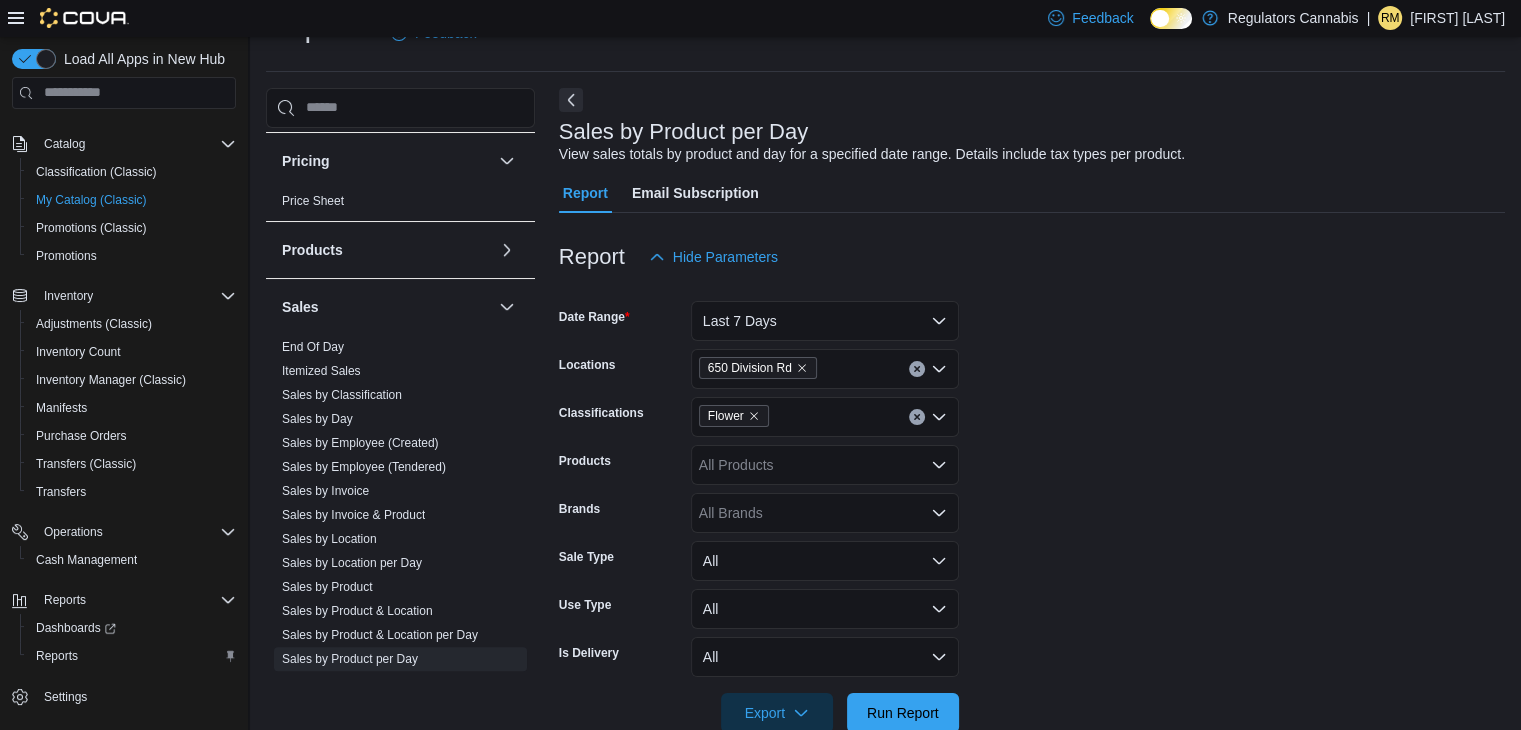 click on "All Products" at bounding box center [825, 465] 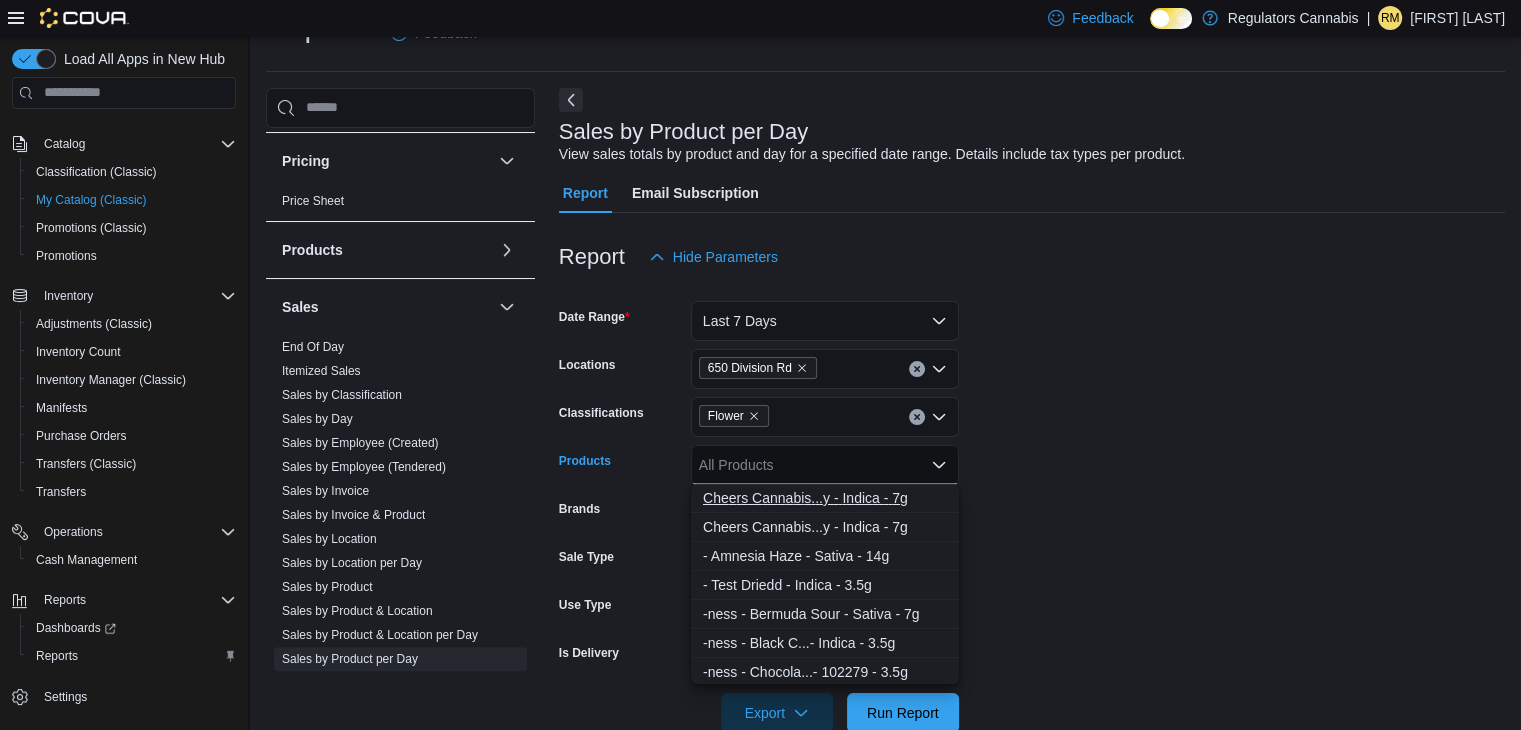 click on "C h e e r s   C a n n a b i s . . . y   -   I n d i c a   -   7 g" at bounding box center [825, 498] 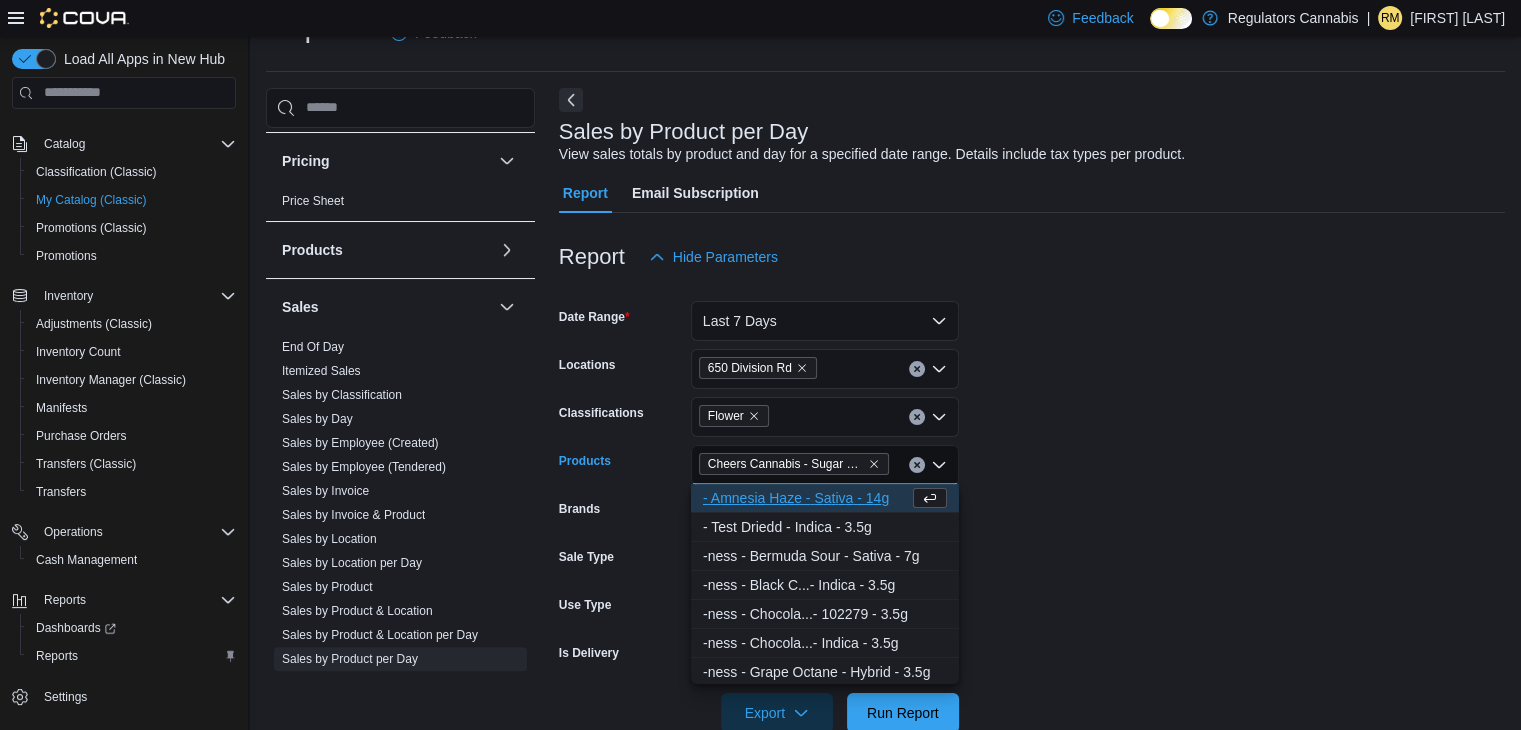 click on "Date Range Last 7 Days Locations 650 Division Rd Classifications Flower Products Cheers Cannabis - Sugar Daddy - Indica - 7g Combo box. Selected. Cheers Cannabis - Sugar Daddy - Indica - 7g. Press Backspace to delete Cheers Cannabis - Sugar Daddy - Indica - 7g. Combo box input. All Products. Type some text or, to display a list of choices, press Down Arrow. To exit the list of choices, press Escape. Brands All Brands Sale Type All Use Type All Is Delivery All Export  Run Report" at bounding box center [1032, 505] 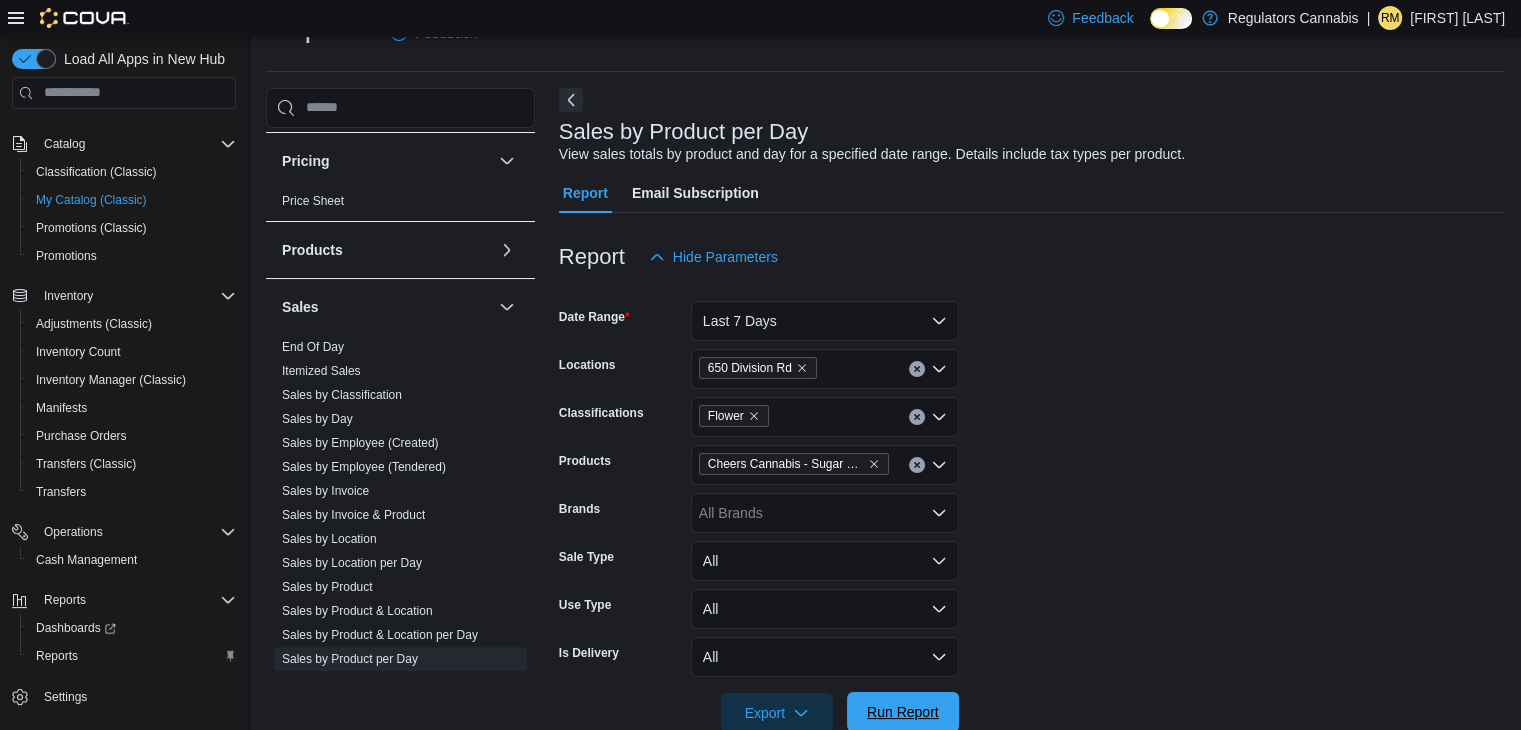 click on "Run Report" at bounding box center (903, 712) 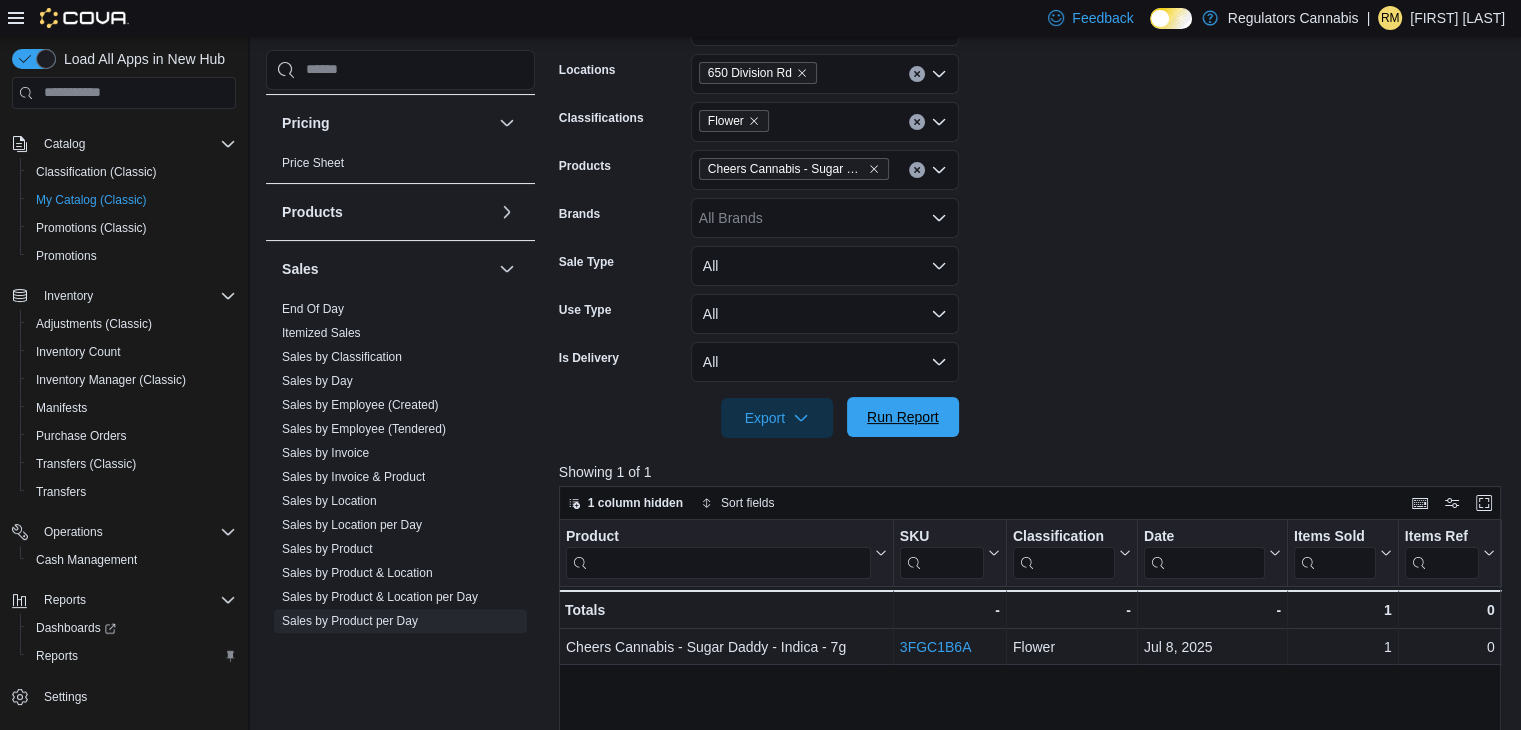 scroll, scrollTop: 342, scrollLeft: 0, axis: vertical 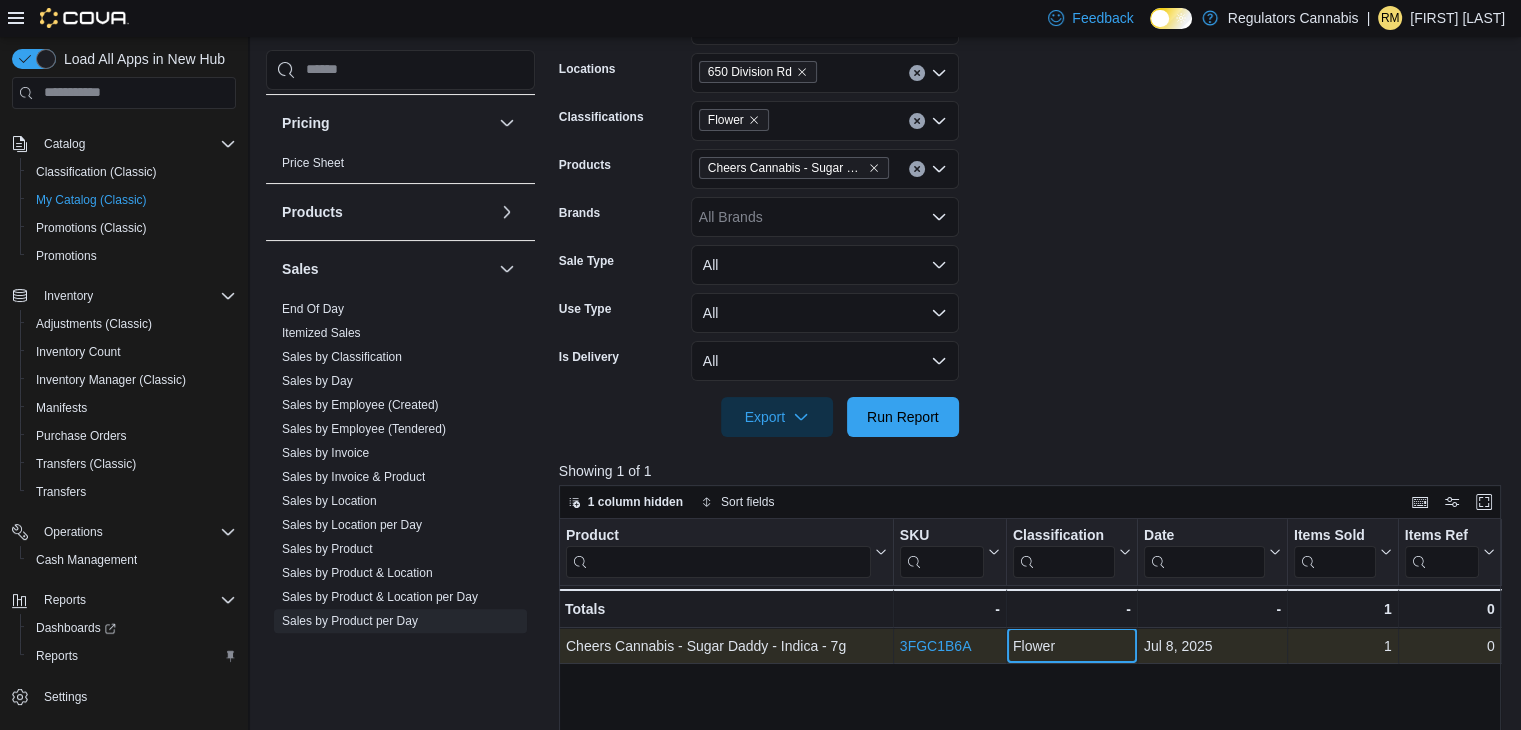 click on "Flower" at bounding box center [1072, 646] 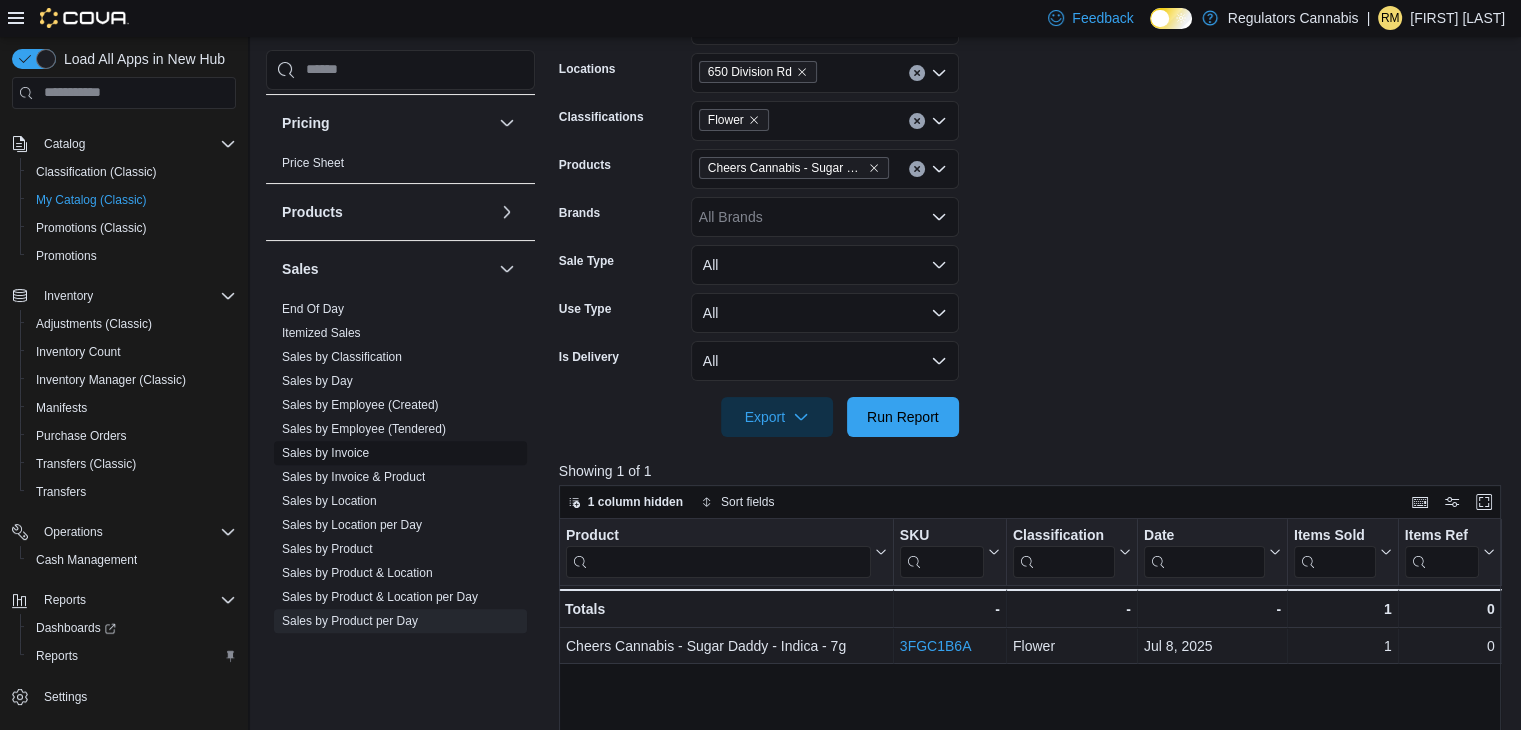 click on "Sales by Invoice" at bounding box center (325, 453) 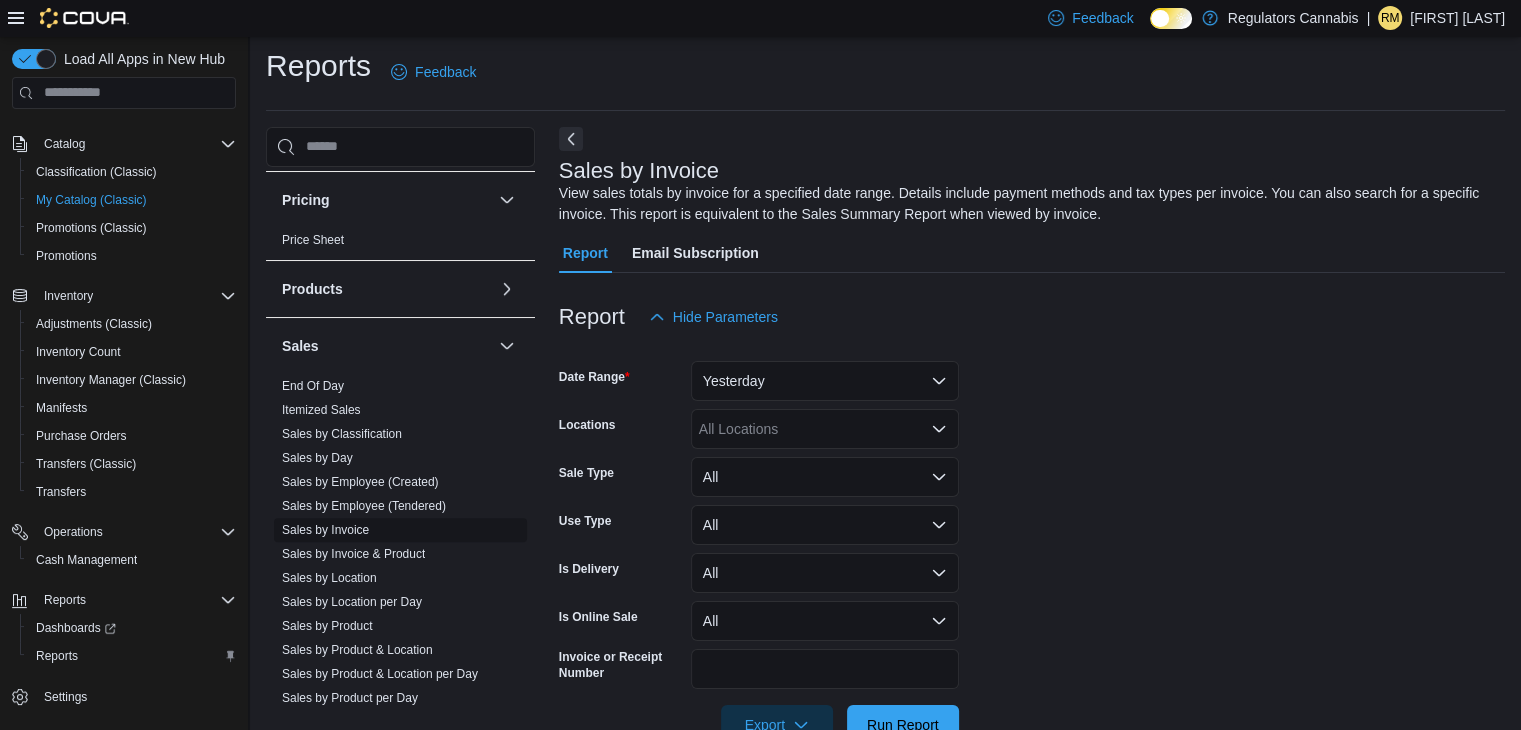 scroll, scrollTop: 61, scrollLeft: 0, axis: vertical 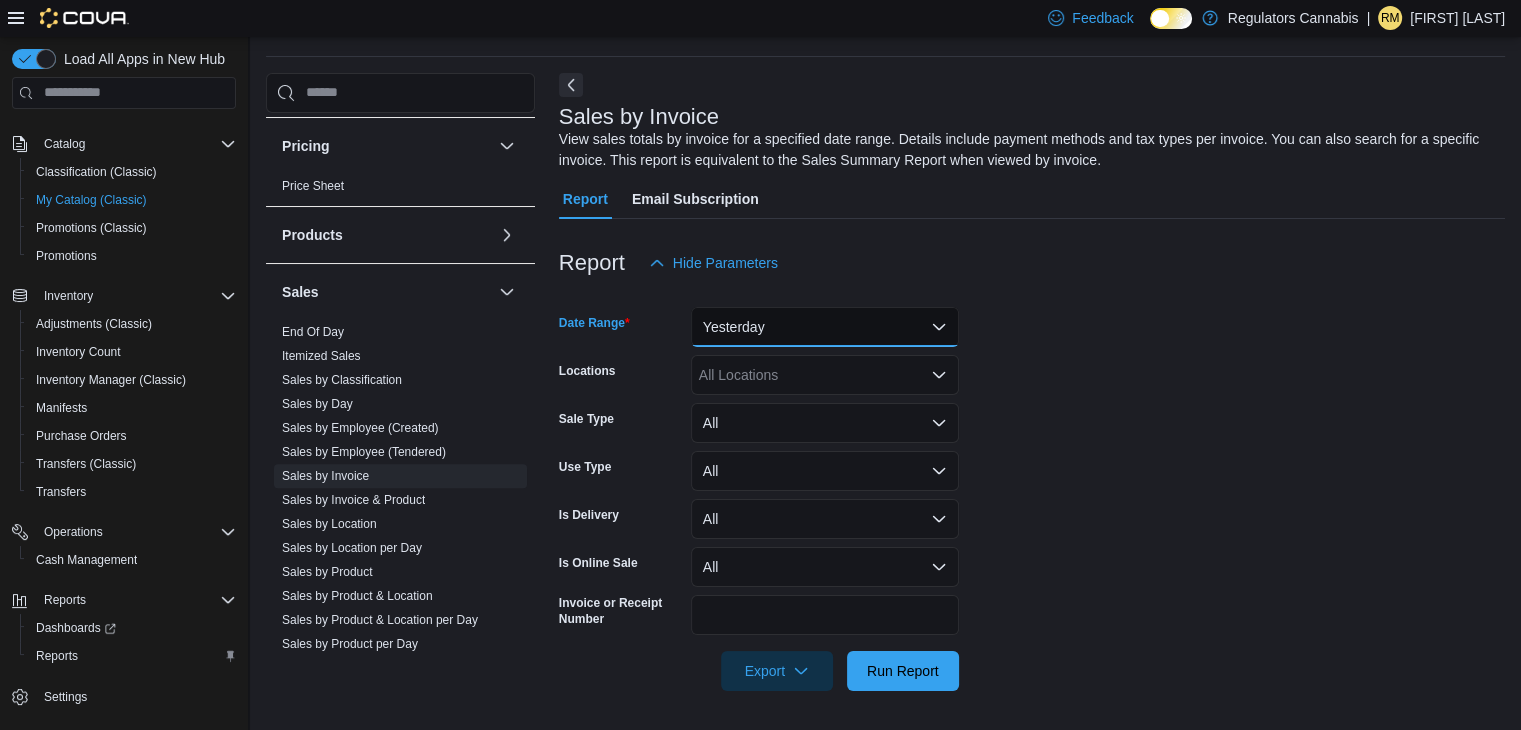 click on "Yesterday" at bounding box center (825, 327) 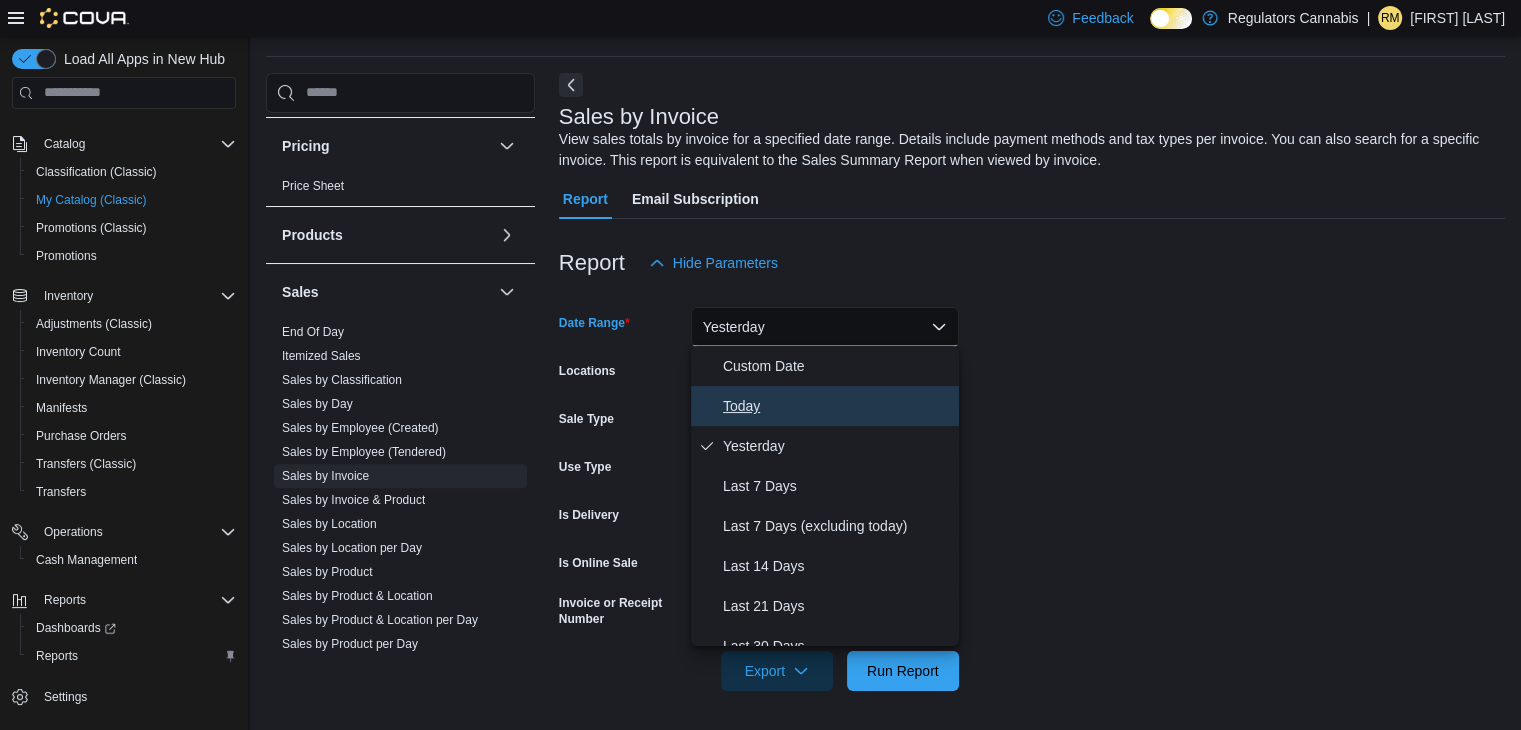 click on "Today" at bounding box center [837, 406] 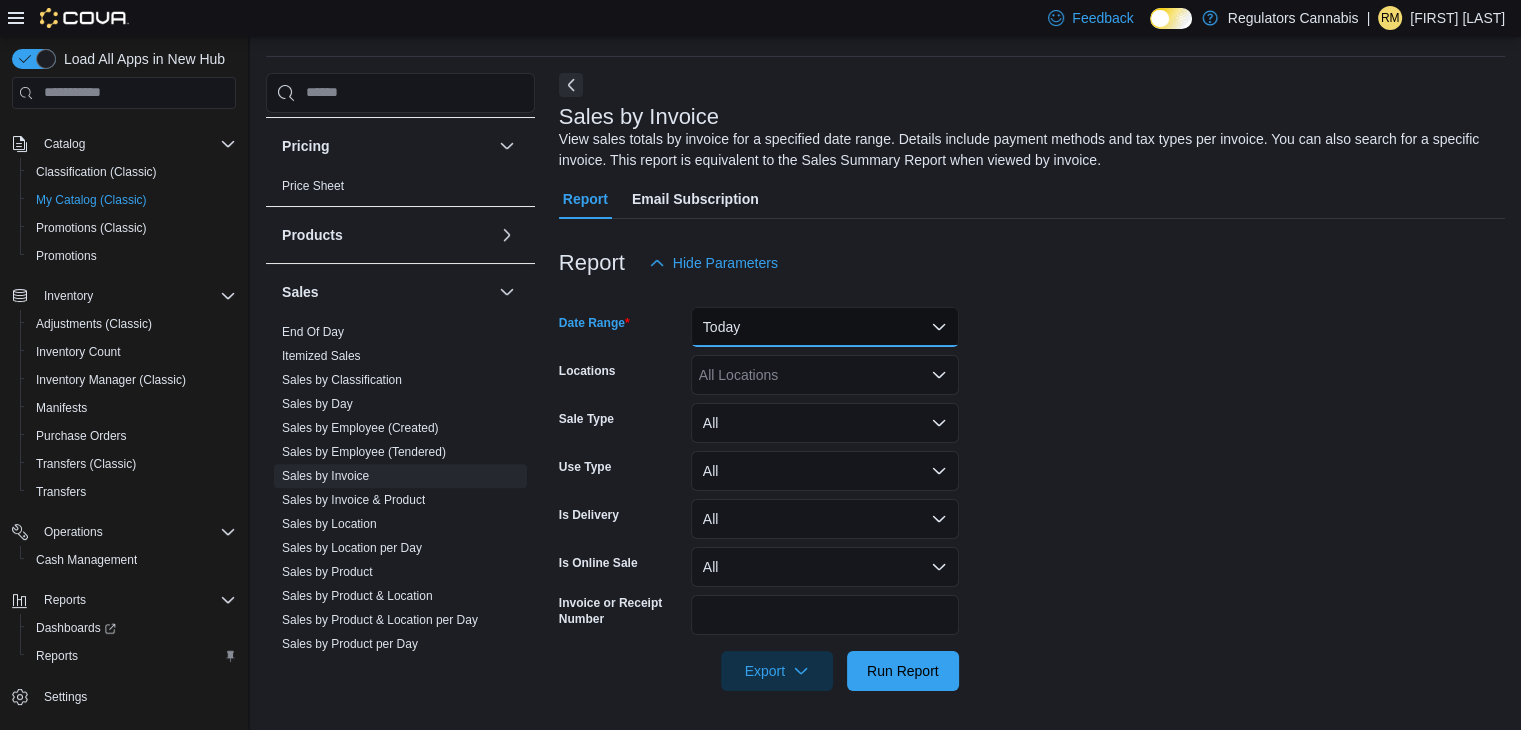click on "Today" at bounding box center (825, 327) 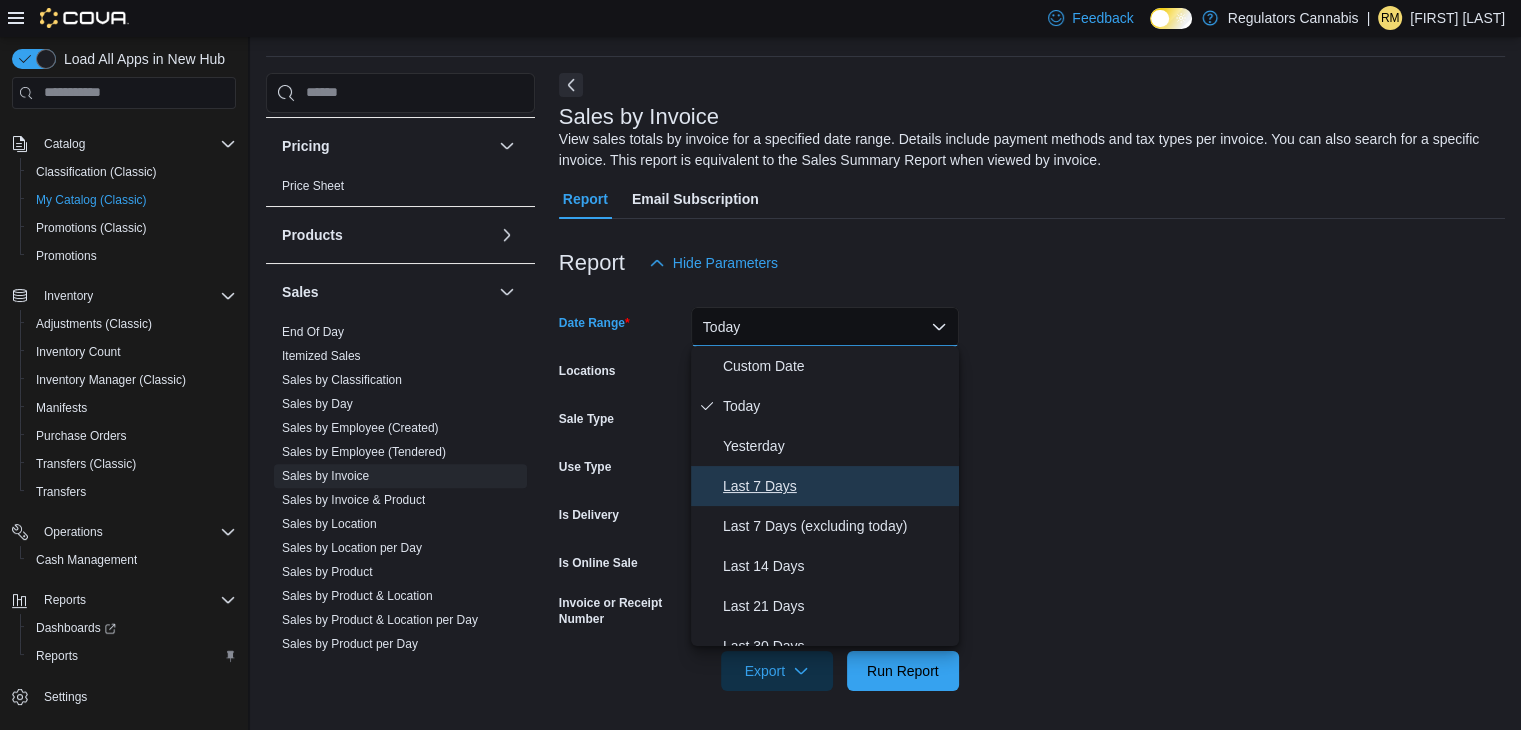 click on "Last 7 Days" at bounding box center (837, 486) 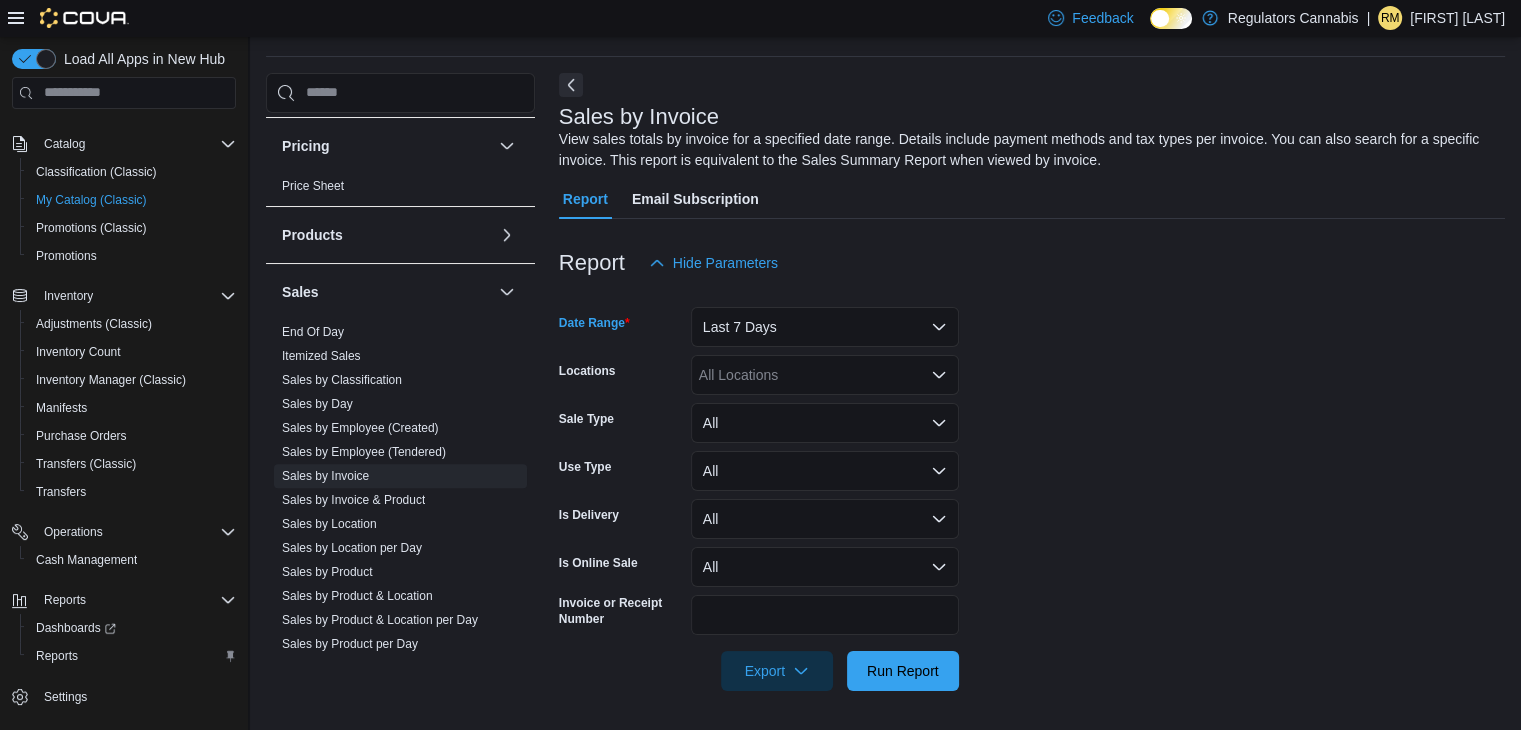 click on "All Locations" at bounding box center (825, 375) 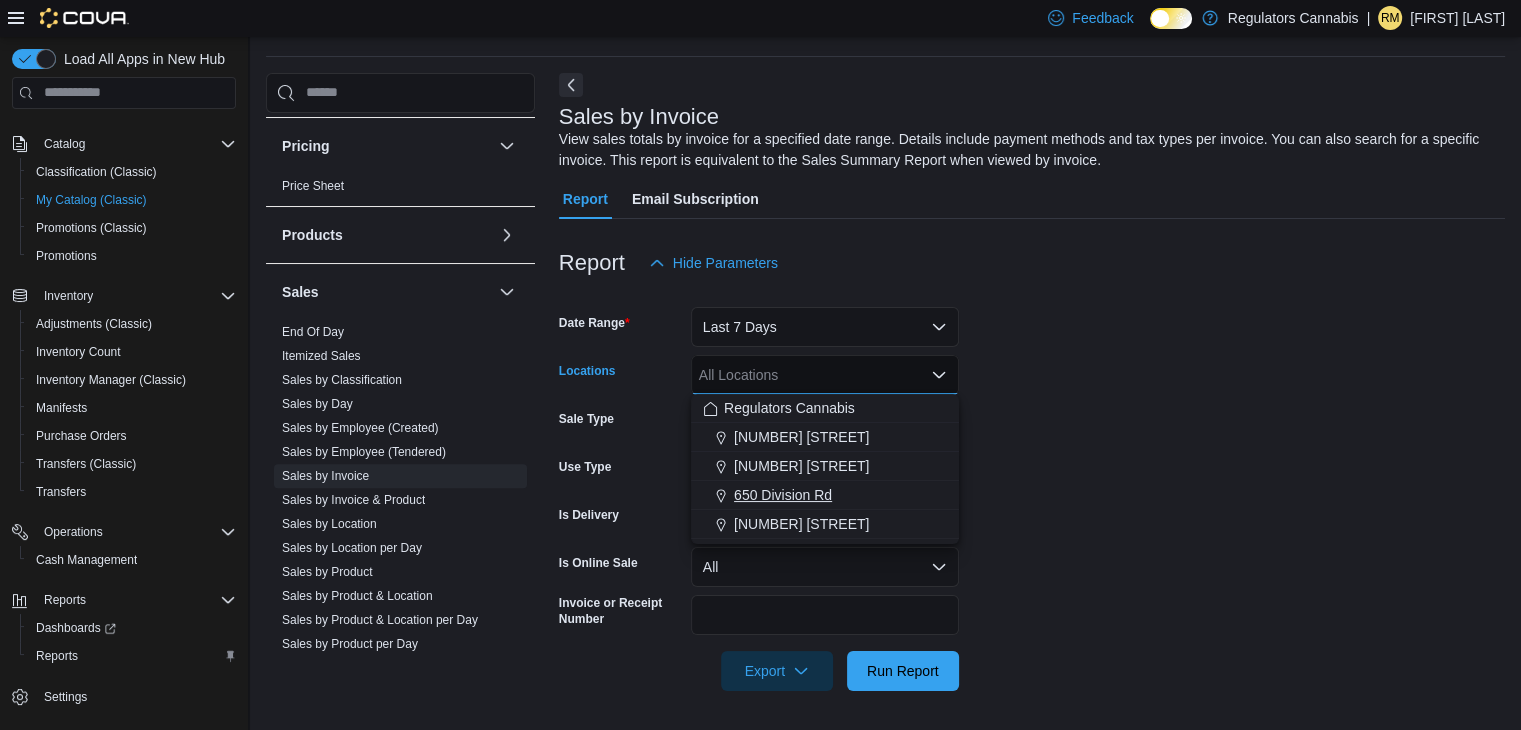click on "650 Division Rd" at bounding box center (783, 495) 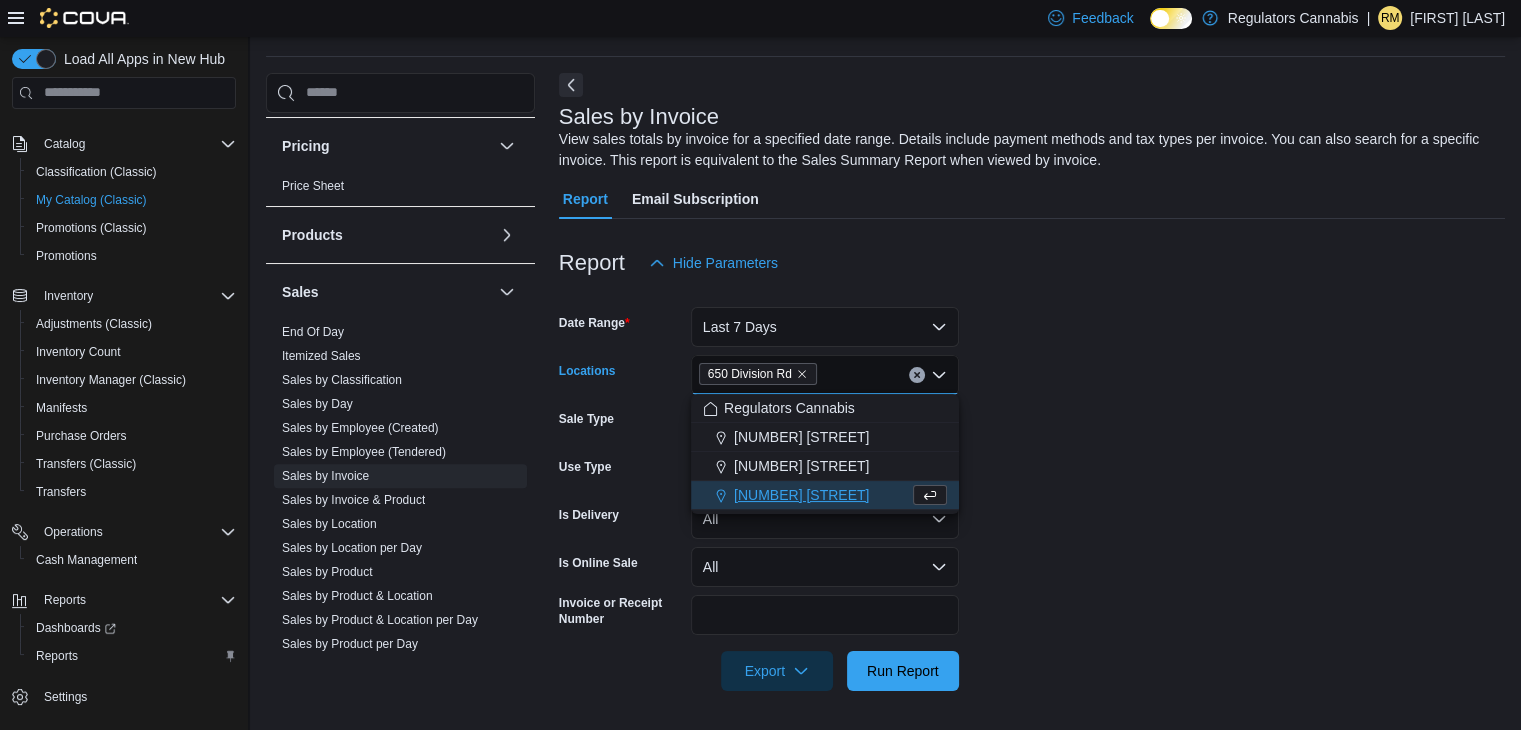 click on "Date Range Last 7 Days Locations 650 Division Rd Combo box. Selected. 650 Division Rd. Press Backspace to delete 650 Division Rd. Combo box input. All Locations. Type some text or, to display a list of choices, press Down Arrow. To exit the list of choices, press Escape. Sale Type All Use Type All Is Delivery All Is Online Sale All Invoice or Receipt Number Export  Run Report" at bounding box center (1032, 487) 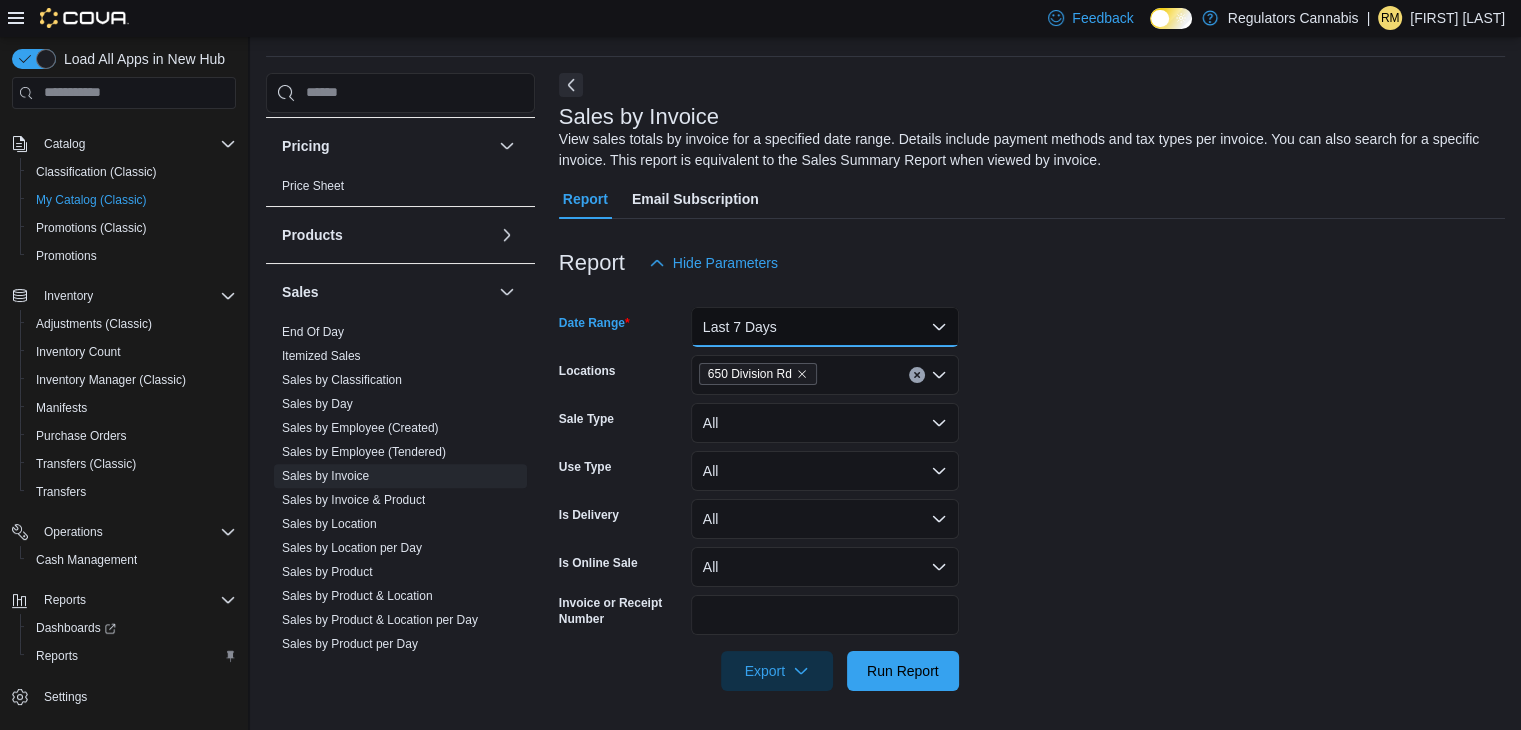 click on "Last 7 Days" at bounding box center (825, 327) 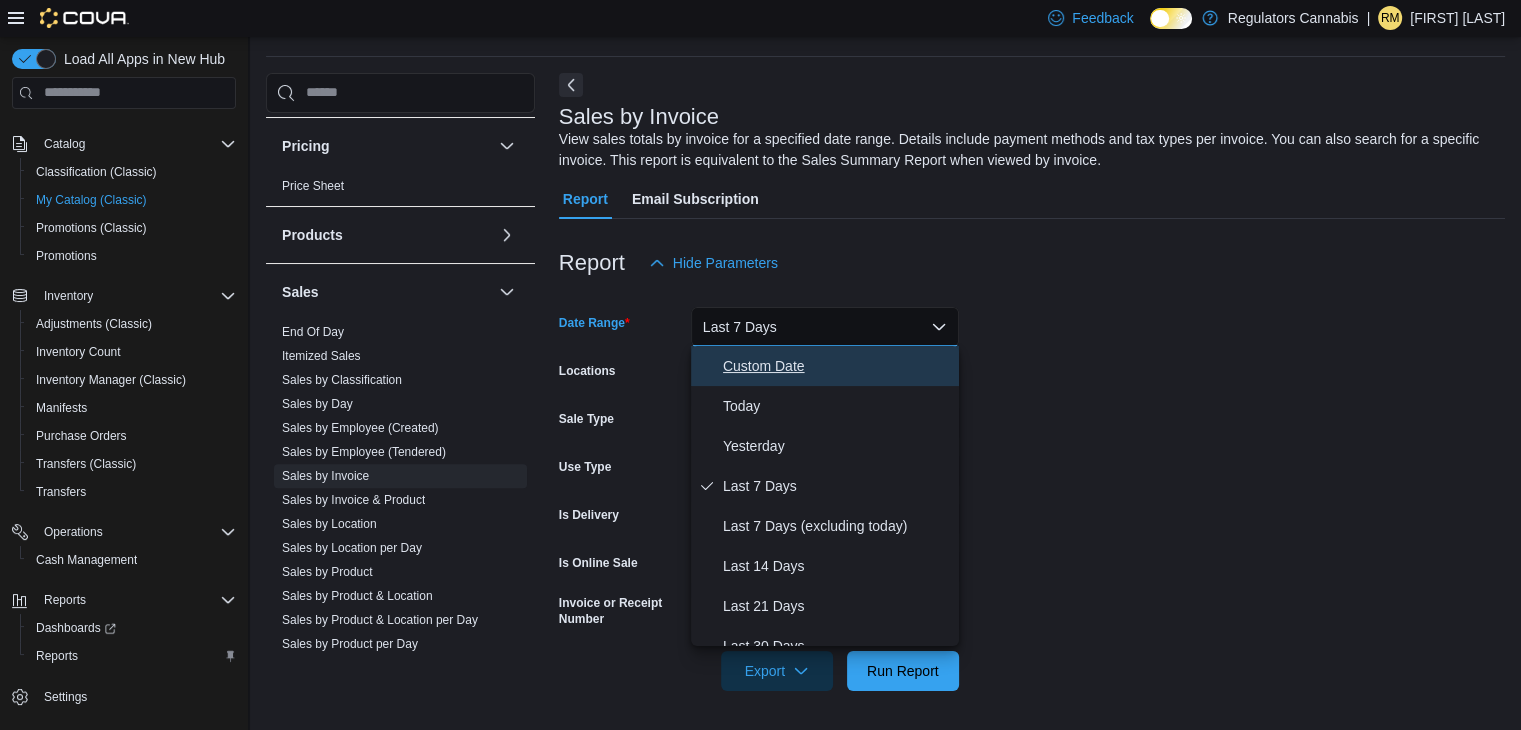 click on "Custom Date" at bounding box center (837, 366) 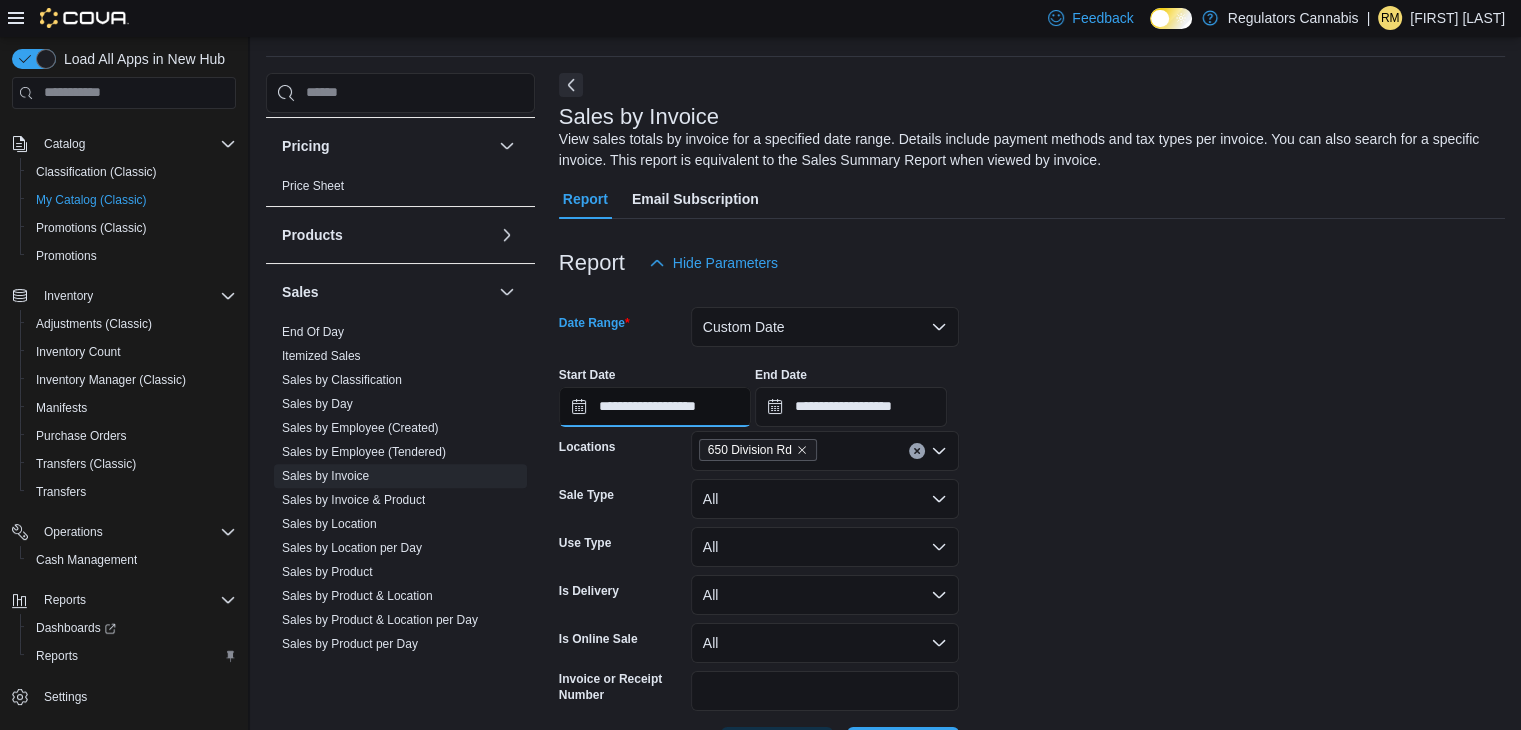 click on "**********" at bounding box center (655, 407) 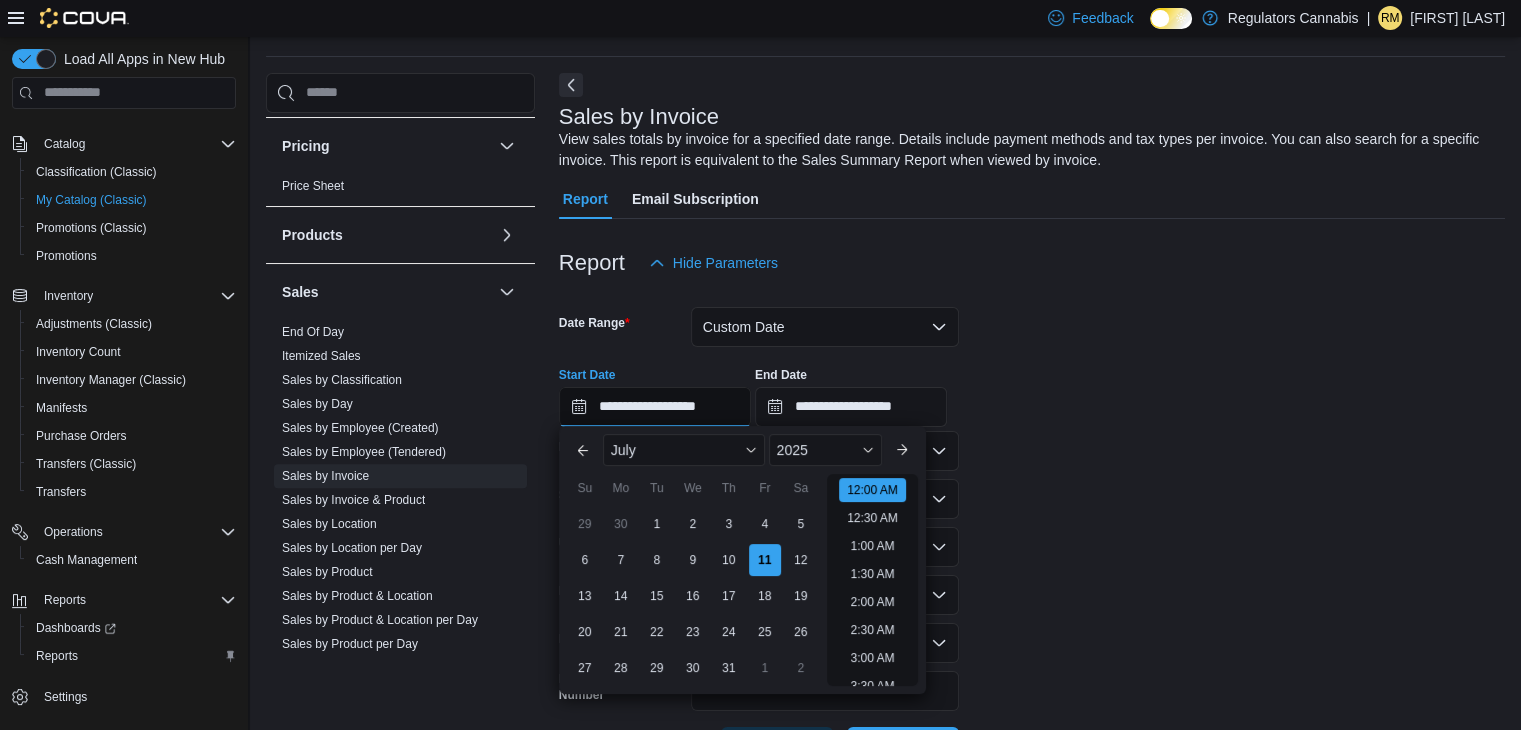 scroll, scrollTop: 62, scrollLeft: 0, axis: vertical 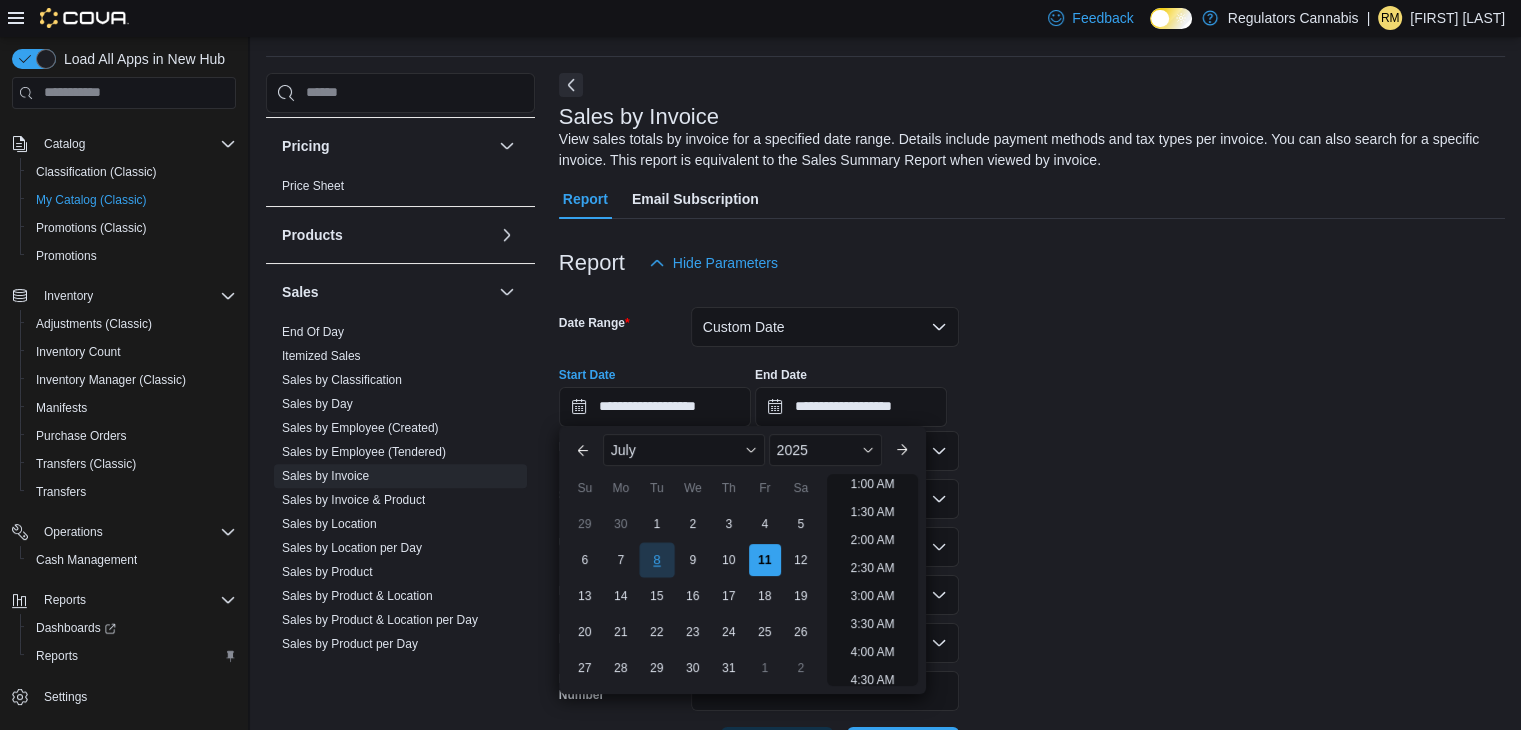 click on "8" at bounding box center [656, 560] 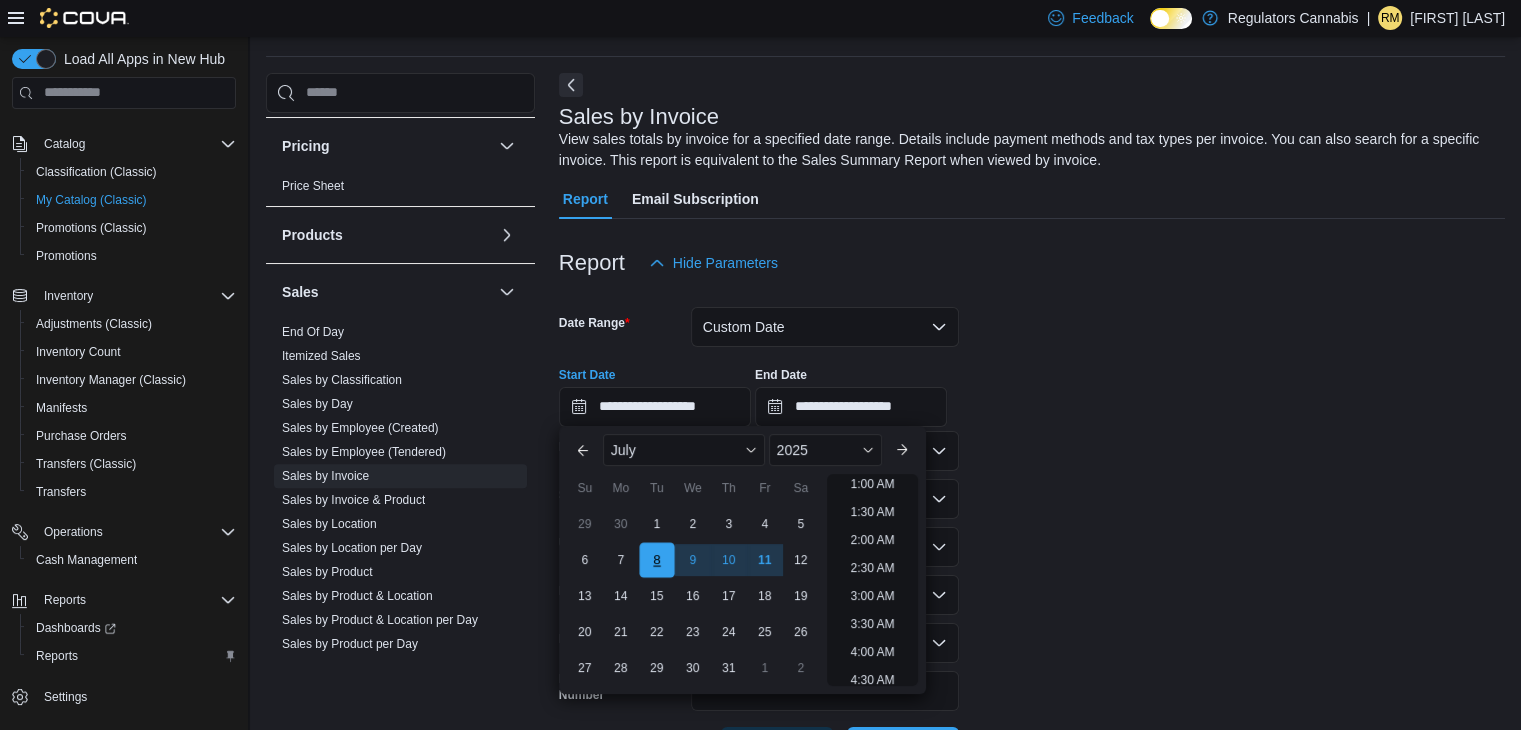 scroll, scrollTop: 4, scrollLeft: 0, axis: vertical 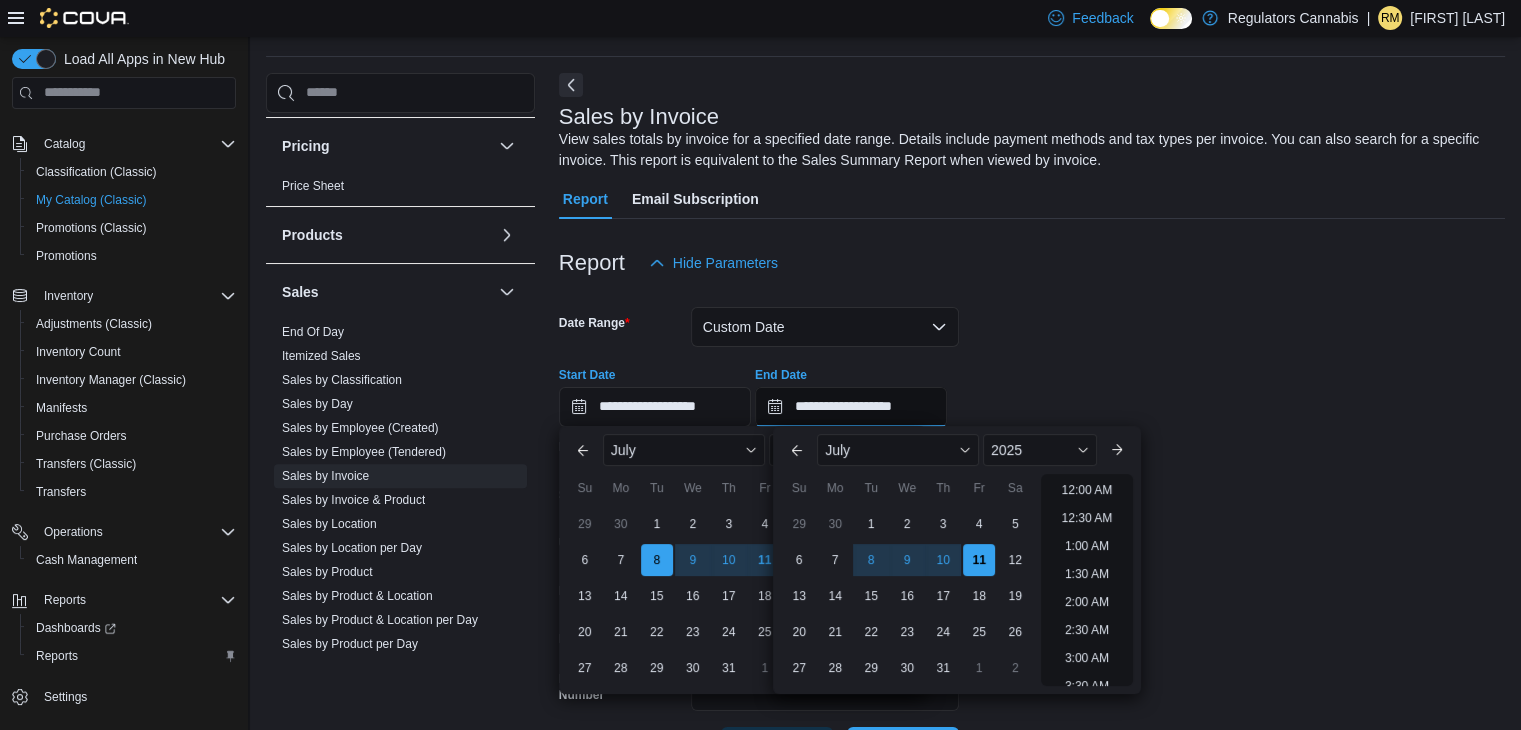 click on "**********" at bounding box center [851, 407] 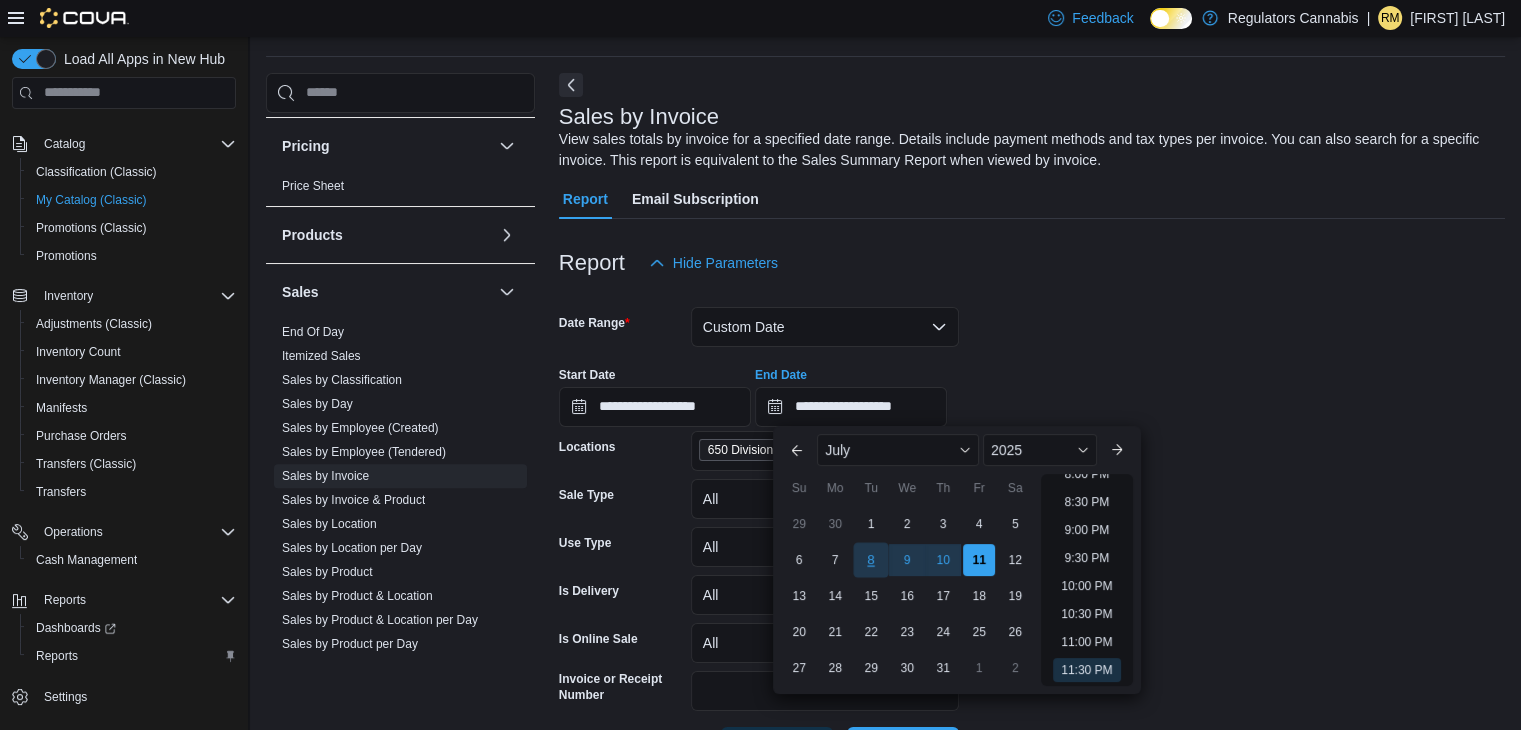 click on "8" at bounding box center [871, 560] 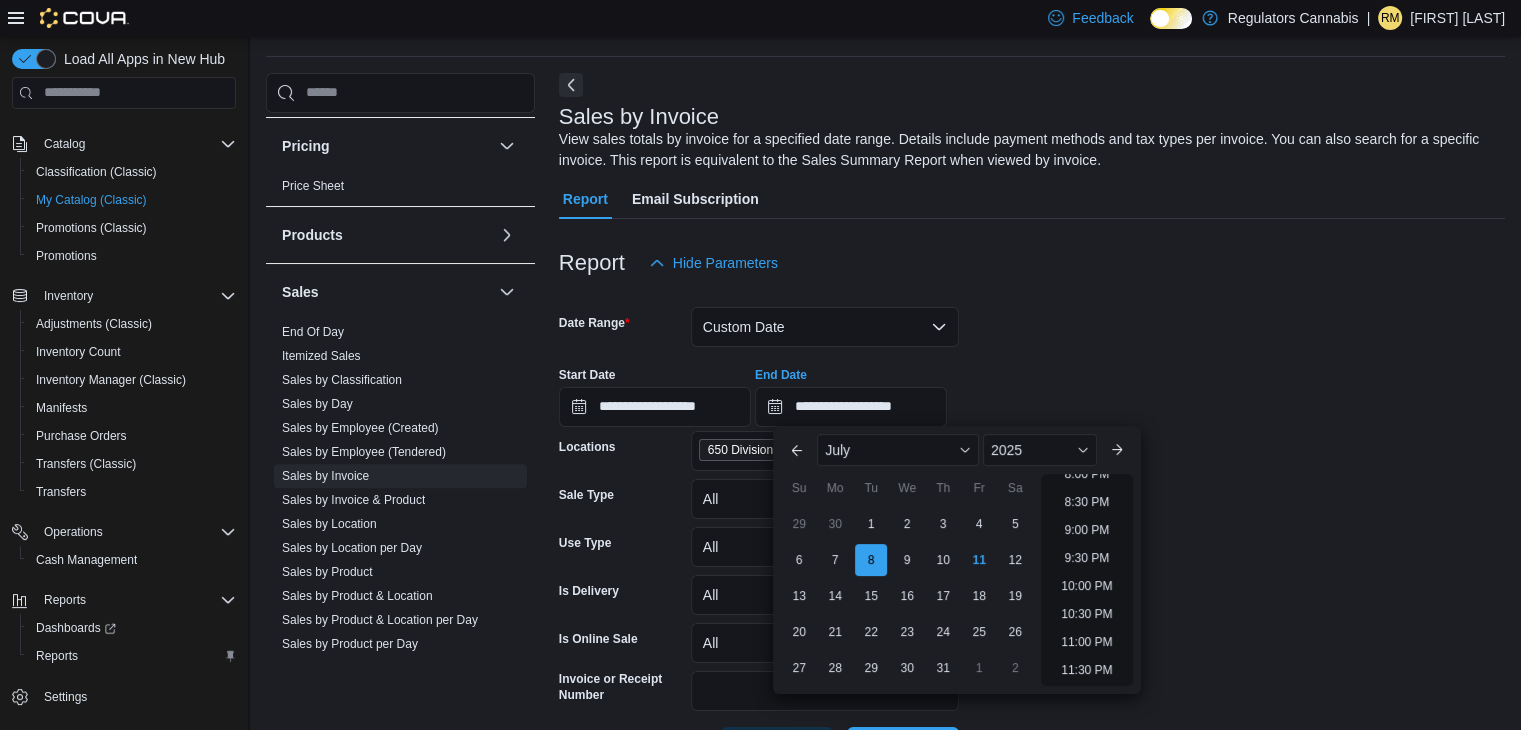 click at bounding box center (1032, 349) 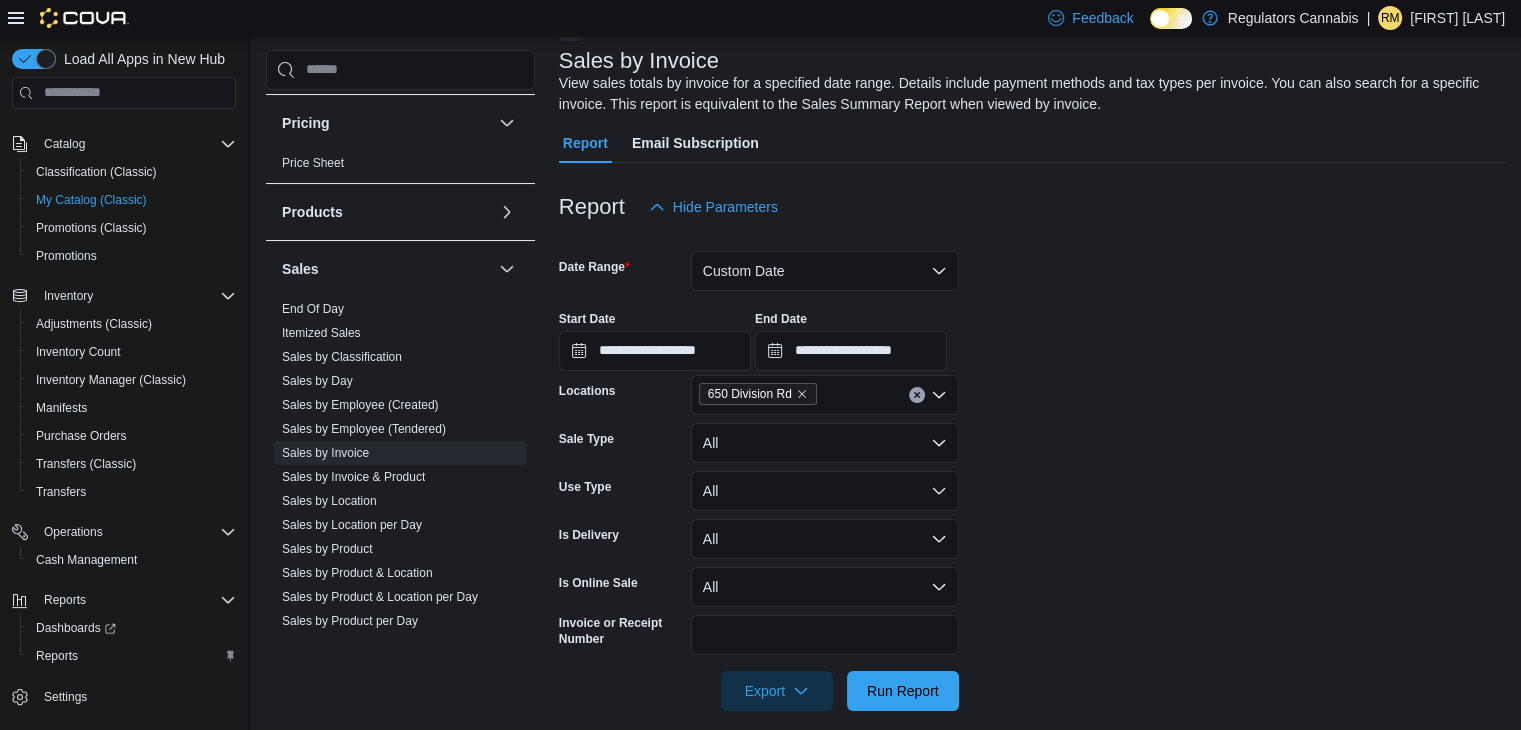 scroll, scrollTop: 137, scrollLeft: 0, axis: vertical 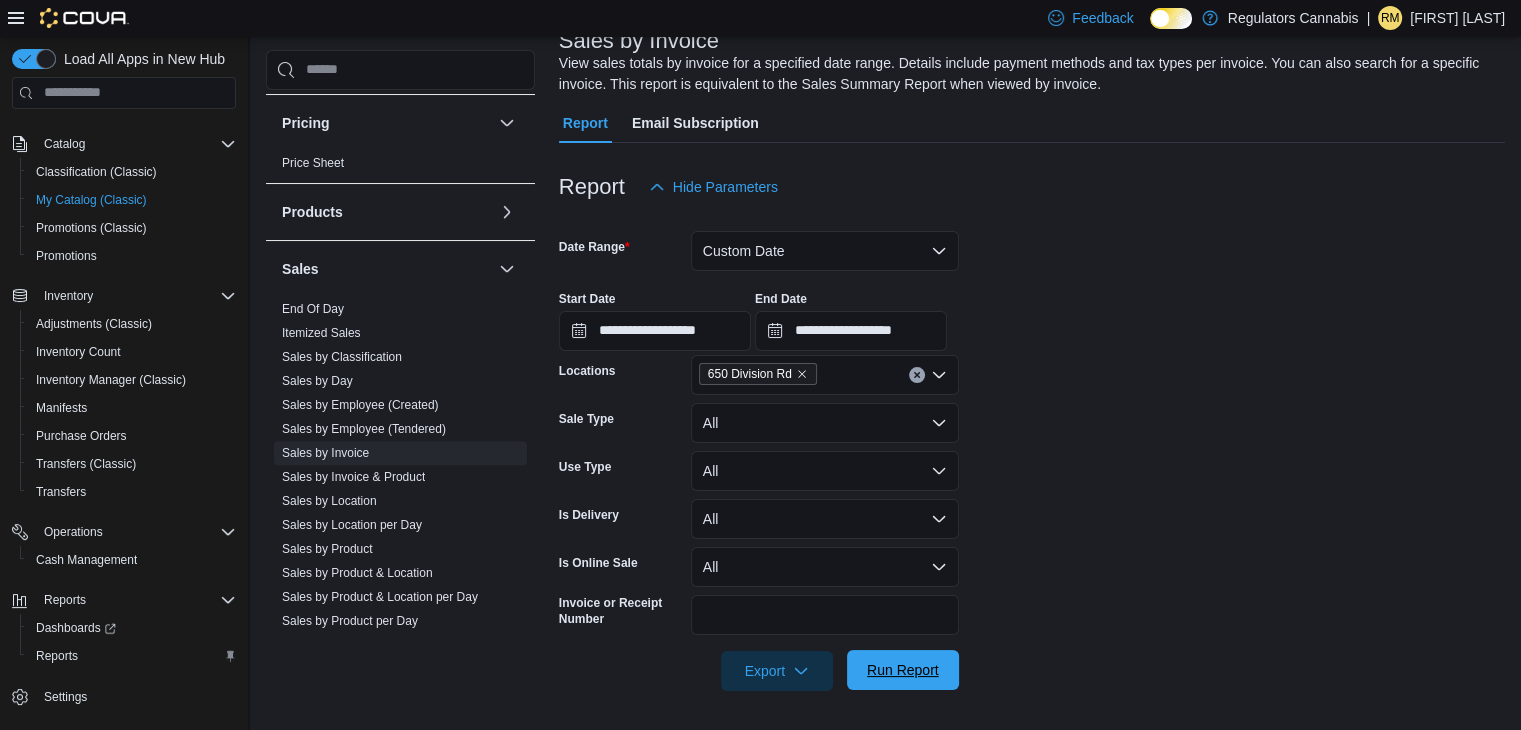 click on "Run Report" at bounding box center [903, 670] 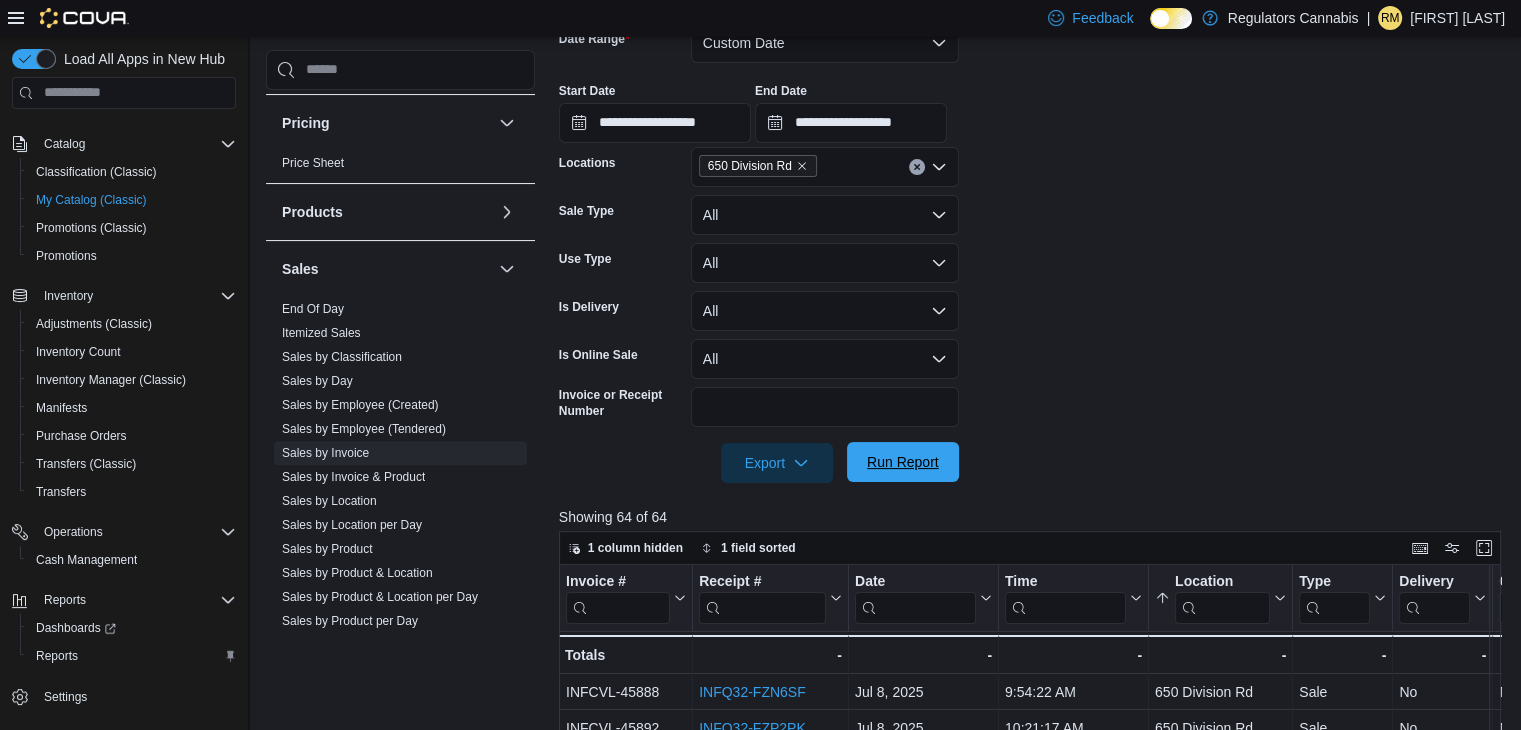 scroll, scrollTop: 346, scrollLeft: 0, axis: vertical 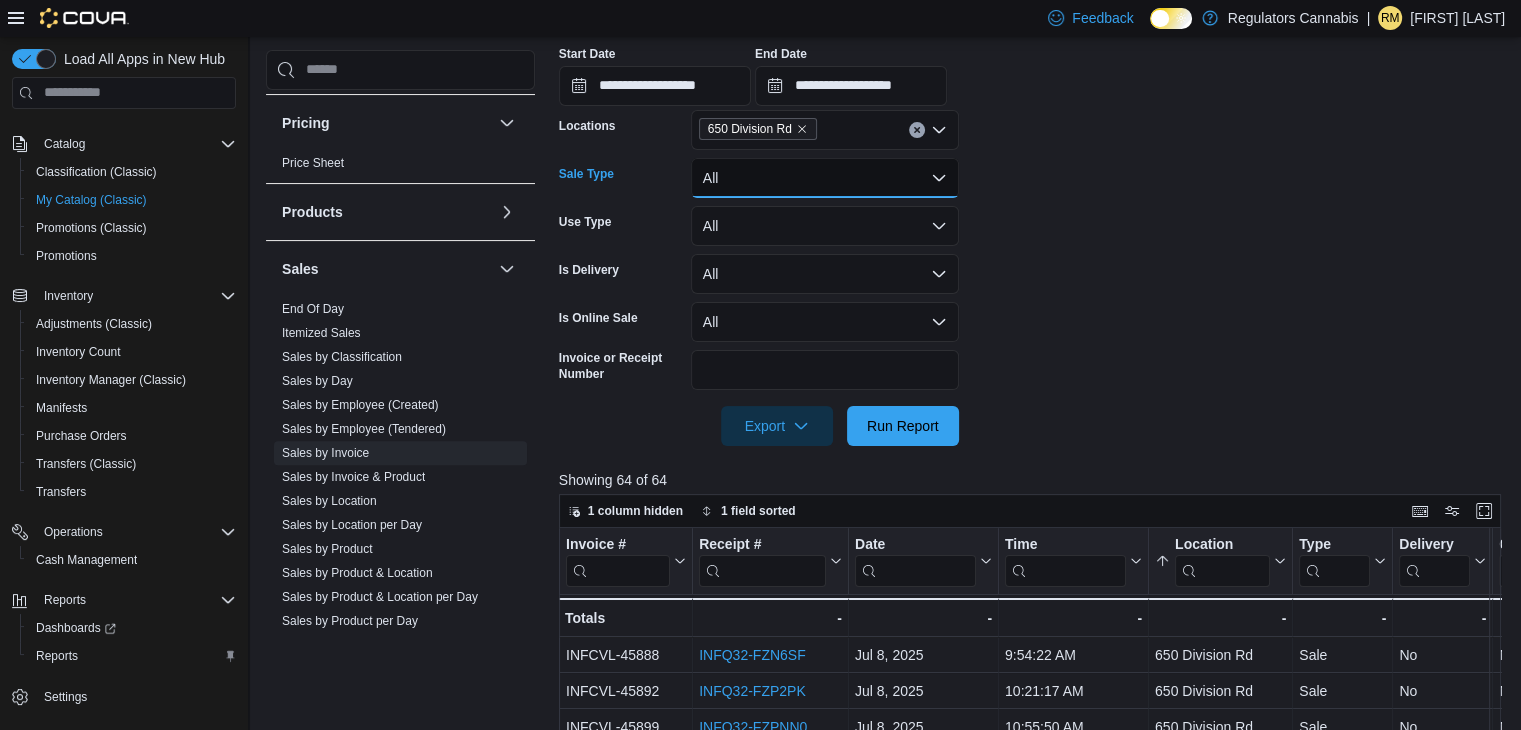 click on "All" at bounding box center [825, 178] 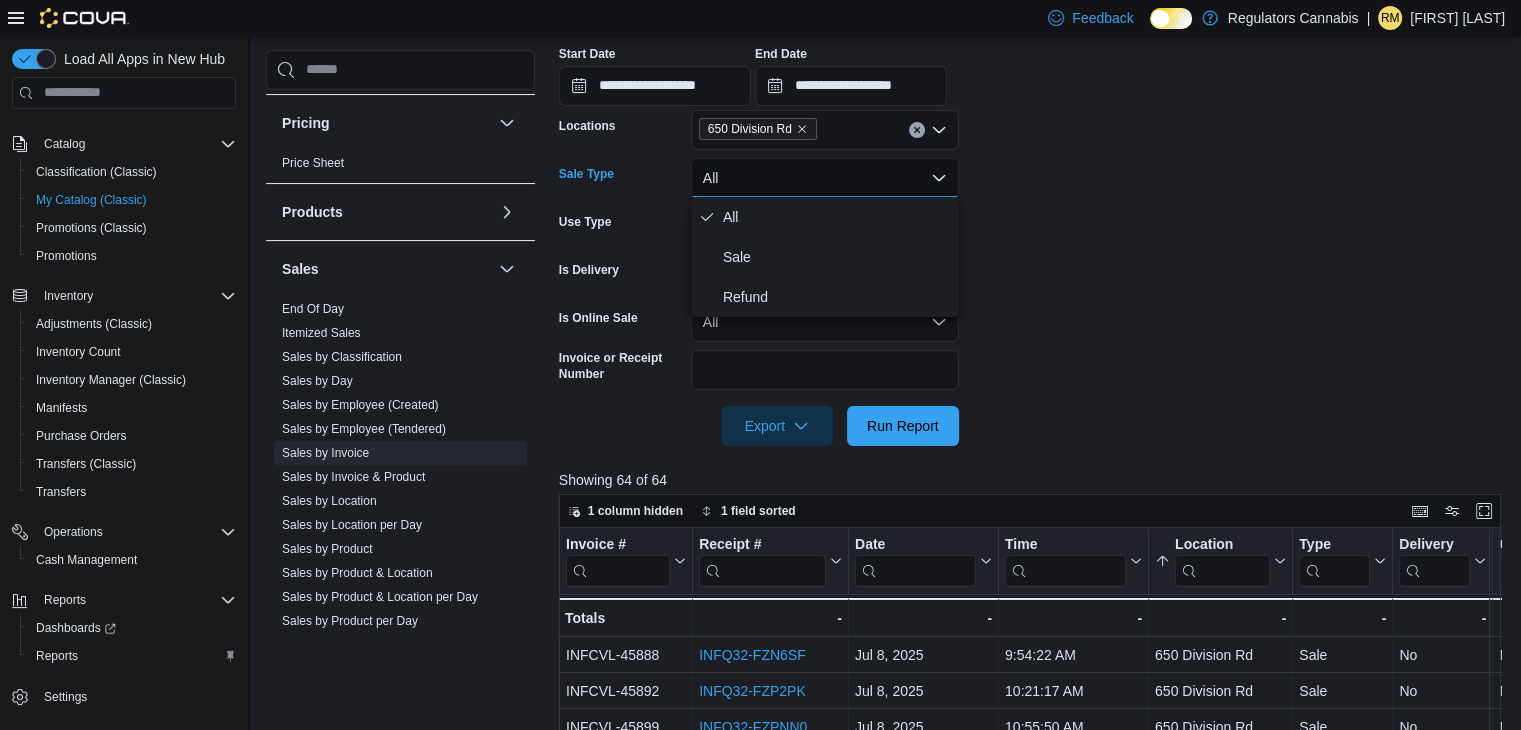 click on "All" at bounding box center [825, 178] 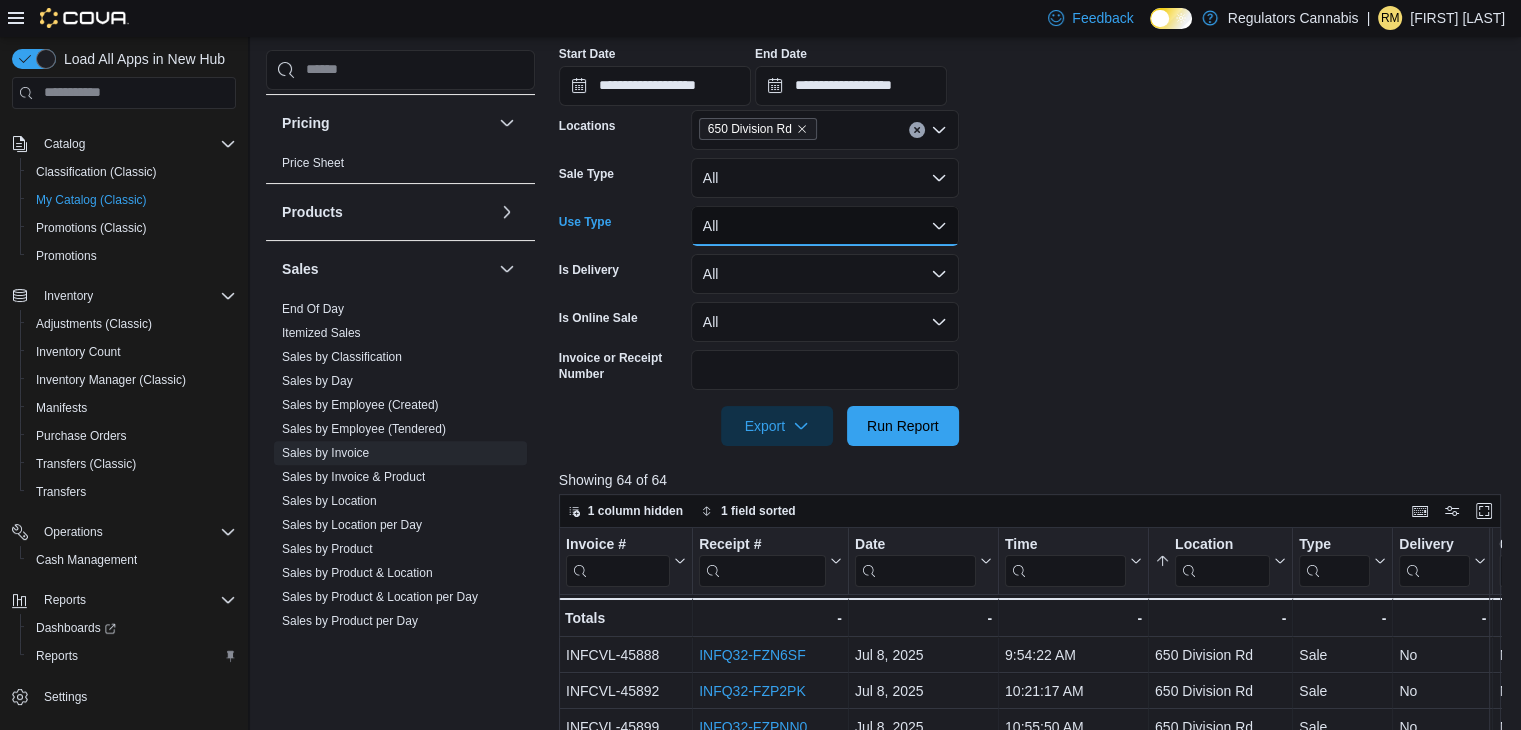 click on "All" at bounding box center (825, 226) 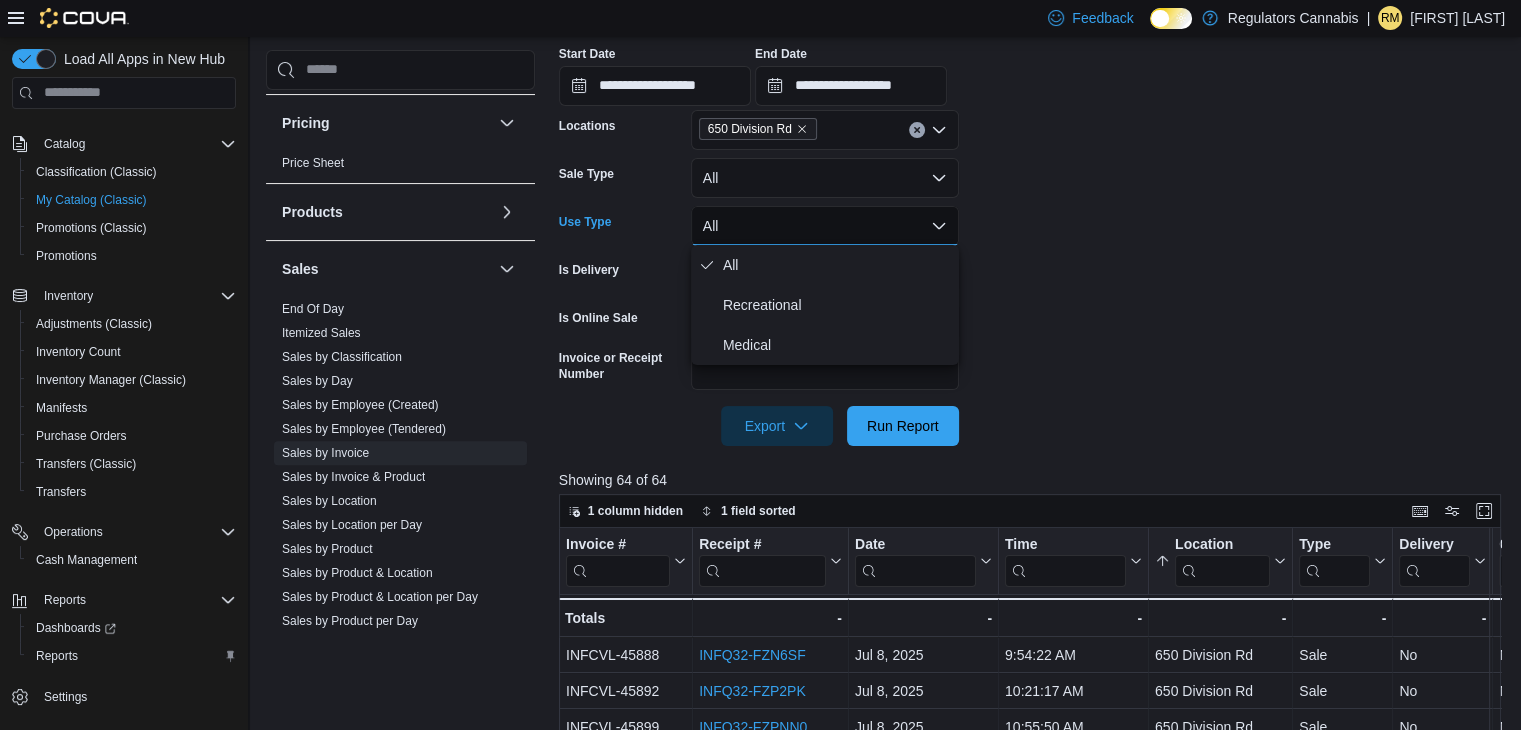 click on "All" at bounding box center (825, 226) 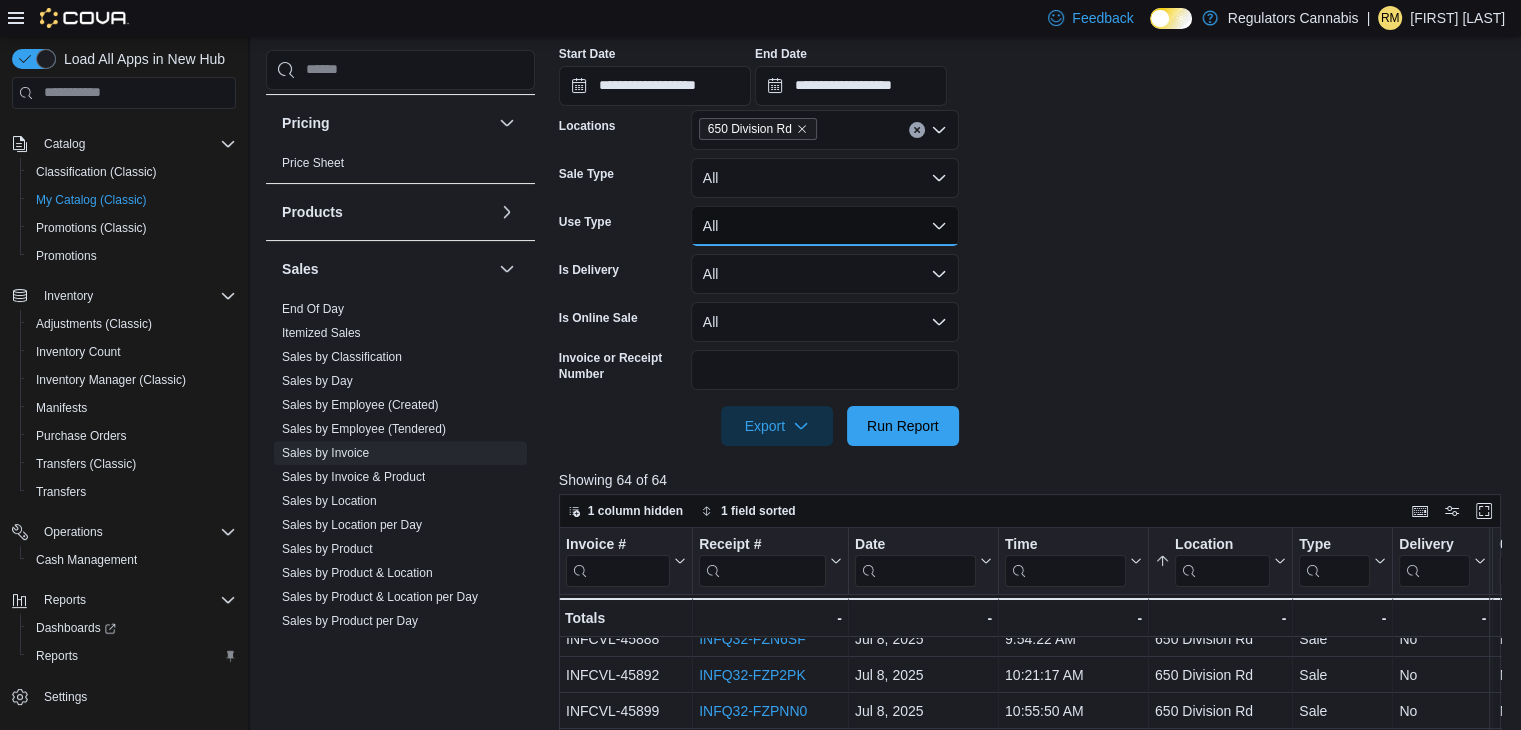 scroll, scrollTop: 0, scrollLeft: 0, axis: both 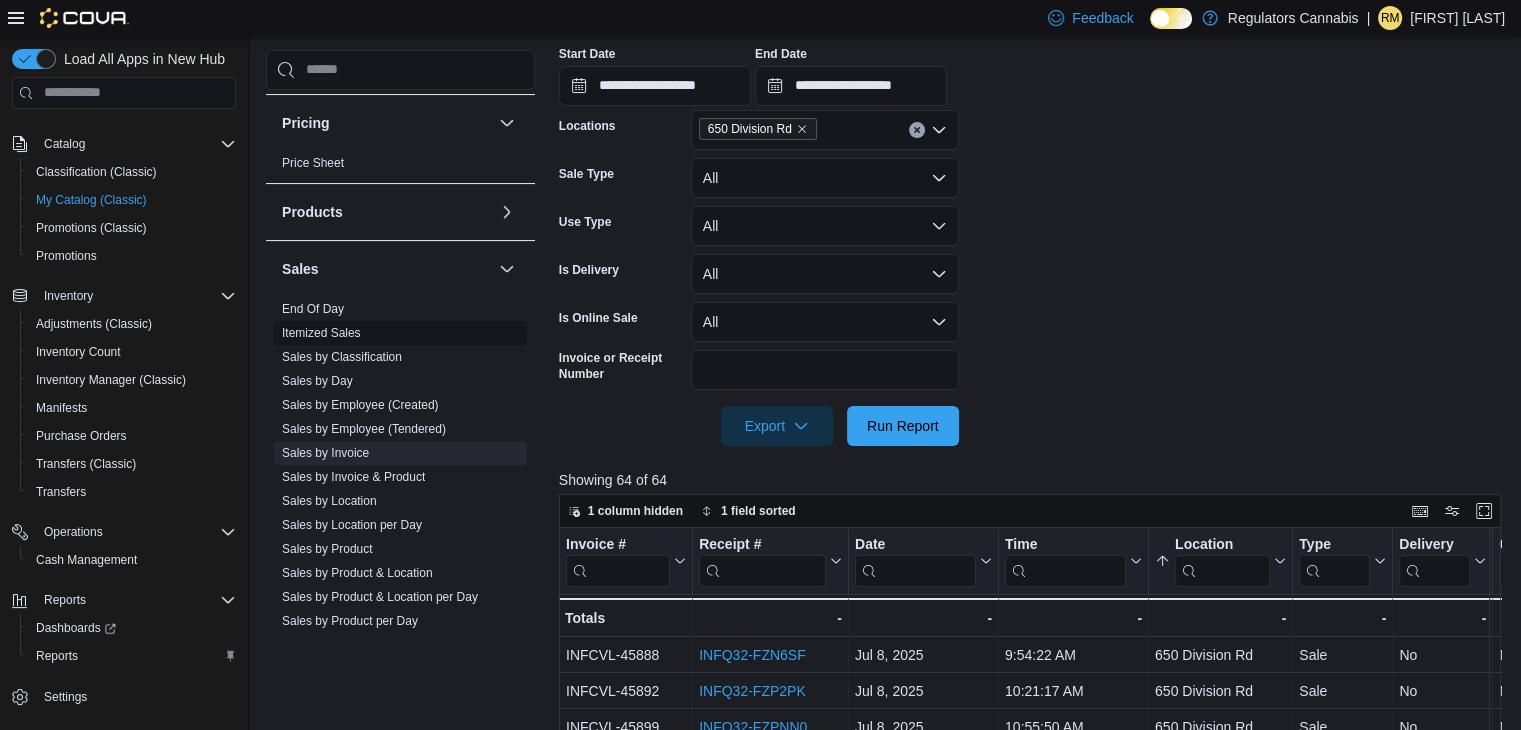 click on "Itemized Sales" at bounding box center (321, 333) 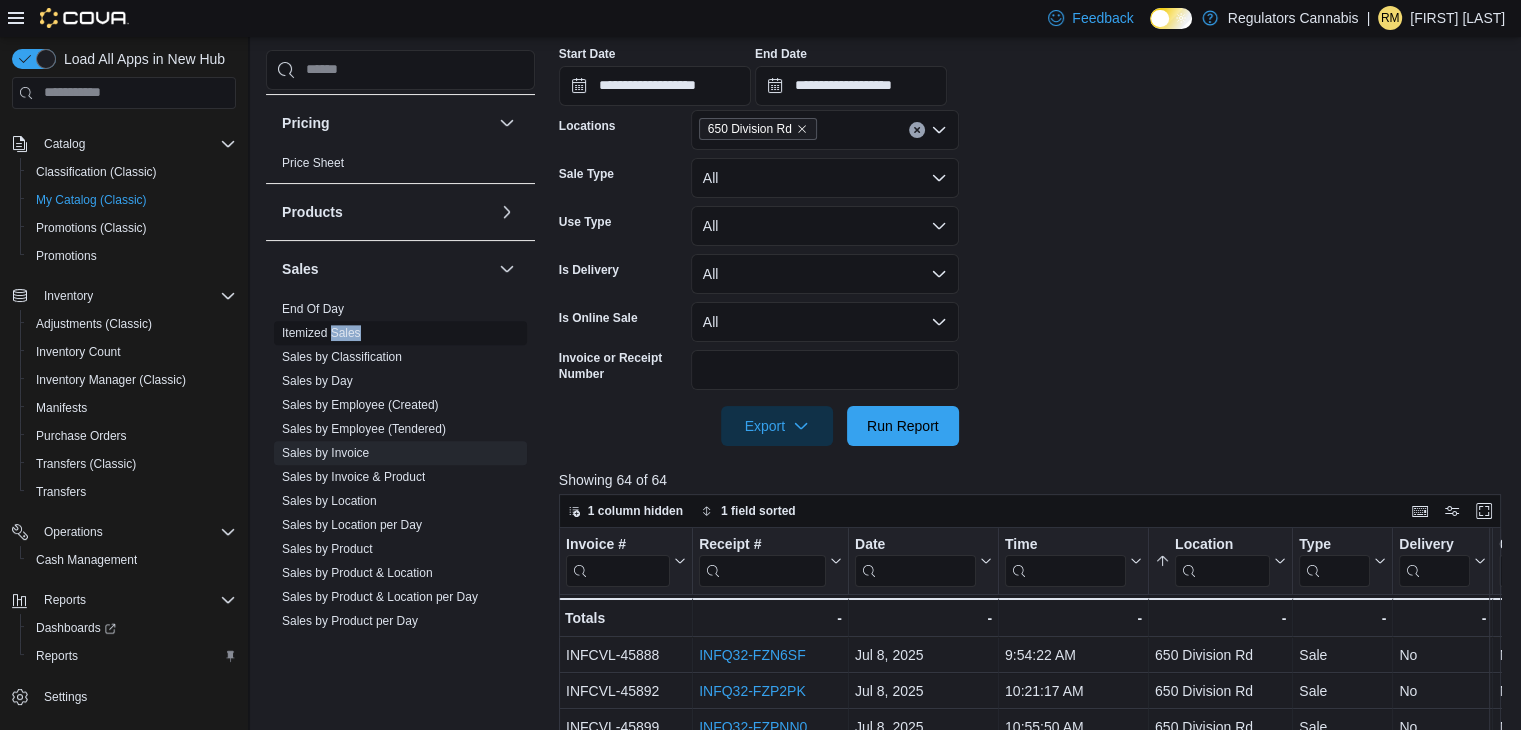 click on "Itemized Sales" at bounding box center [321, 333] 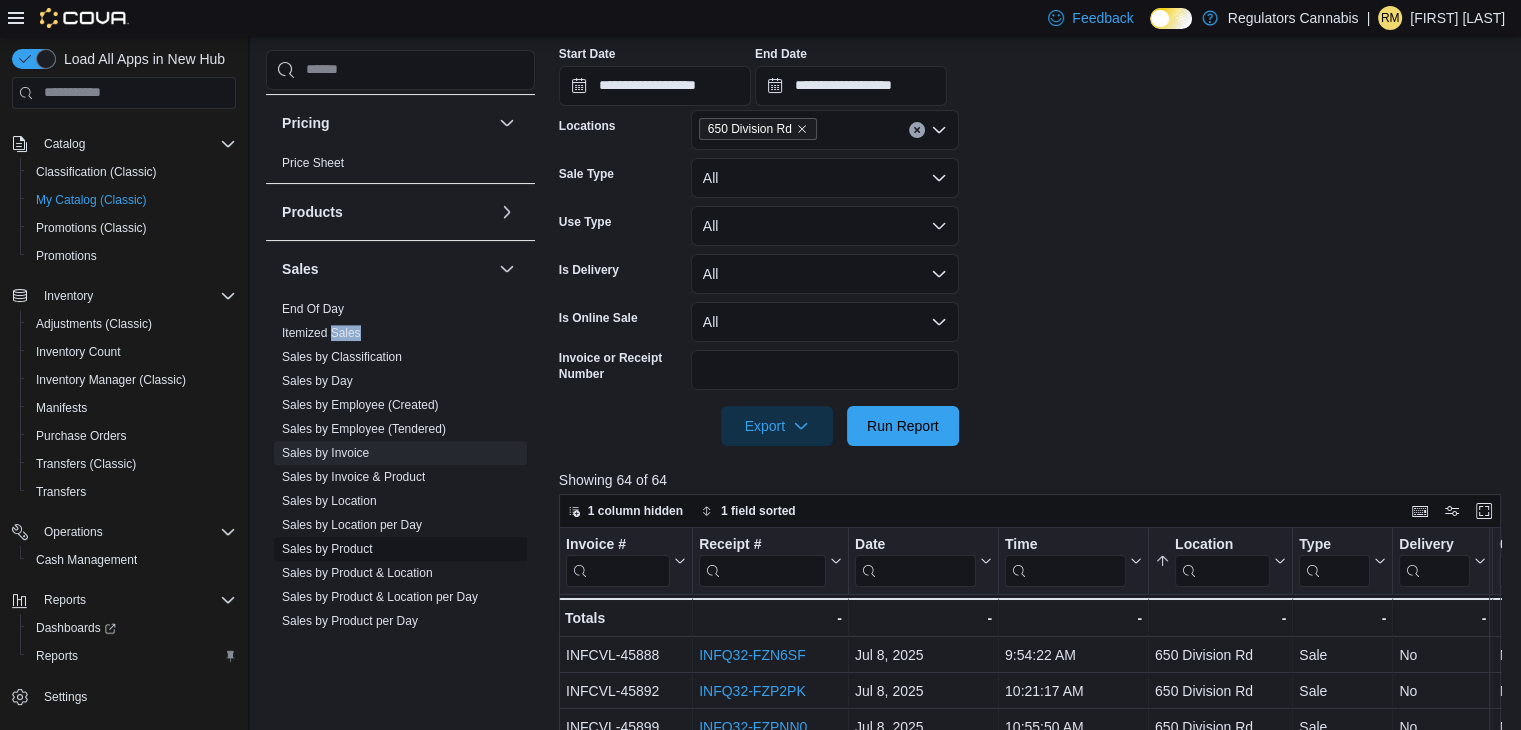 click on "Sales by Product" at bounding box center [327, 549] 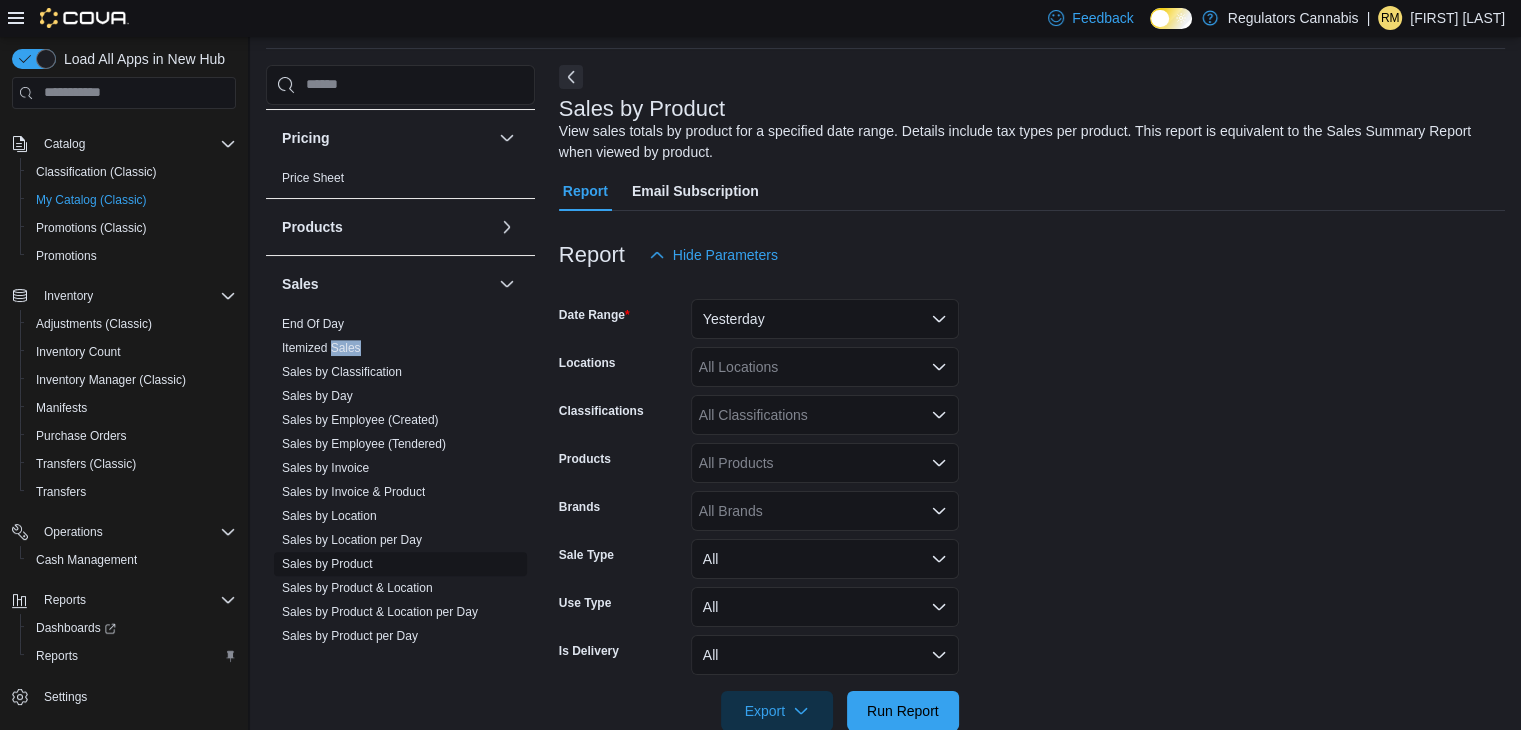 scroll, scrollTop: 67, scrollLeft: 0, axis: vertical 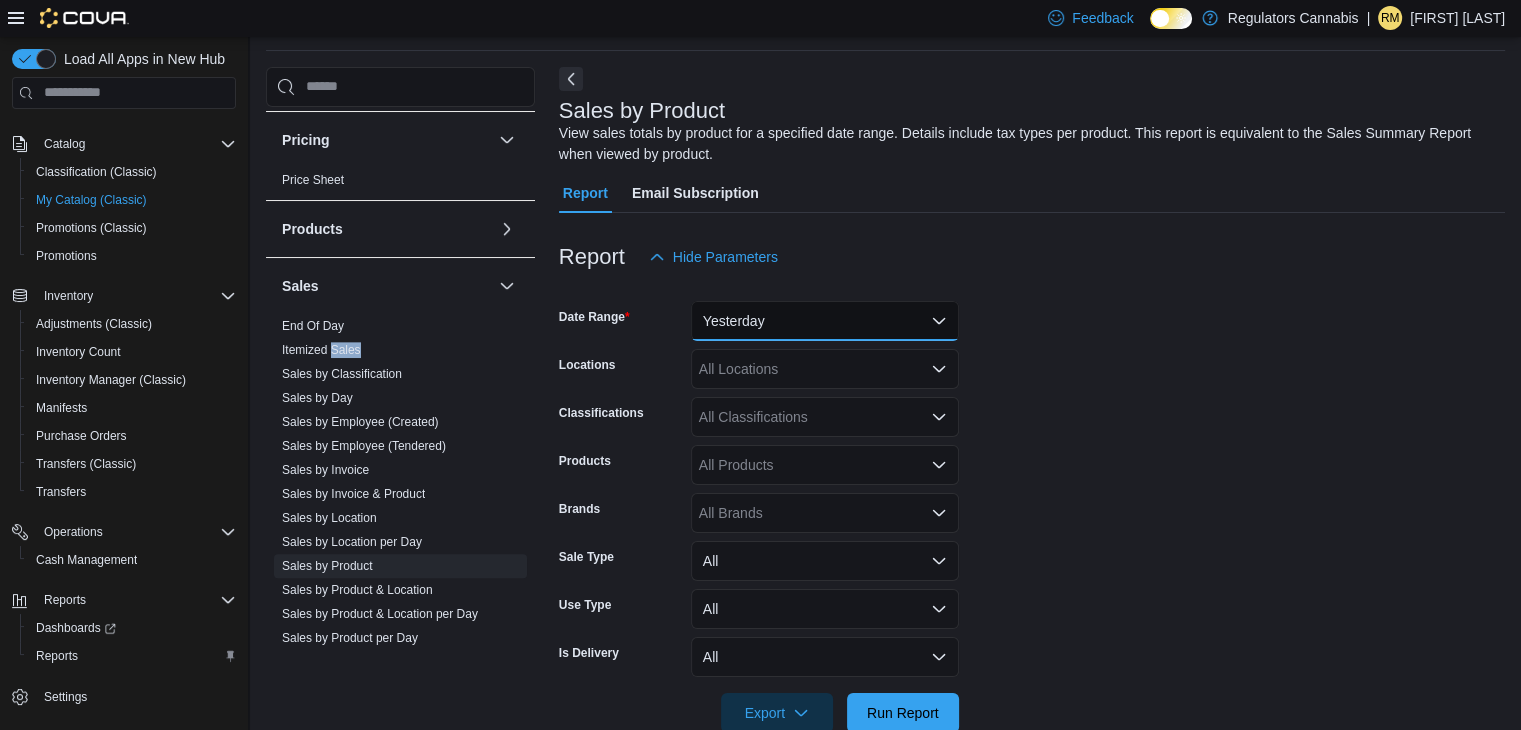 click on "Yesterday" at bounding box center (825, 321) 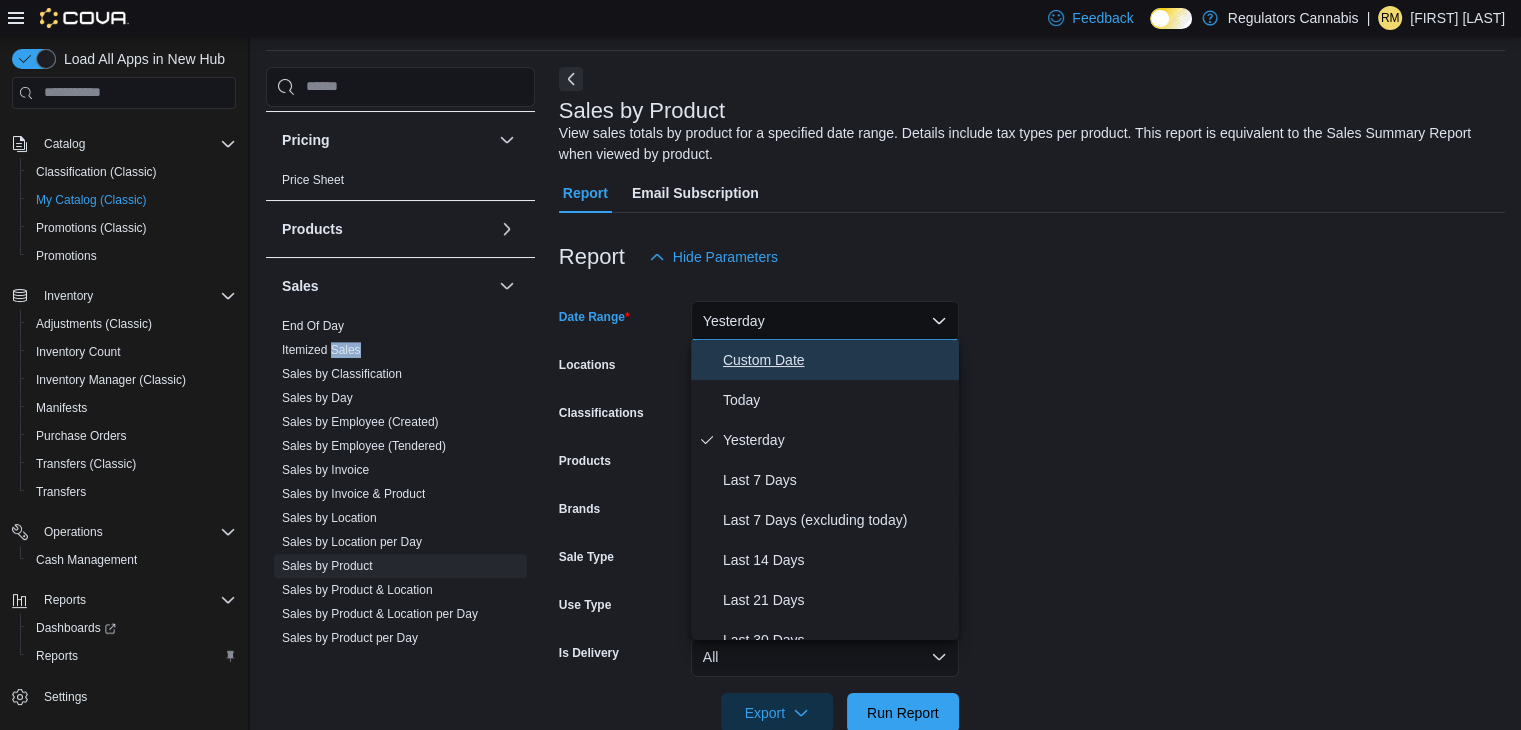 click on "Custom Date" at bounding box center [837, 360] 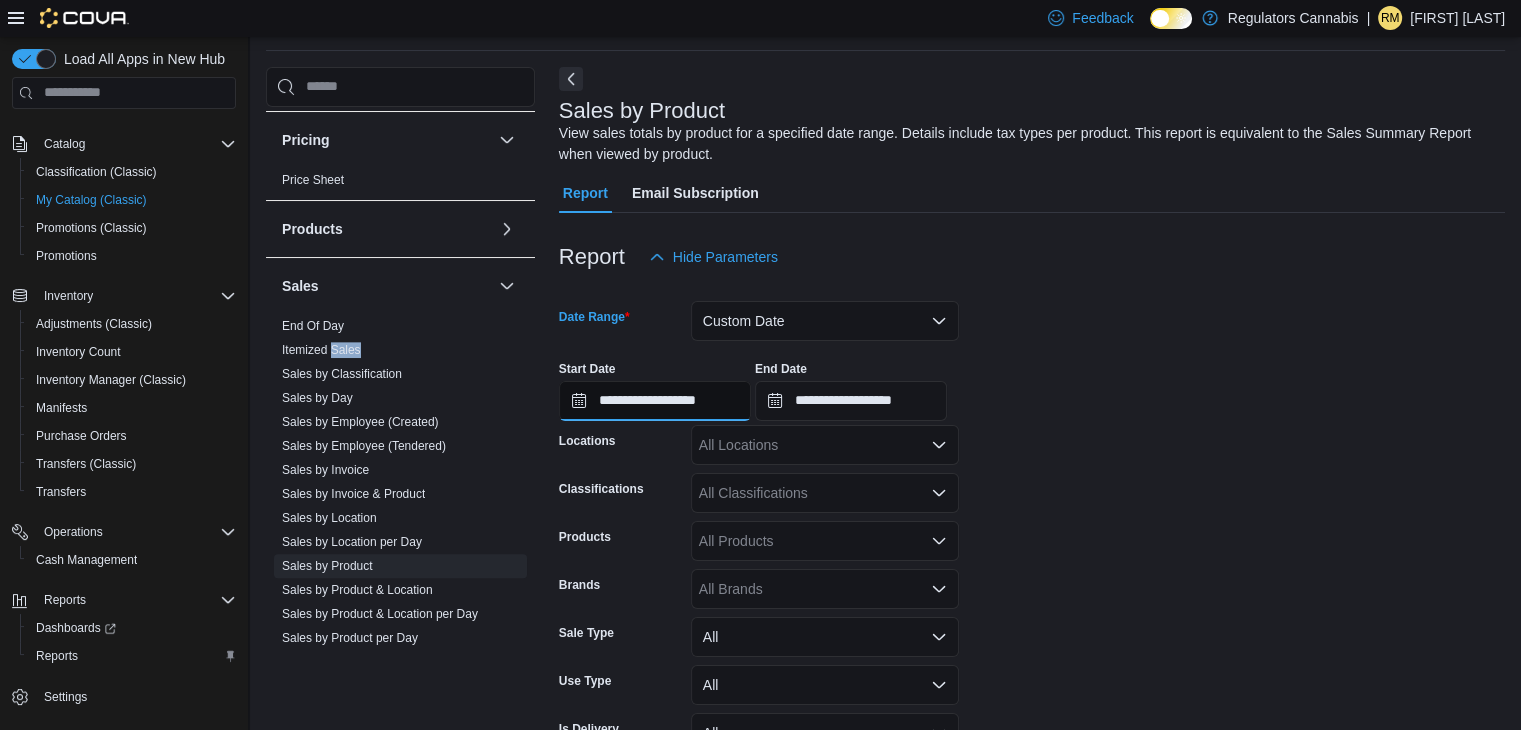 click on "**********" at bounding box center [655, 401] 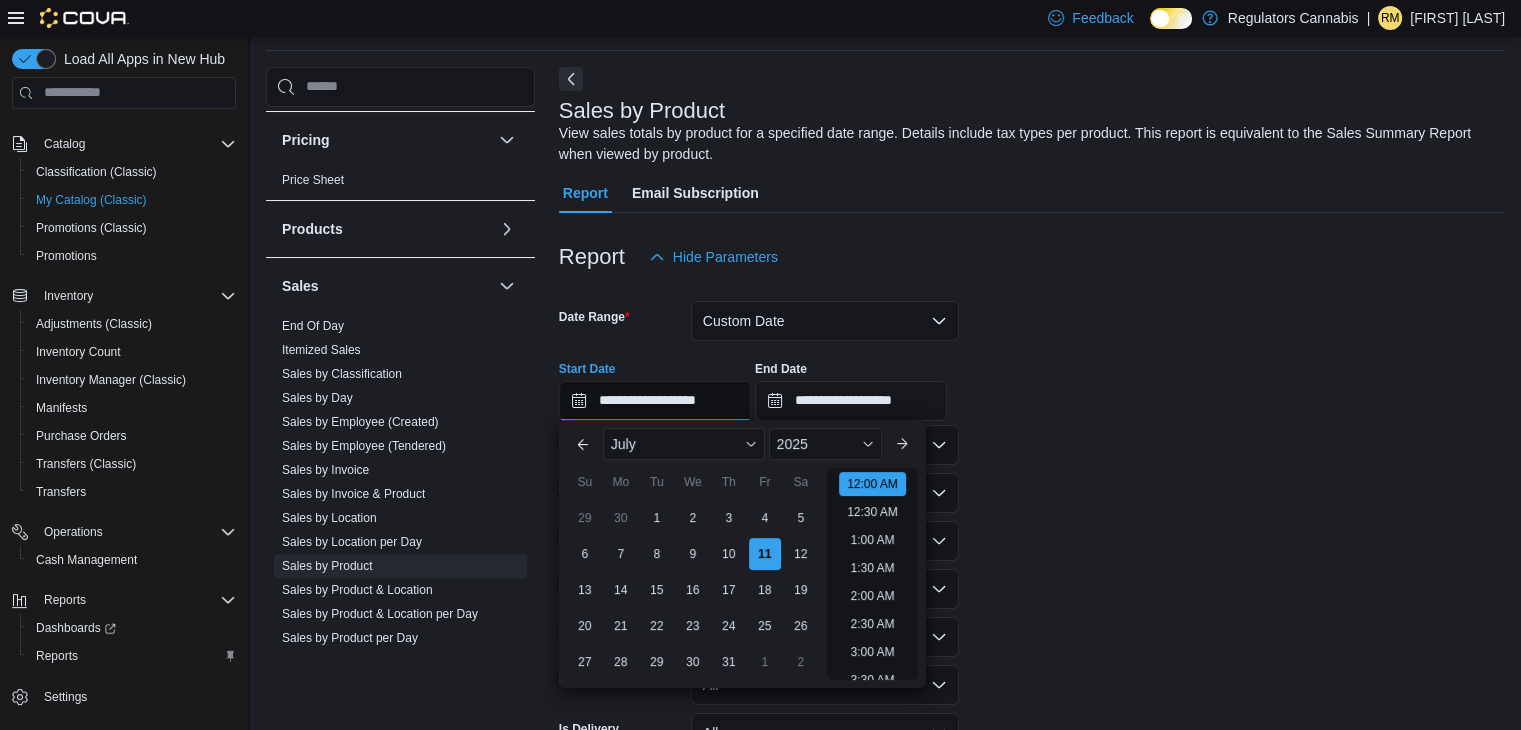 scroll, scrollTop: 62, scrollLeft: 0, axis: vertical 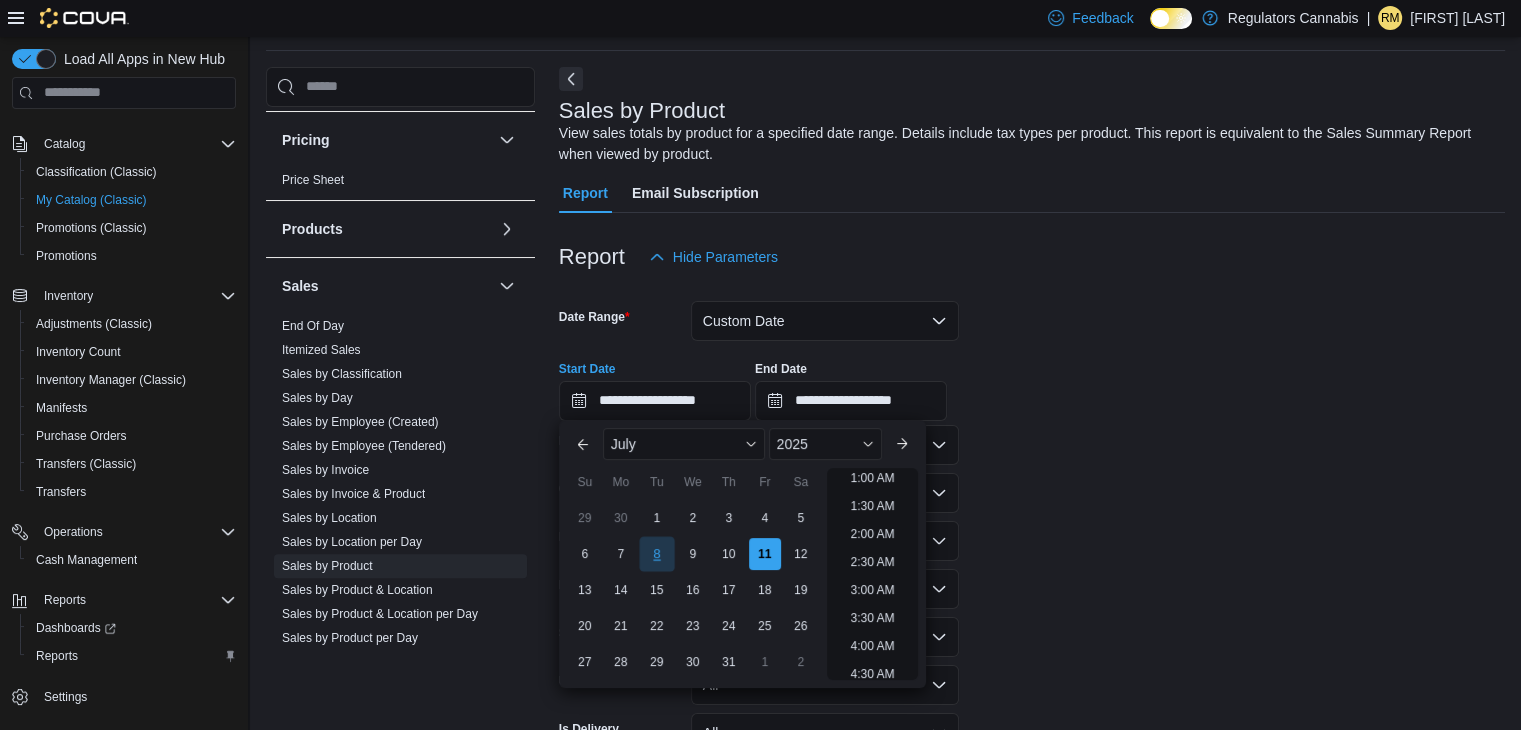 click on "8" at bounding box center [656, 554] 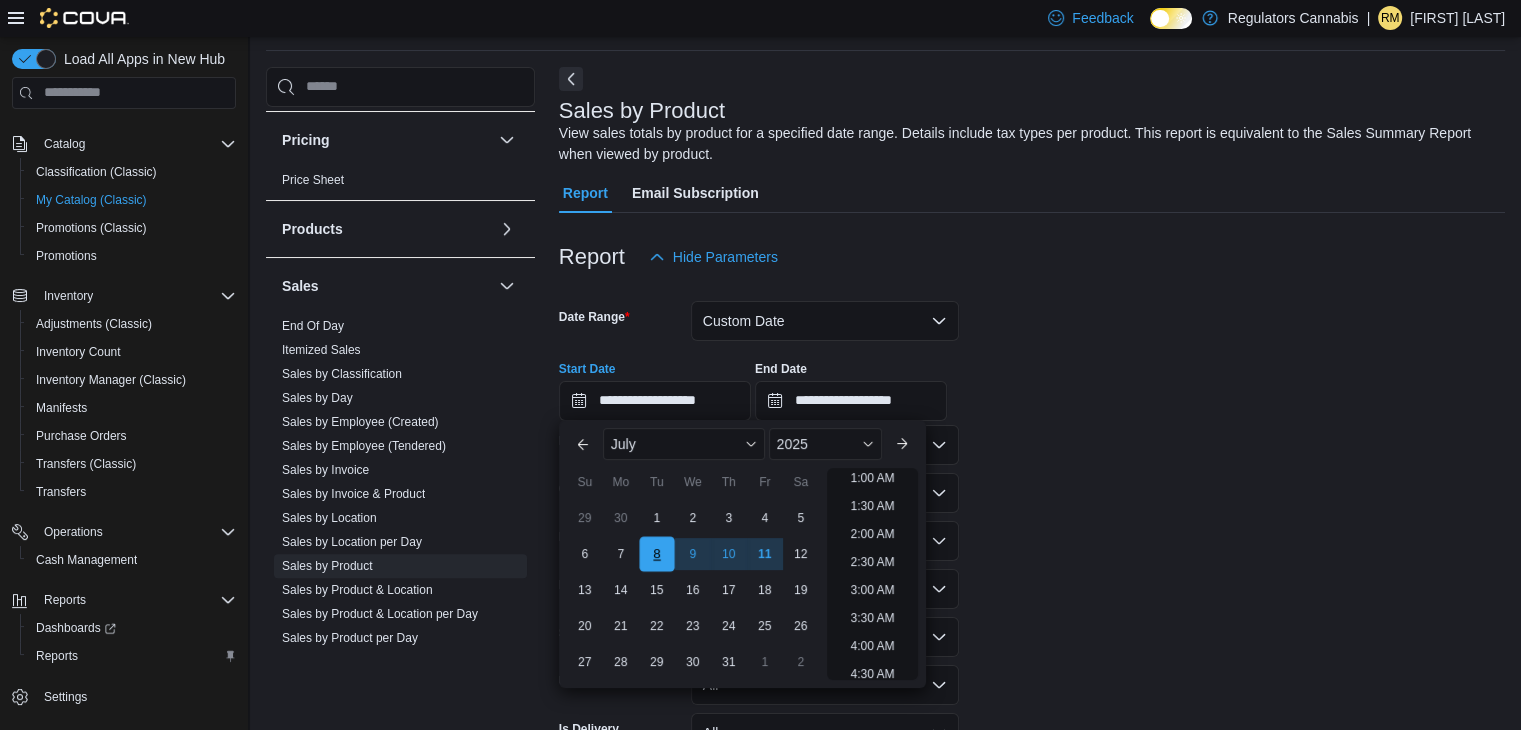 type on "**********" 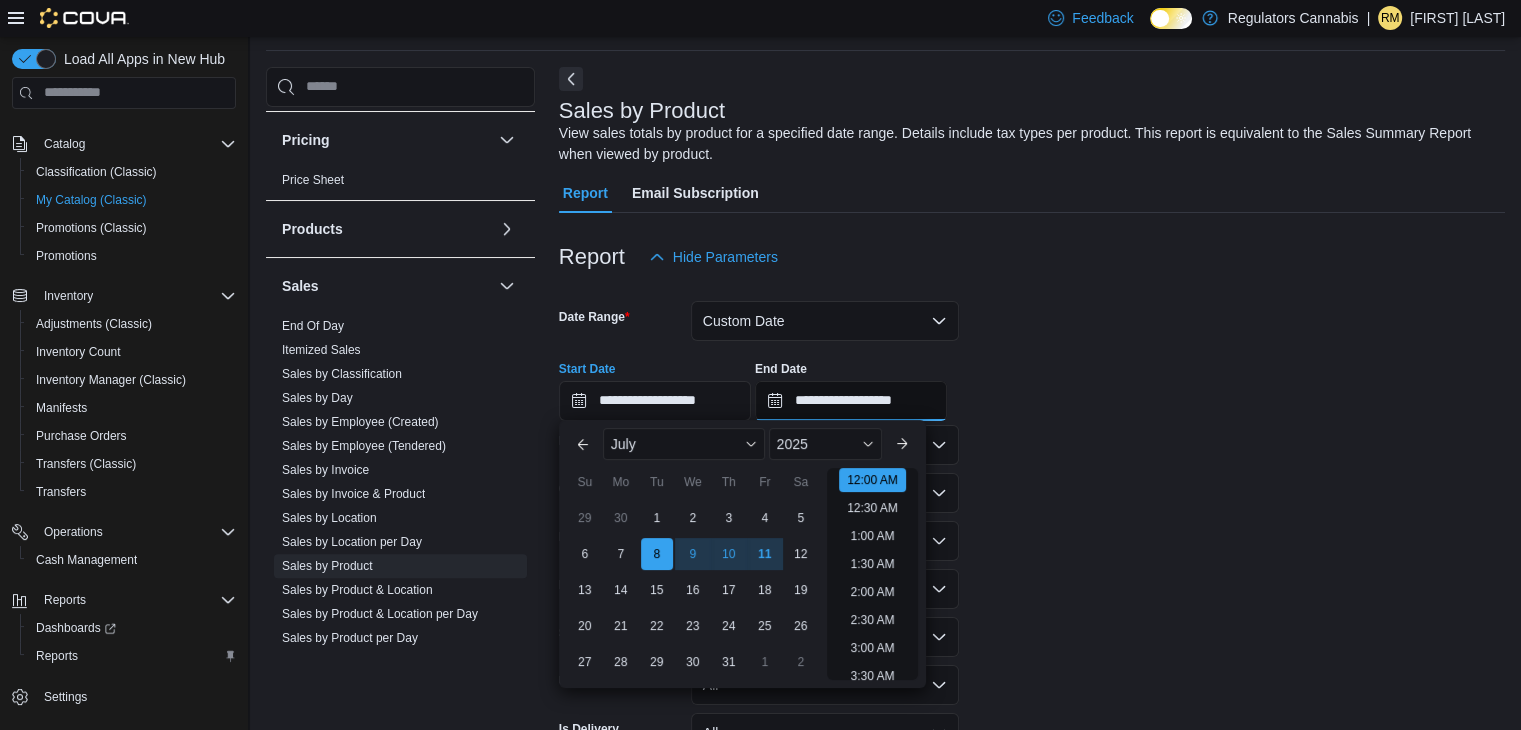 click on "**********" at bounding box center (851, 401) 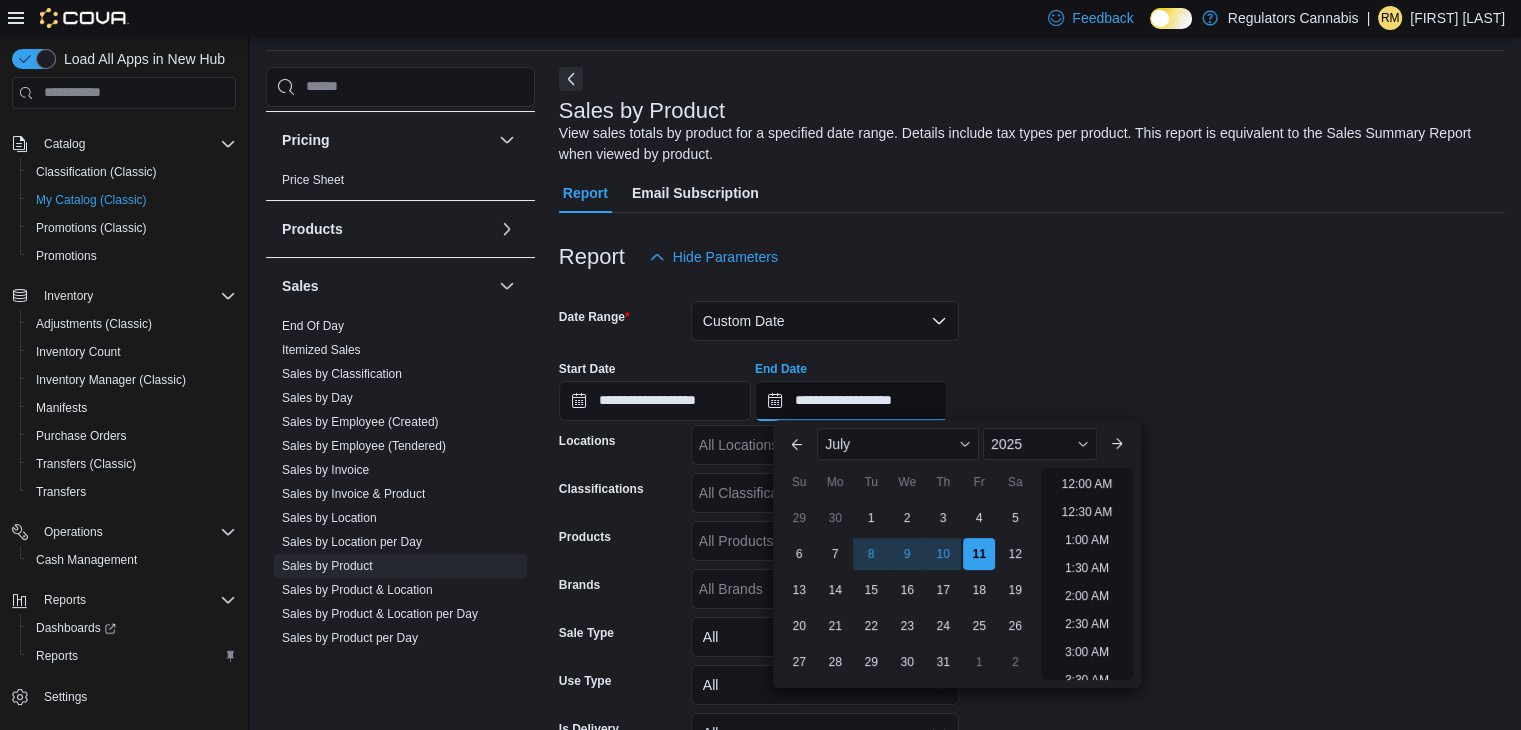 scroll, scrollTop: 1136, scrollLeft: 0, axis: vertical 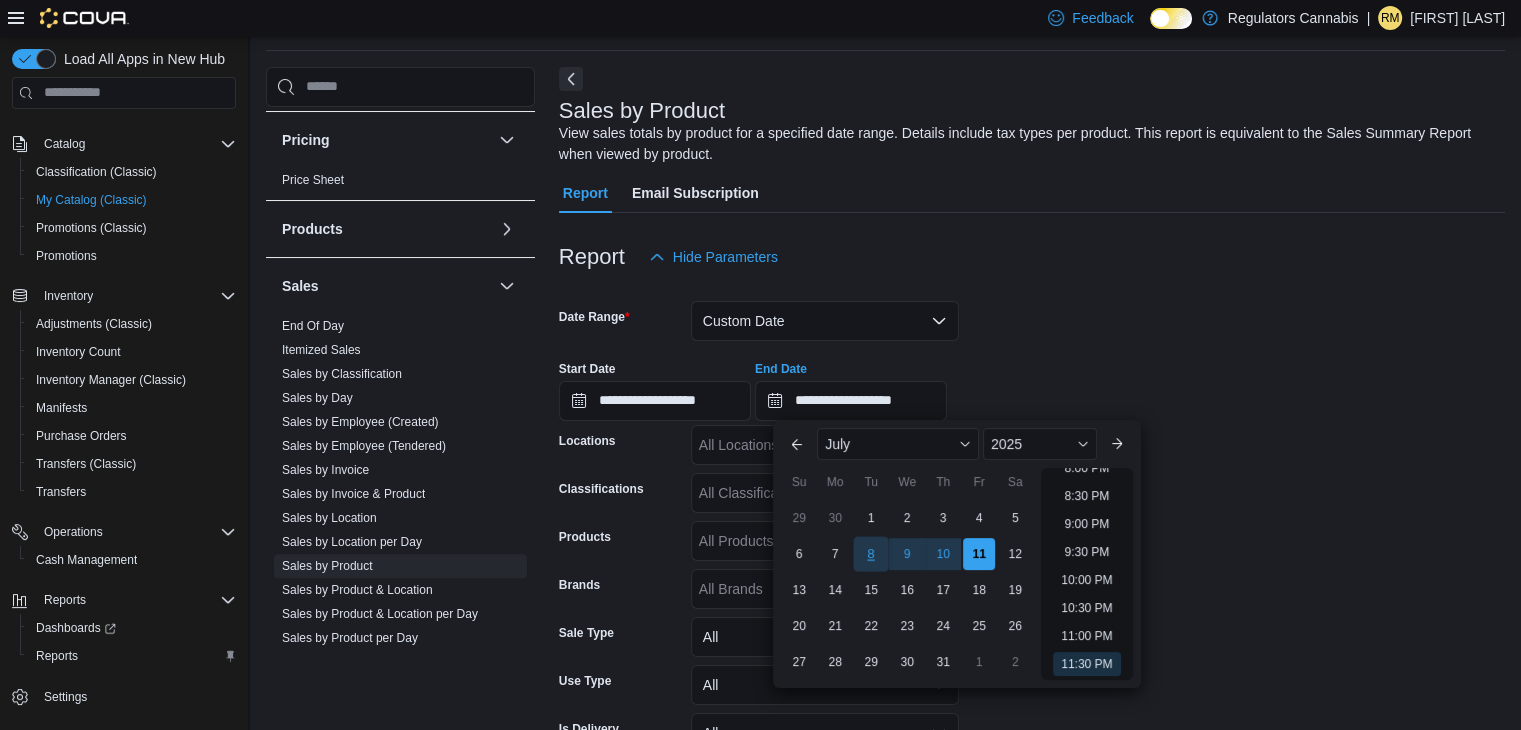 click on "8" at bounding box center [871, 554] 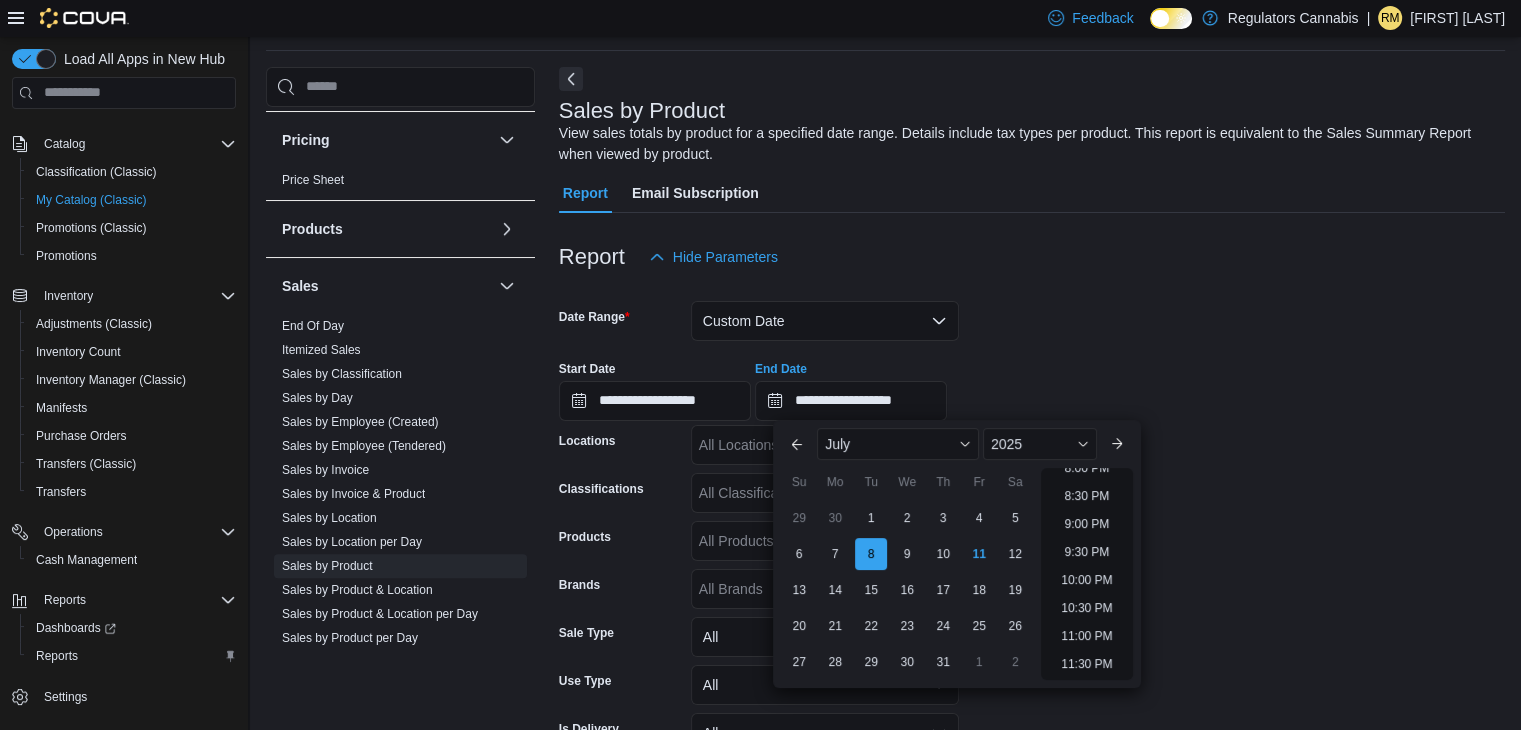 click on "**********" at bounding box center [1032, 383] 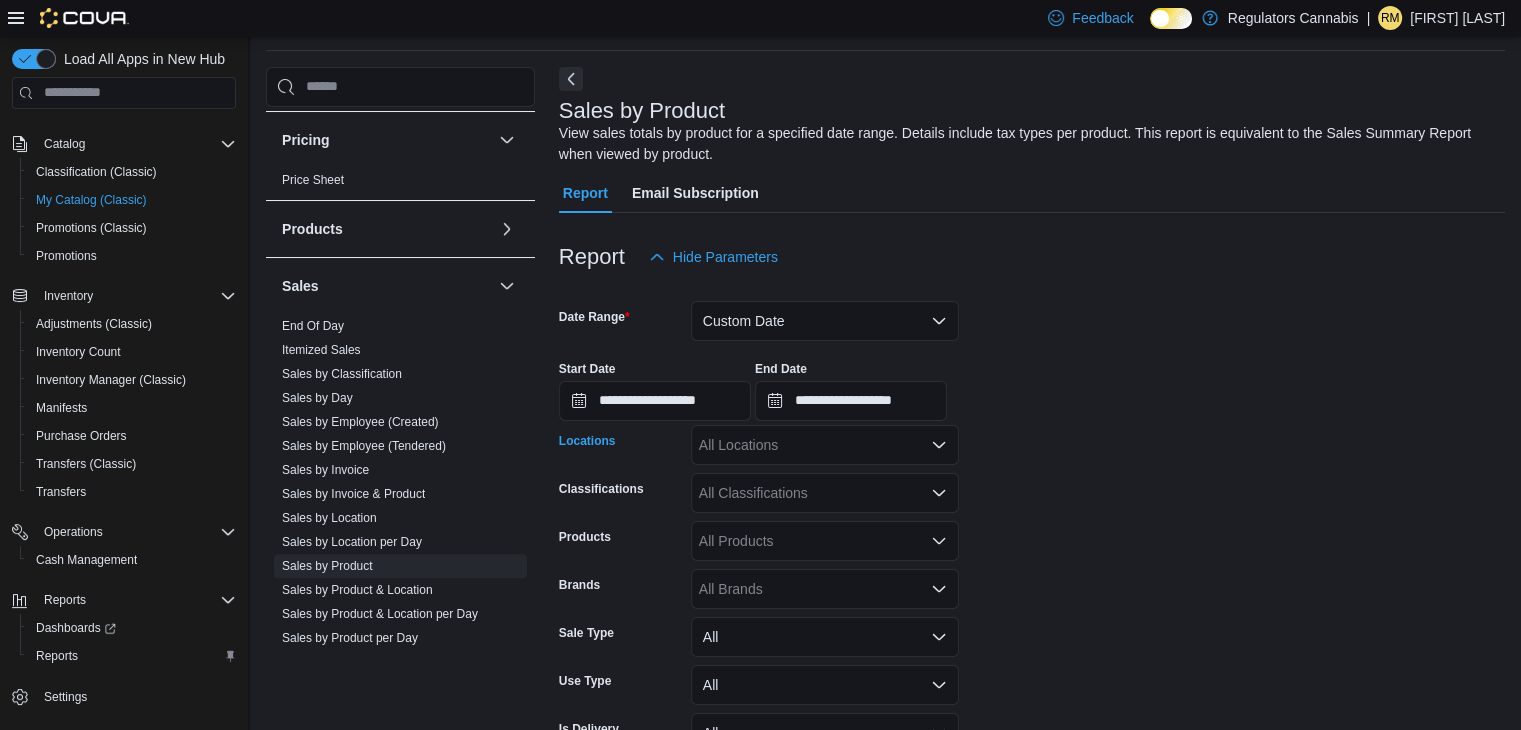 click on "All Locations" at bounding box center [825, 445] 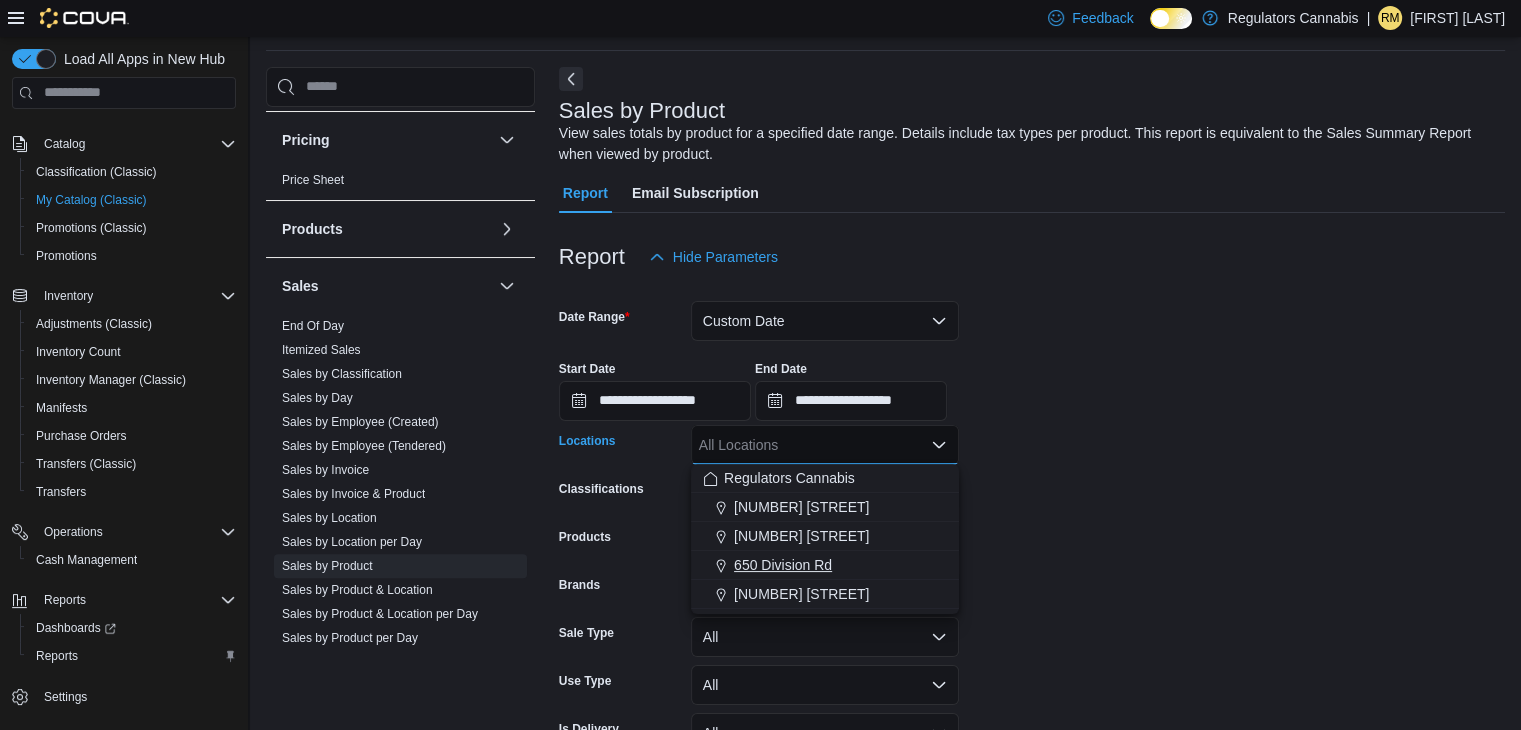 click on "650 Division Rd" at bounding box center (783, 565) 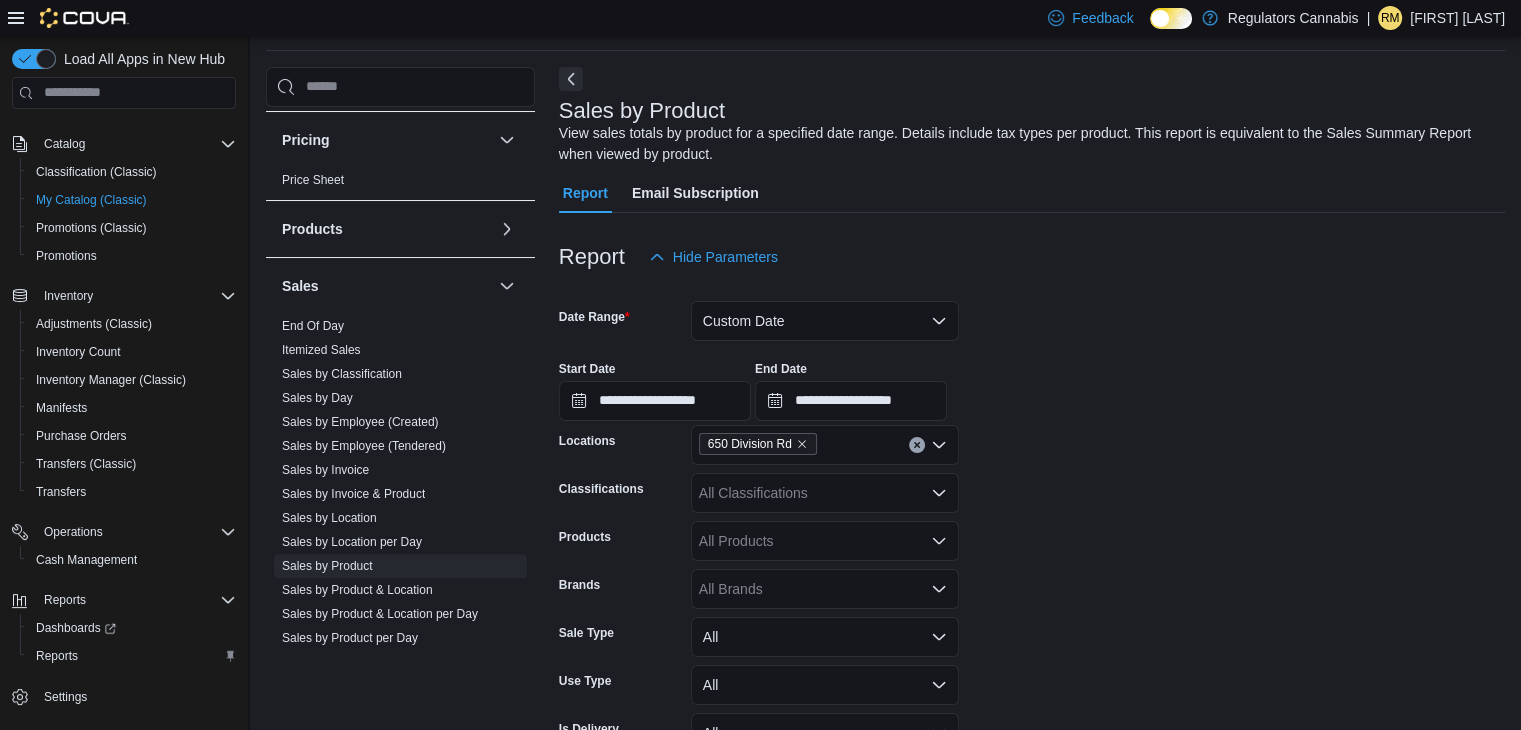 click on "**********" at bounding box center [1032, 383] 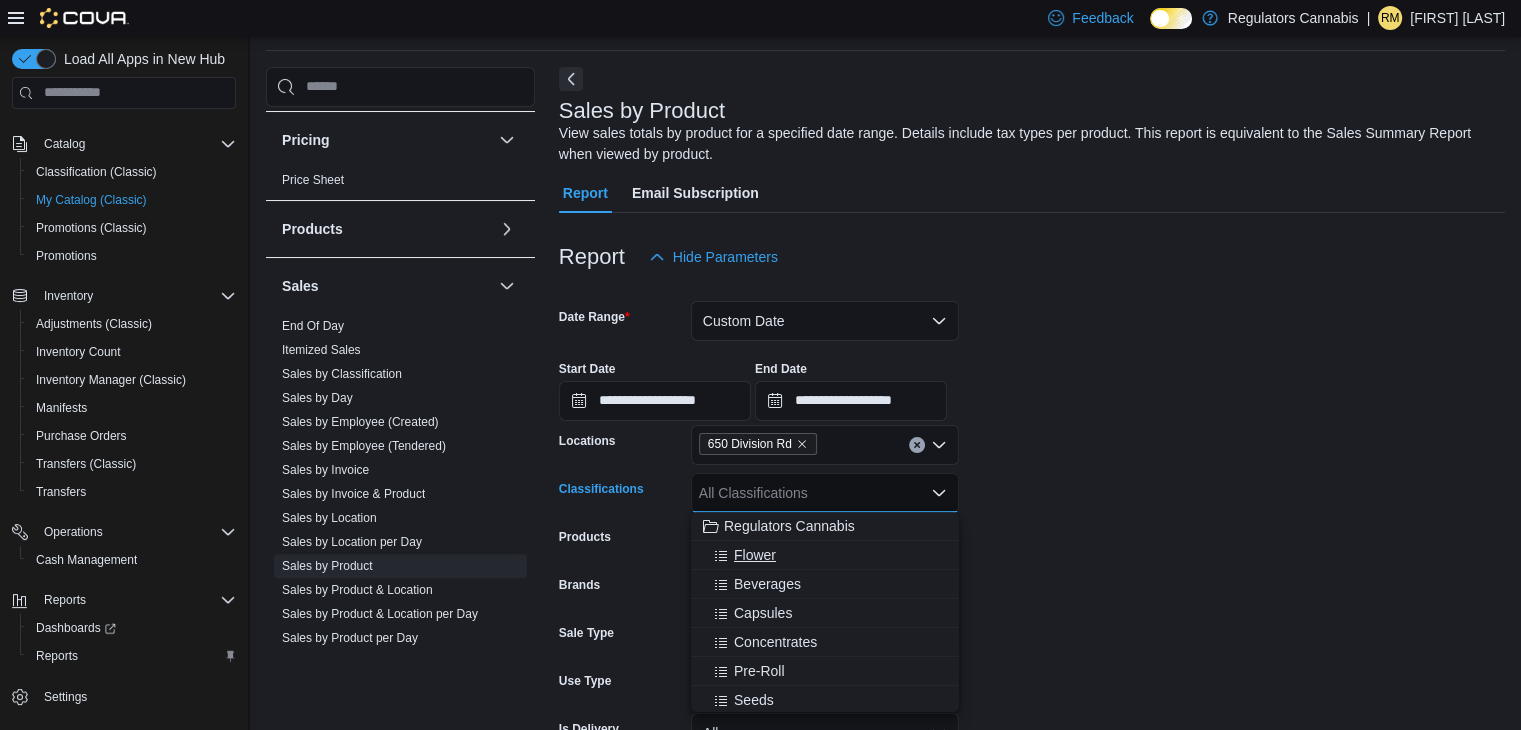click on "Flower" at bounding box center [755, 555] 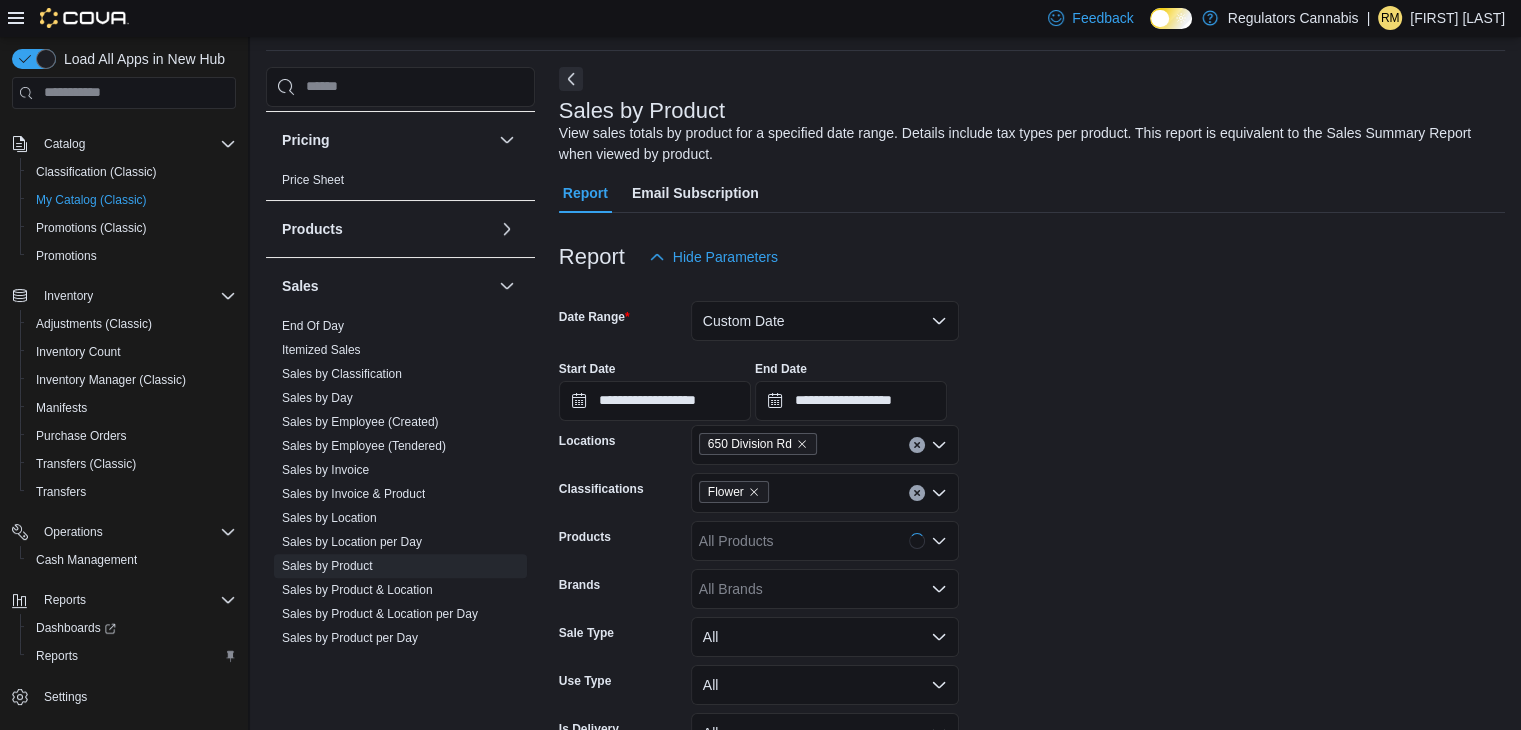 click on "**********" at bounding box center [1032, 543] 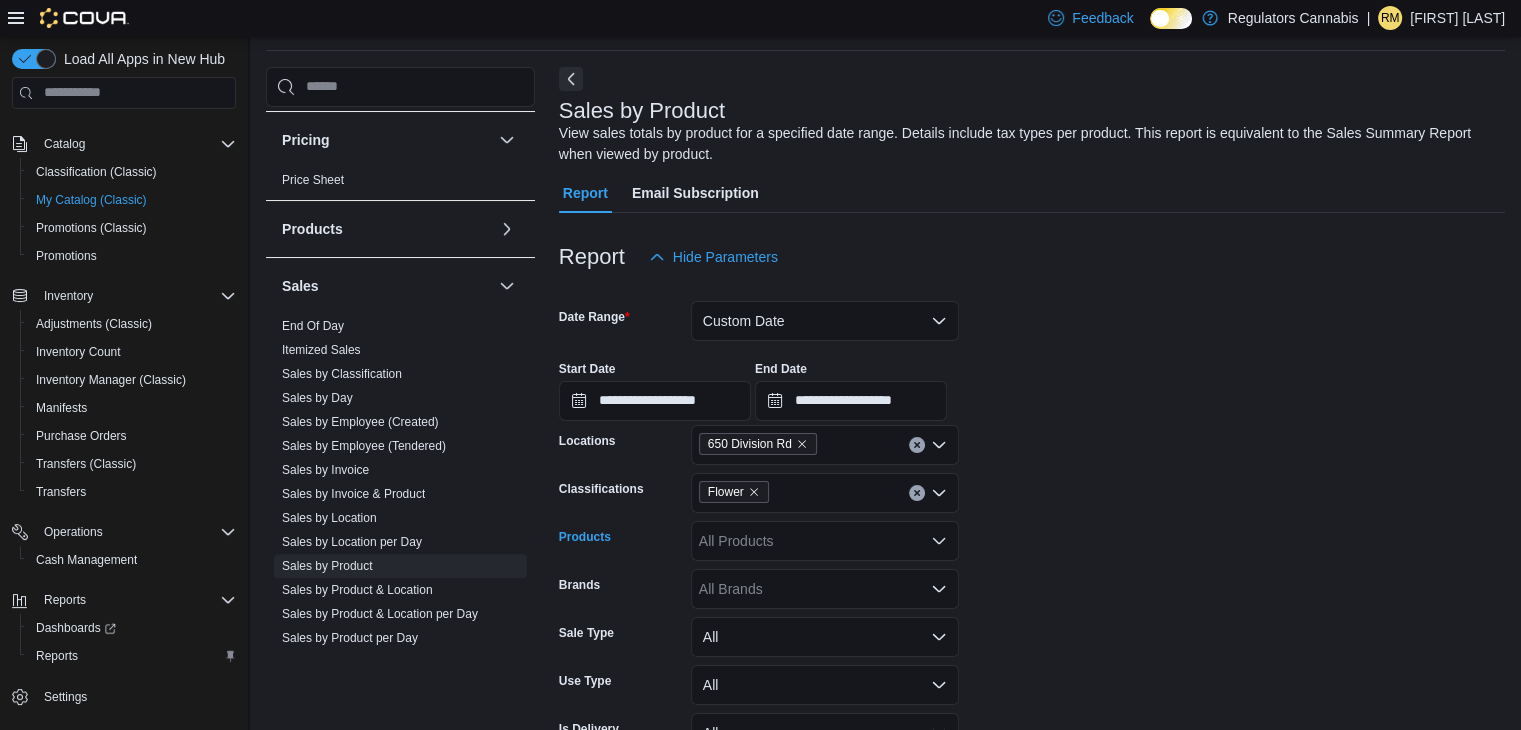 click on "All Products" at bounding box center [825, 541] 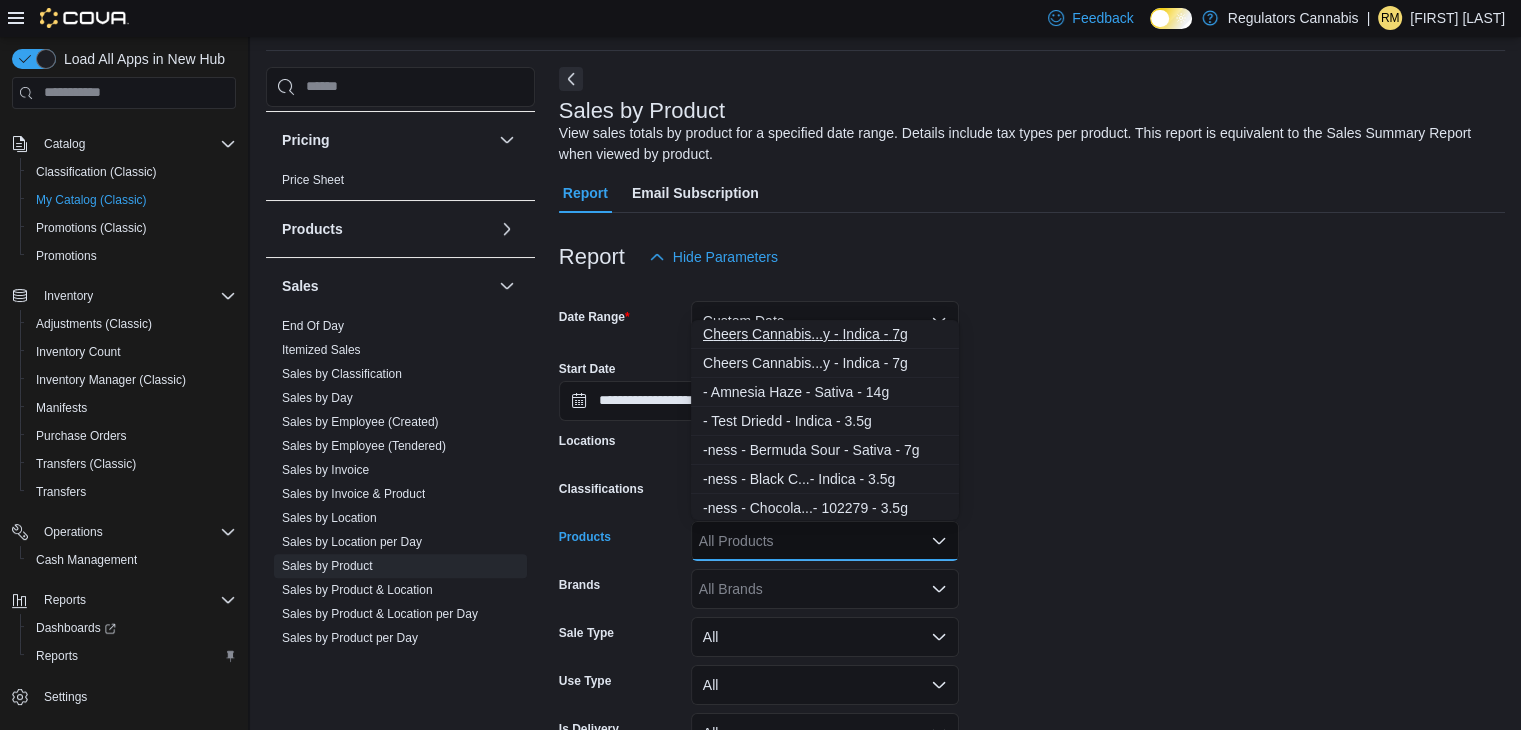click on "C h e e r s   C a n n a b i s . . . y   -   I n d i c a   -   7 g" at bounding box center (825, 334) 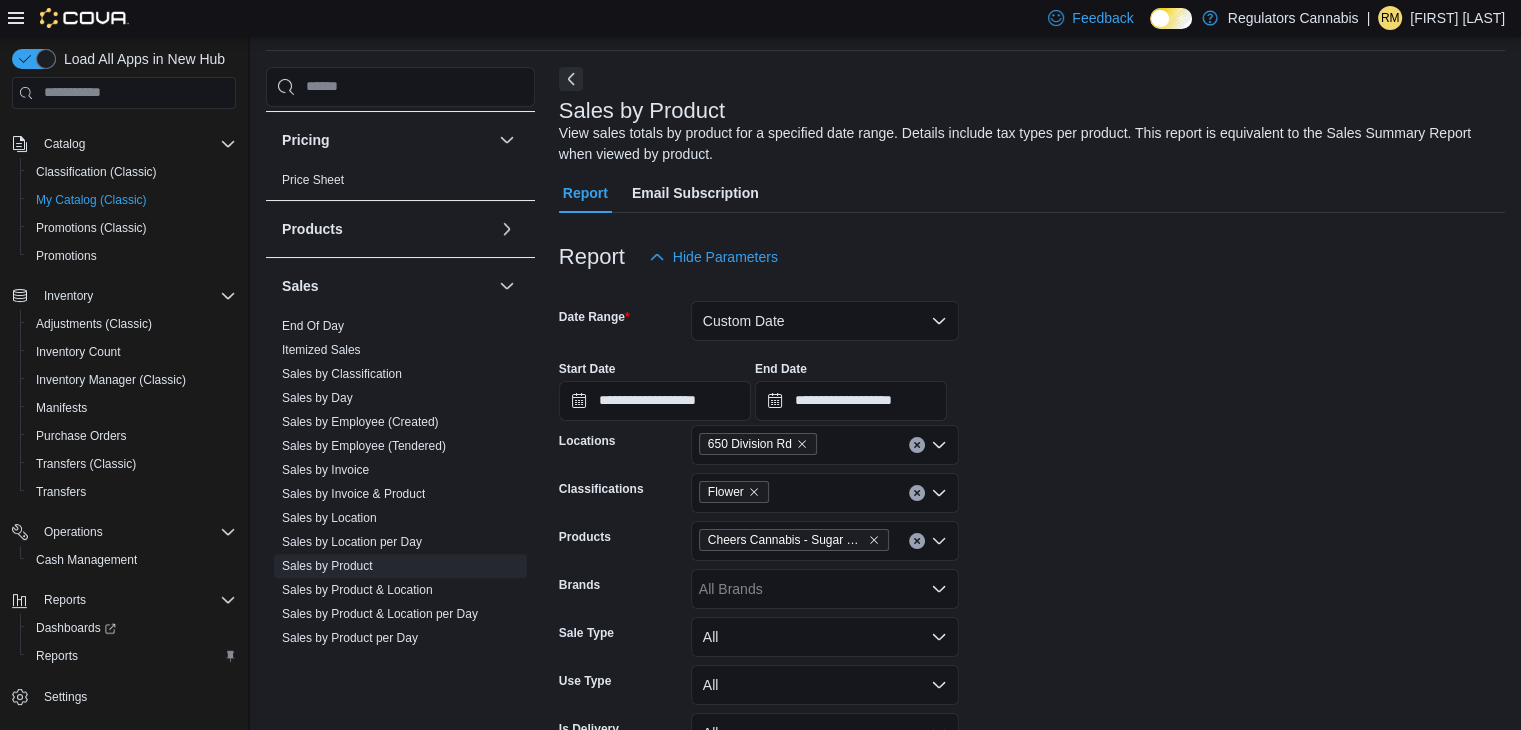 drag, startPoint x: 1020, startPoint y: 451, endPoint x: 1047, endPoint y: 525, distance: 78.77182 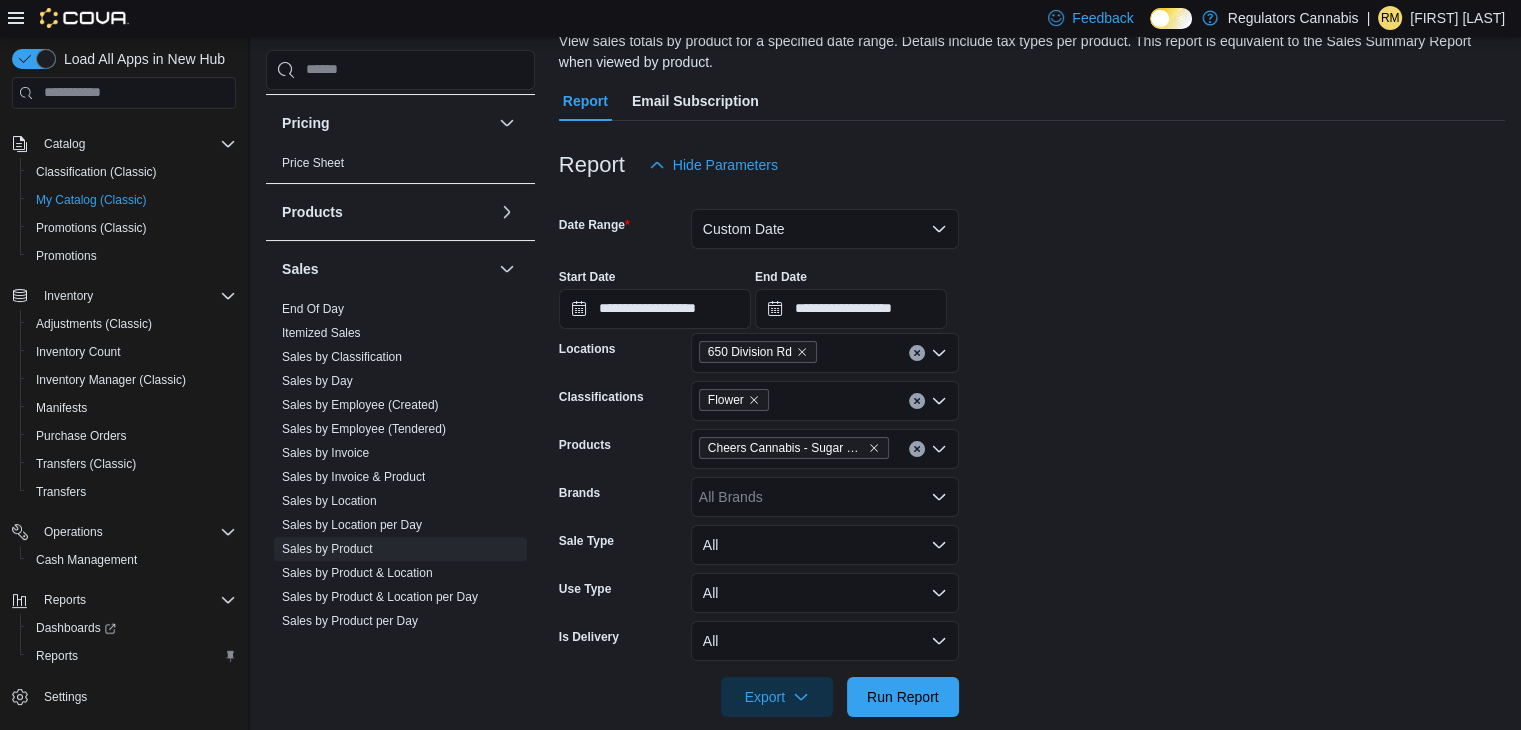 scroll, scrollTop: 185, scrollLeft: 0, axis: vertical 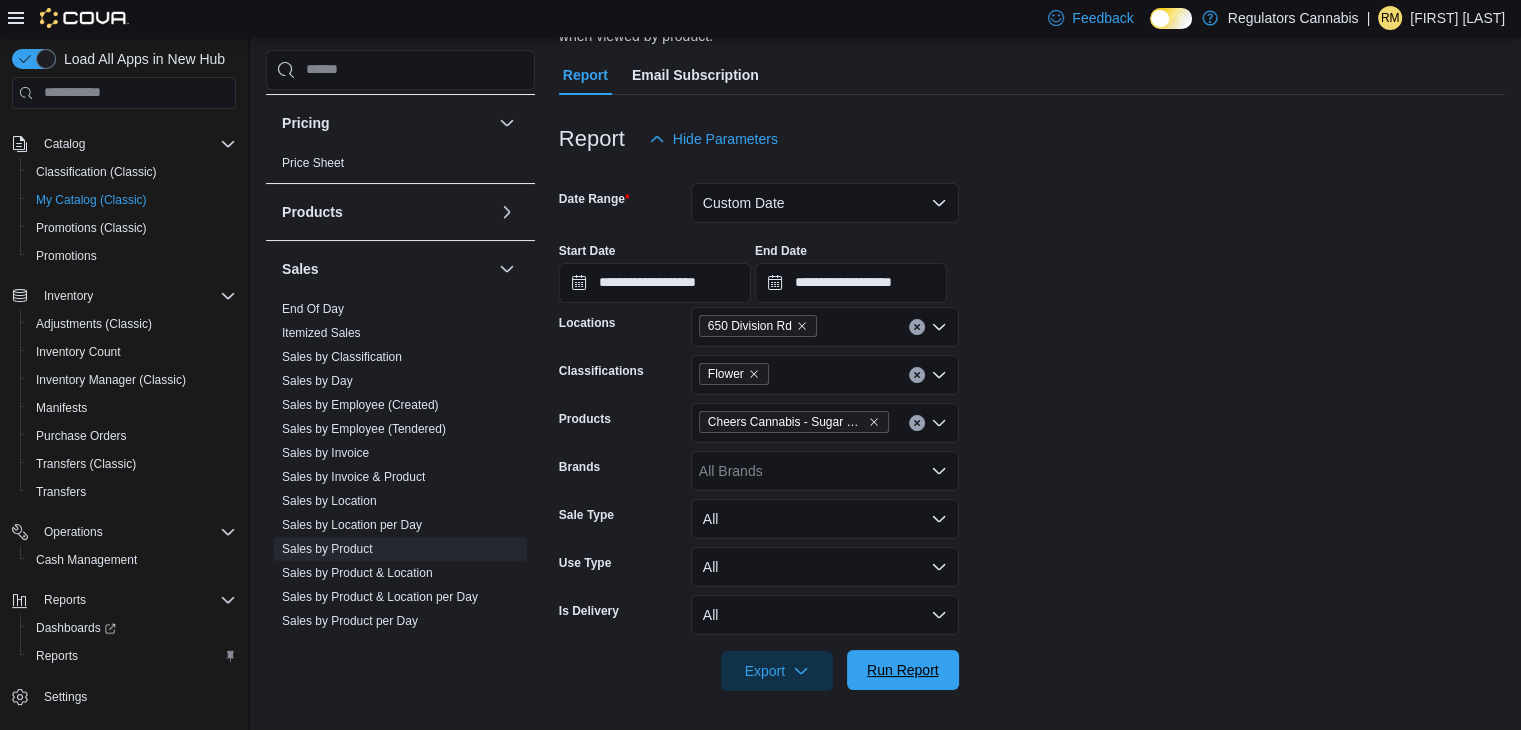 click on "Run Report" at bounding box center [903, 670] 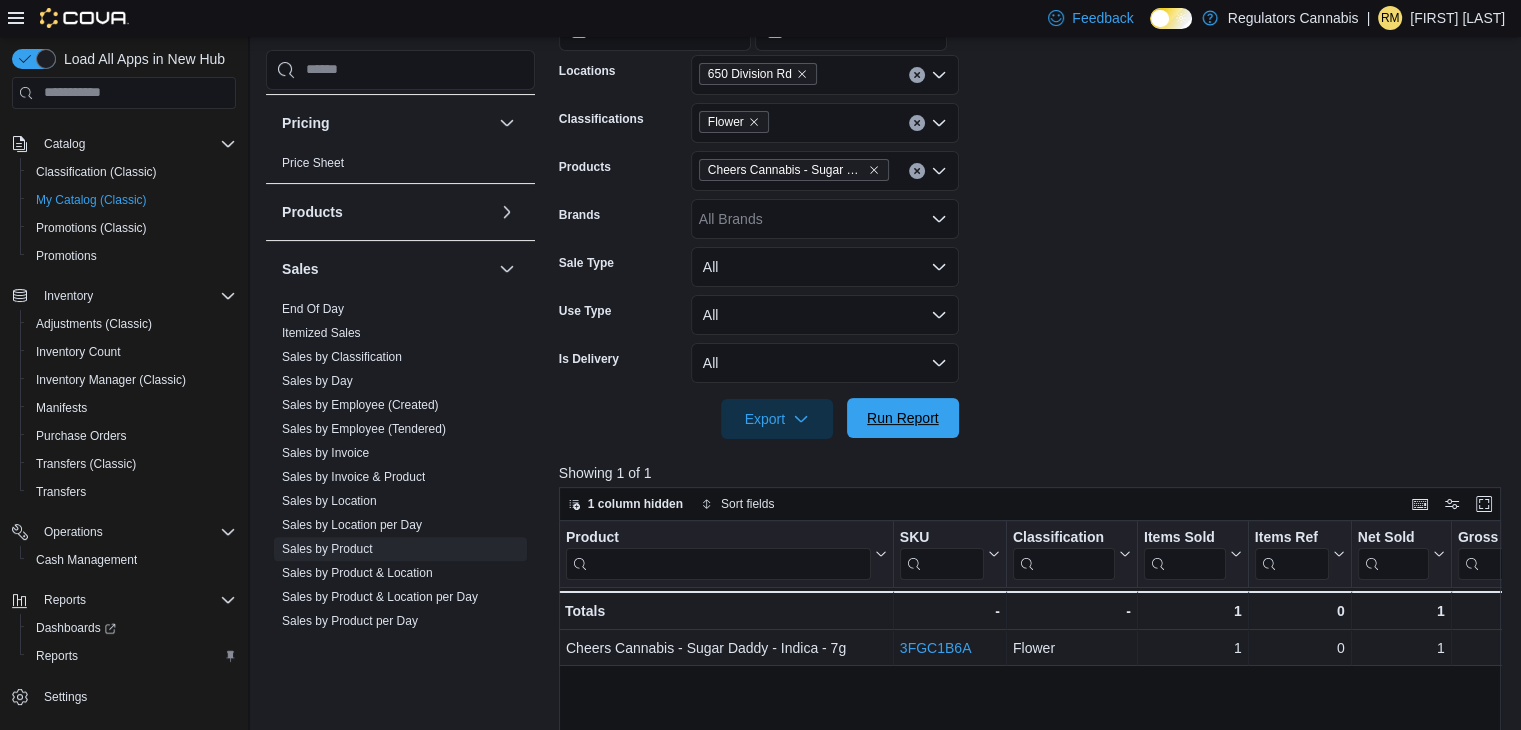 scroll, scrollTop: 440, scrollLeft: 0, axis: vertical 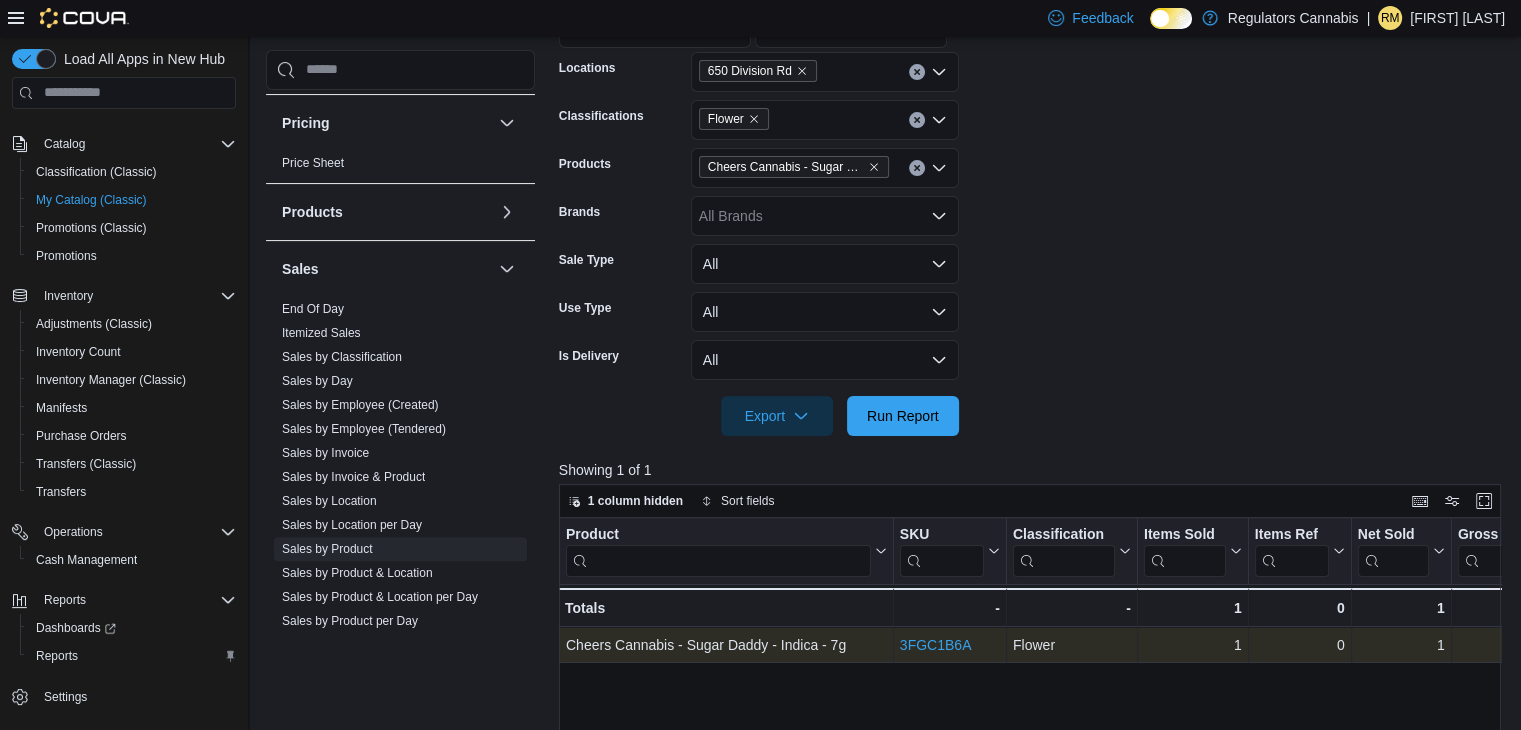 click on "3FGC1B6A" at bounding box center (936, 645) 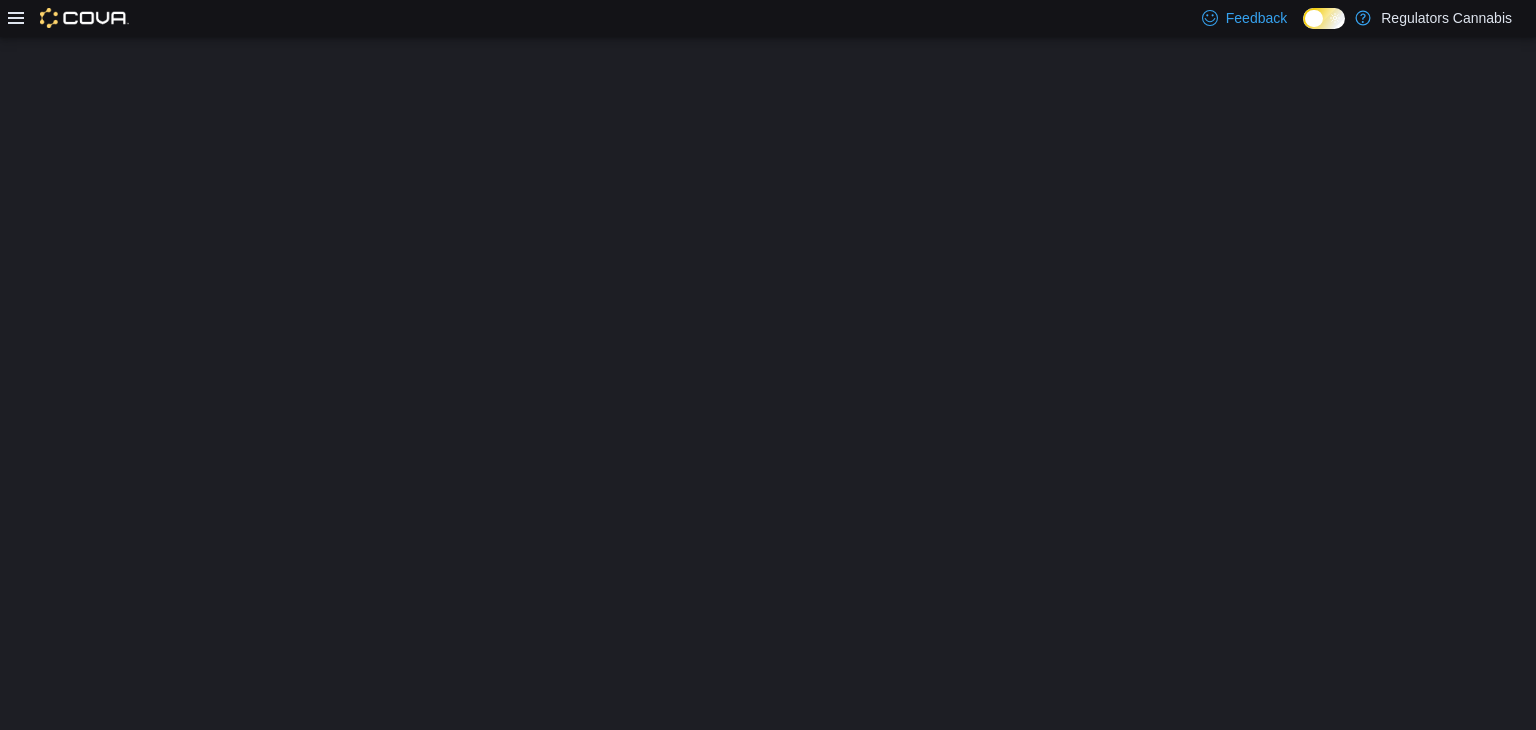 scroll, scrollTop: 0, scrollLeft: 0, axis: both 